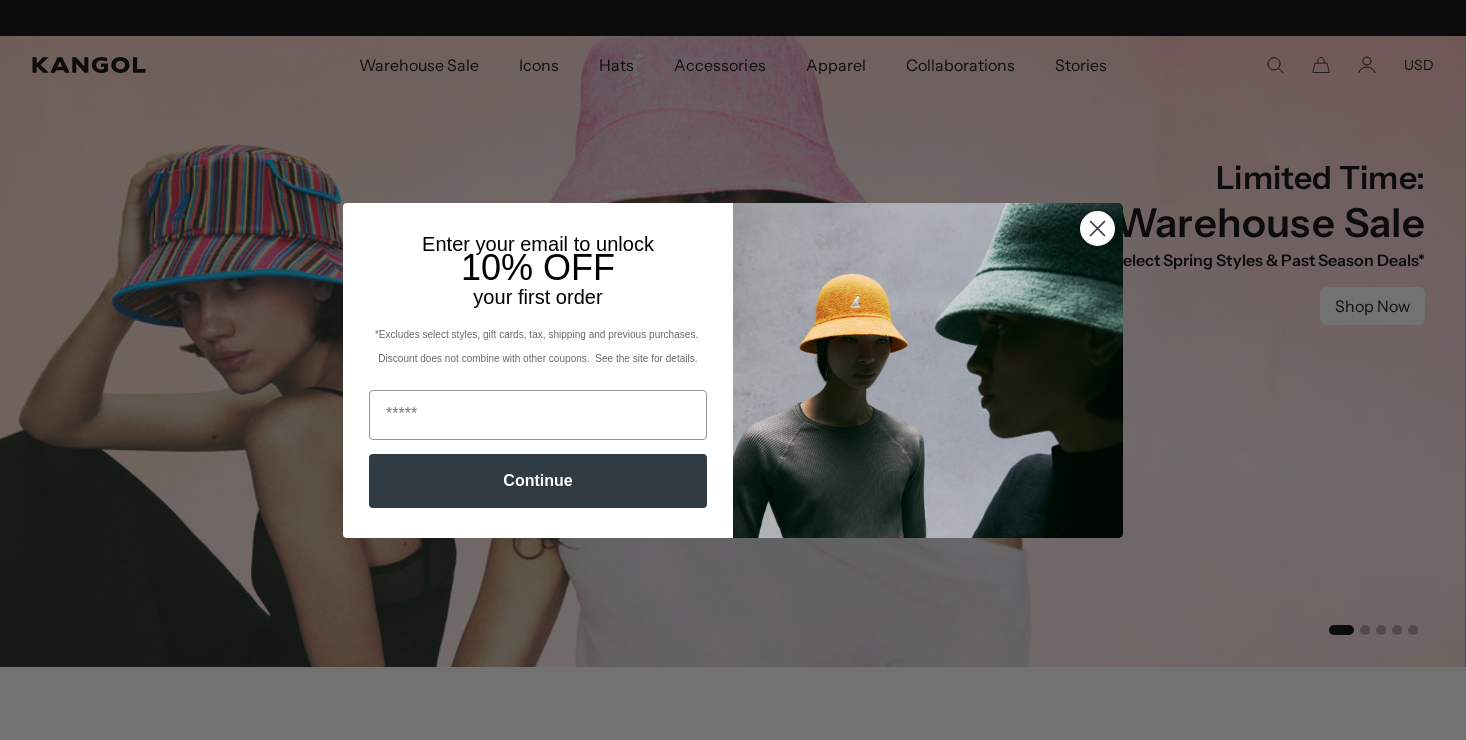 scroll, scrollTop: 0, scrollLeft: 0, axis: both 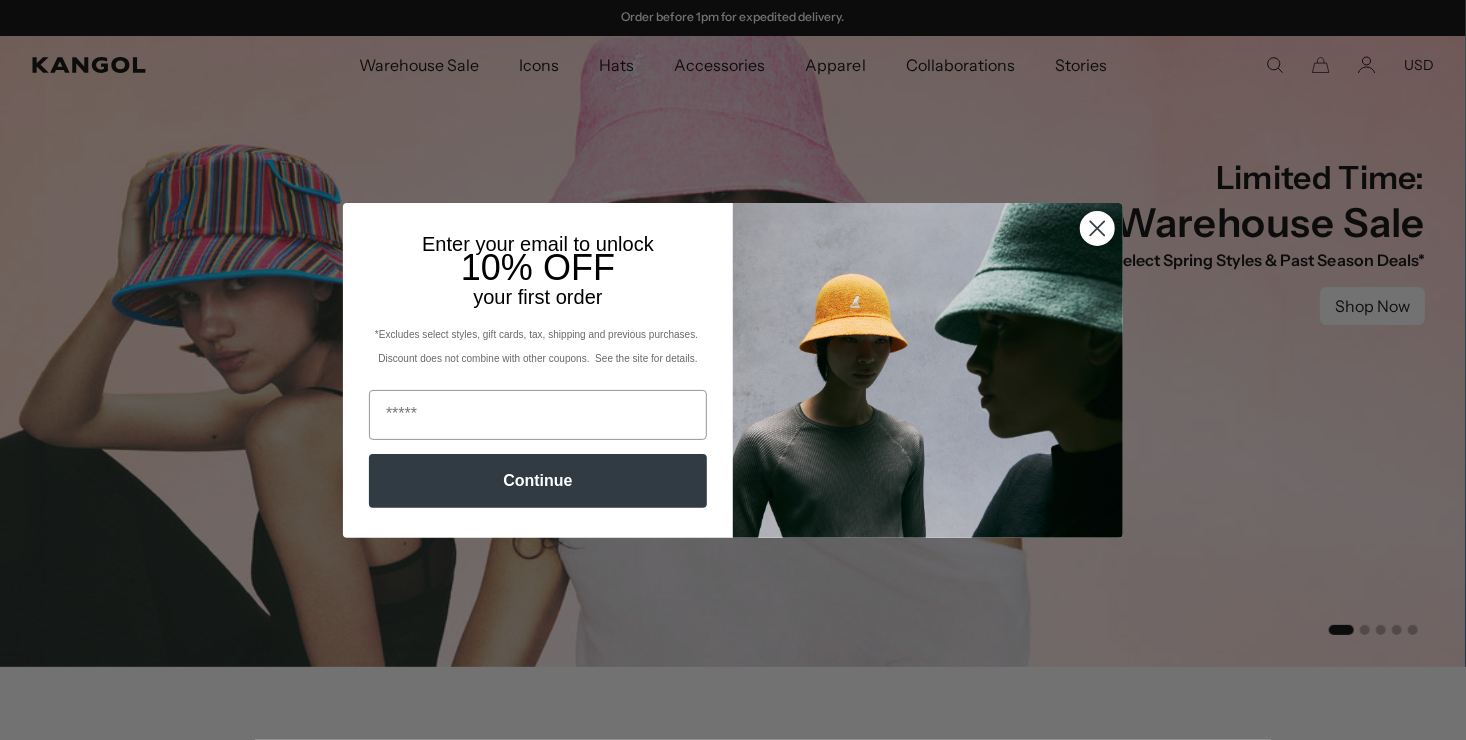 click 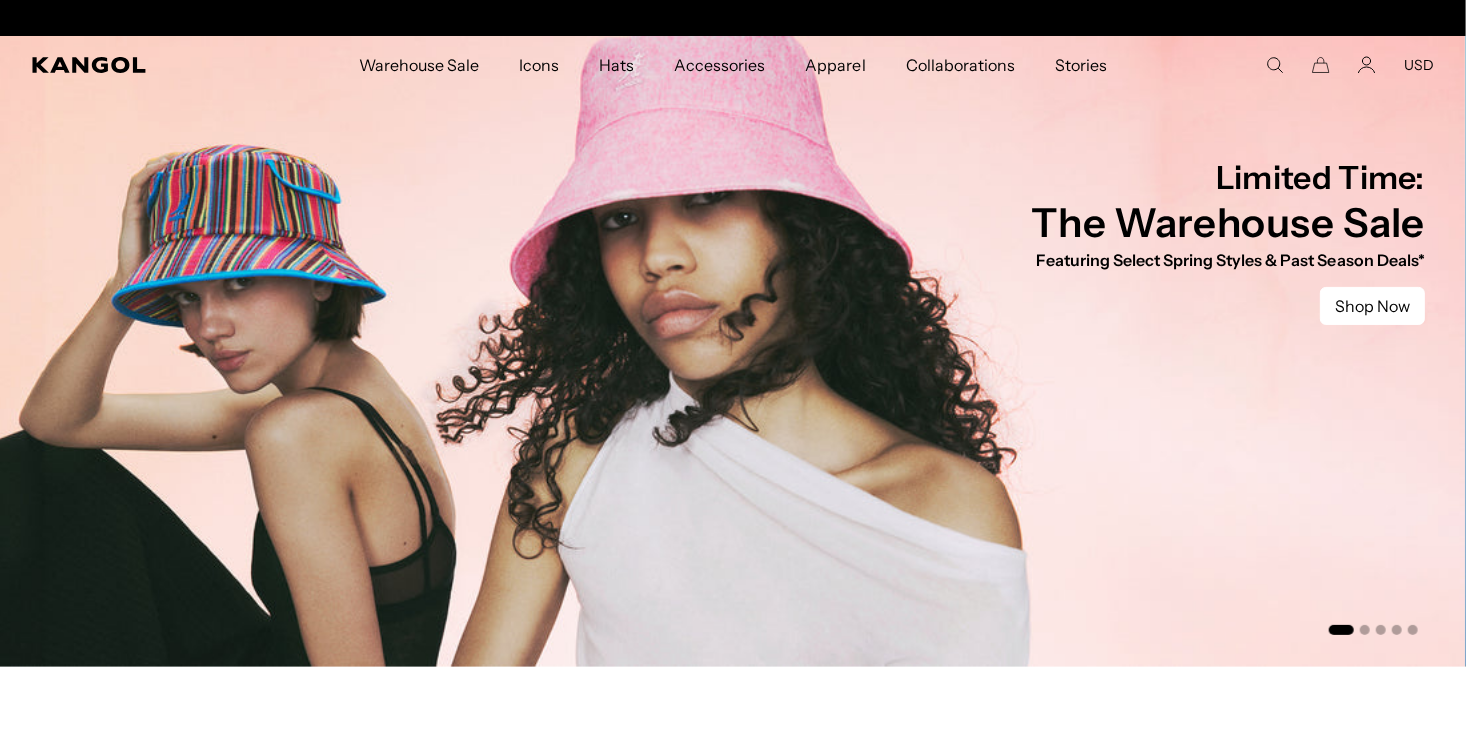 scroll, scrollTop: 0, scrollLeft: 0, axis: both 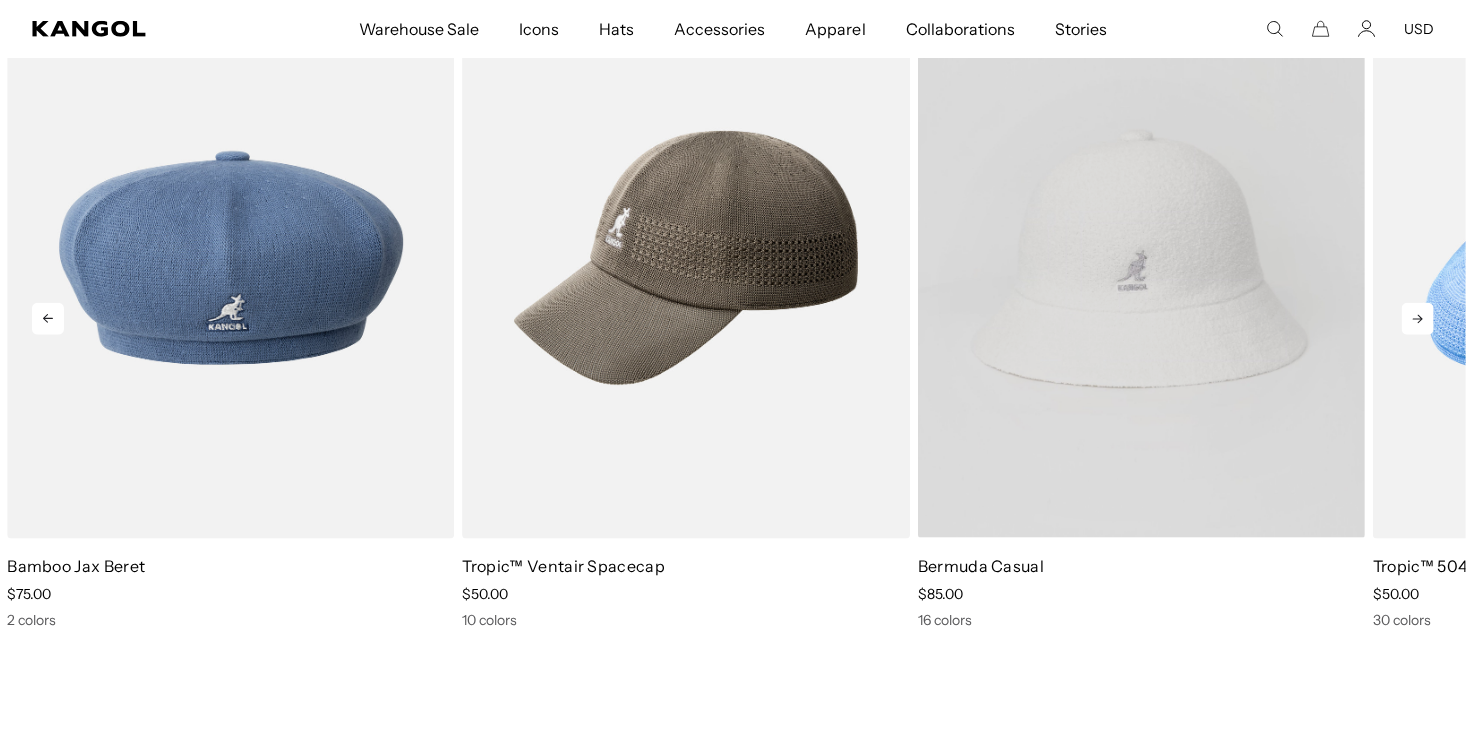 click on "Bermuda Casual" at bounding box center (1141, 566) 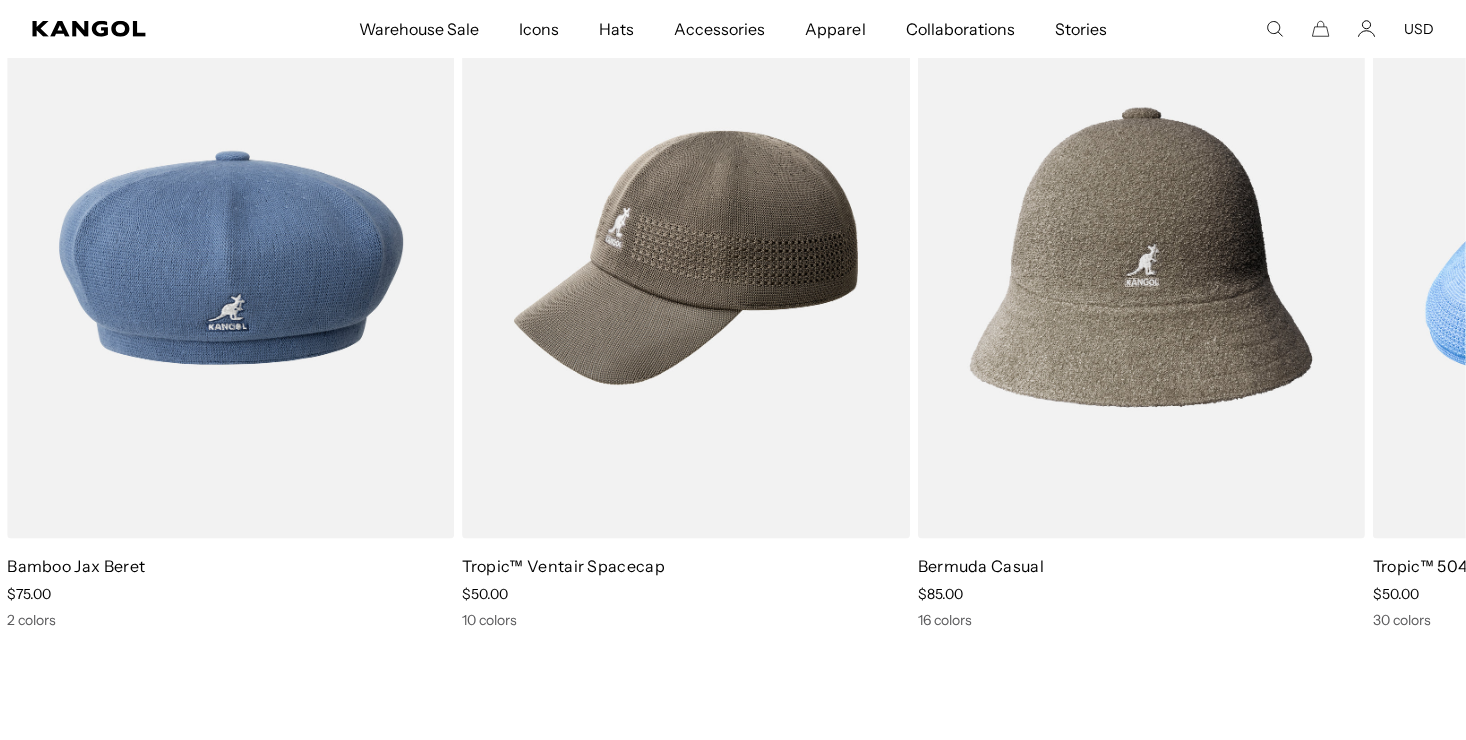 scroll, scrollTop: 0, scrollLeft: 0, axis: both 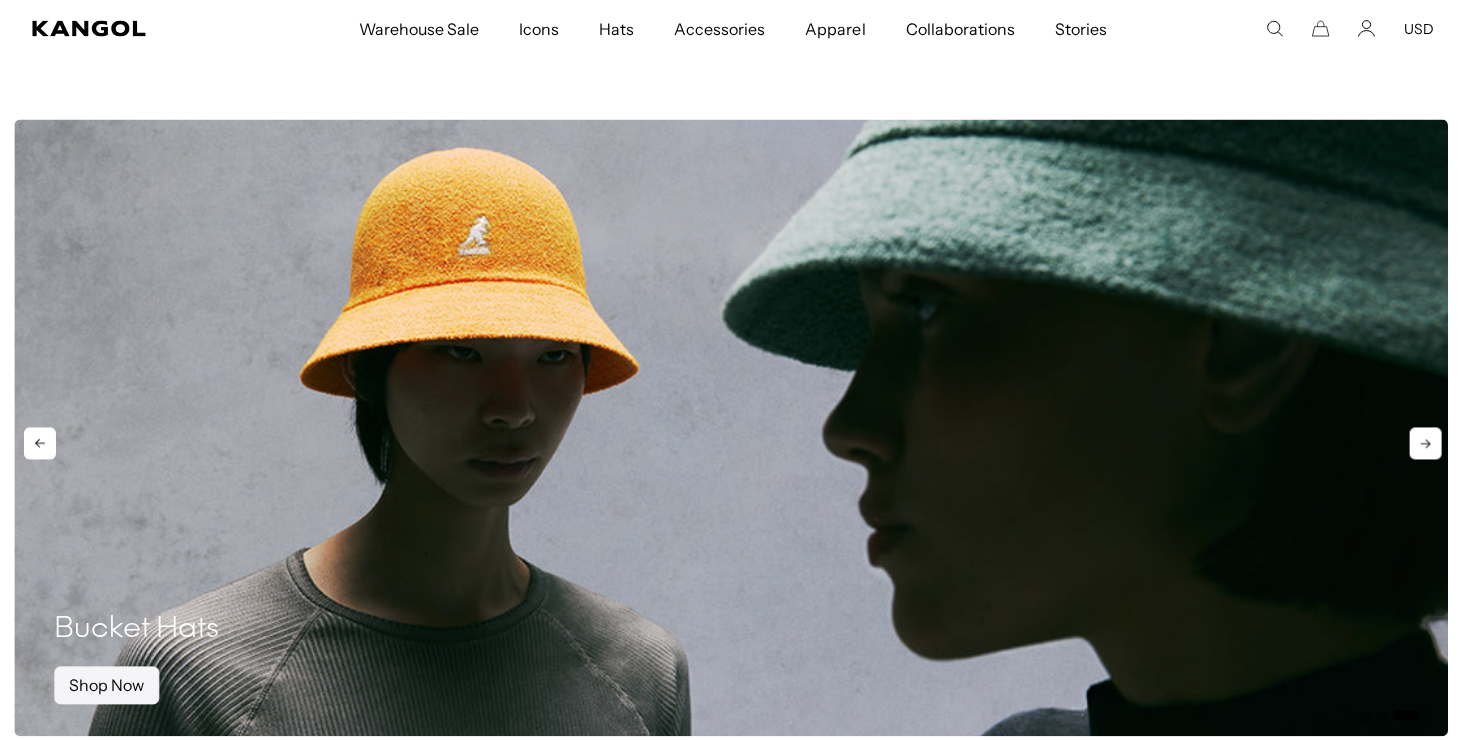 click on "Shop Now" at bounding box center (106, 686) 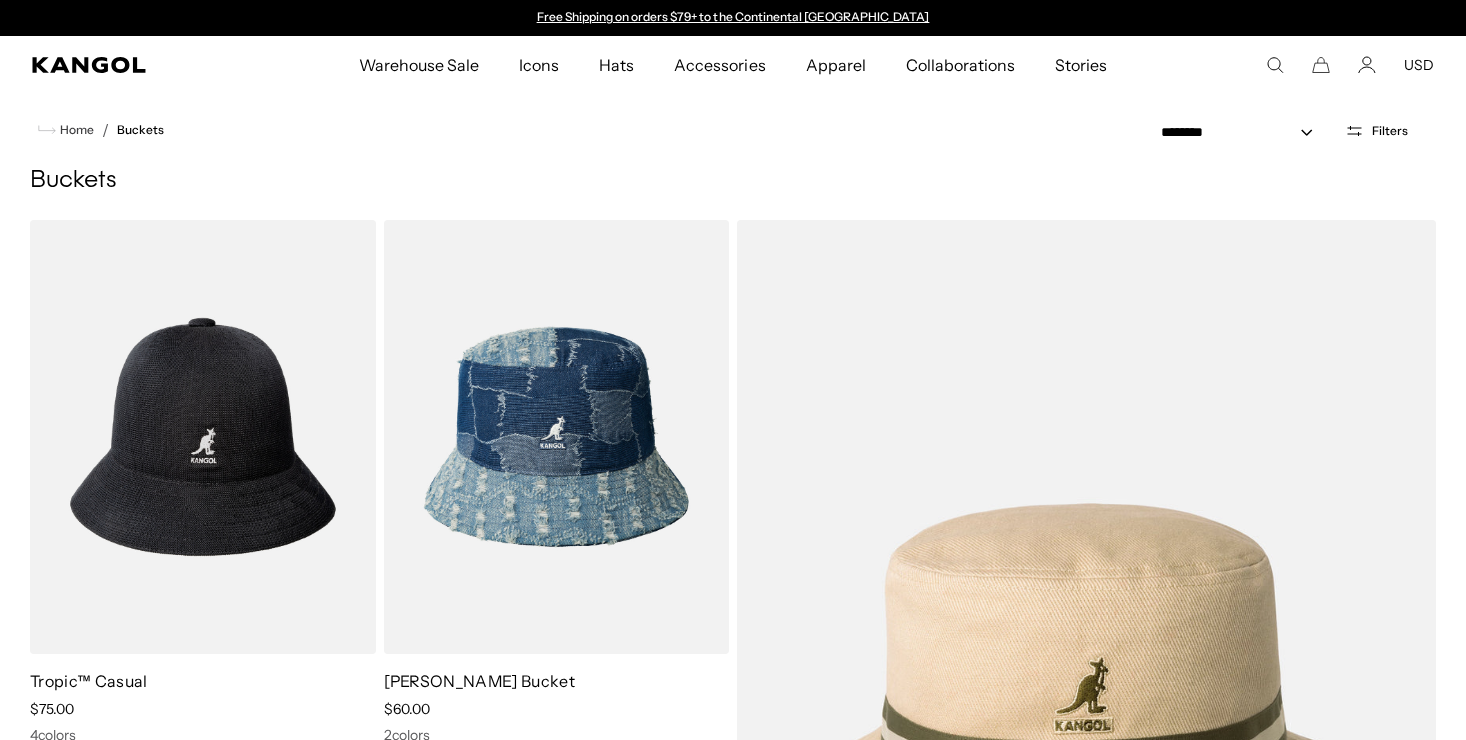 scroll, scrollTop: 0, scrollLeft: 0, axis: both 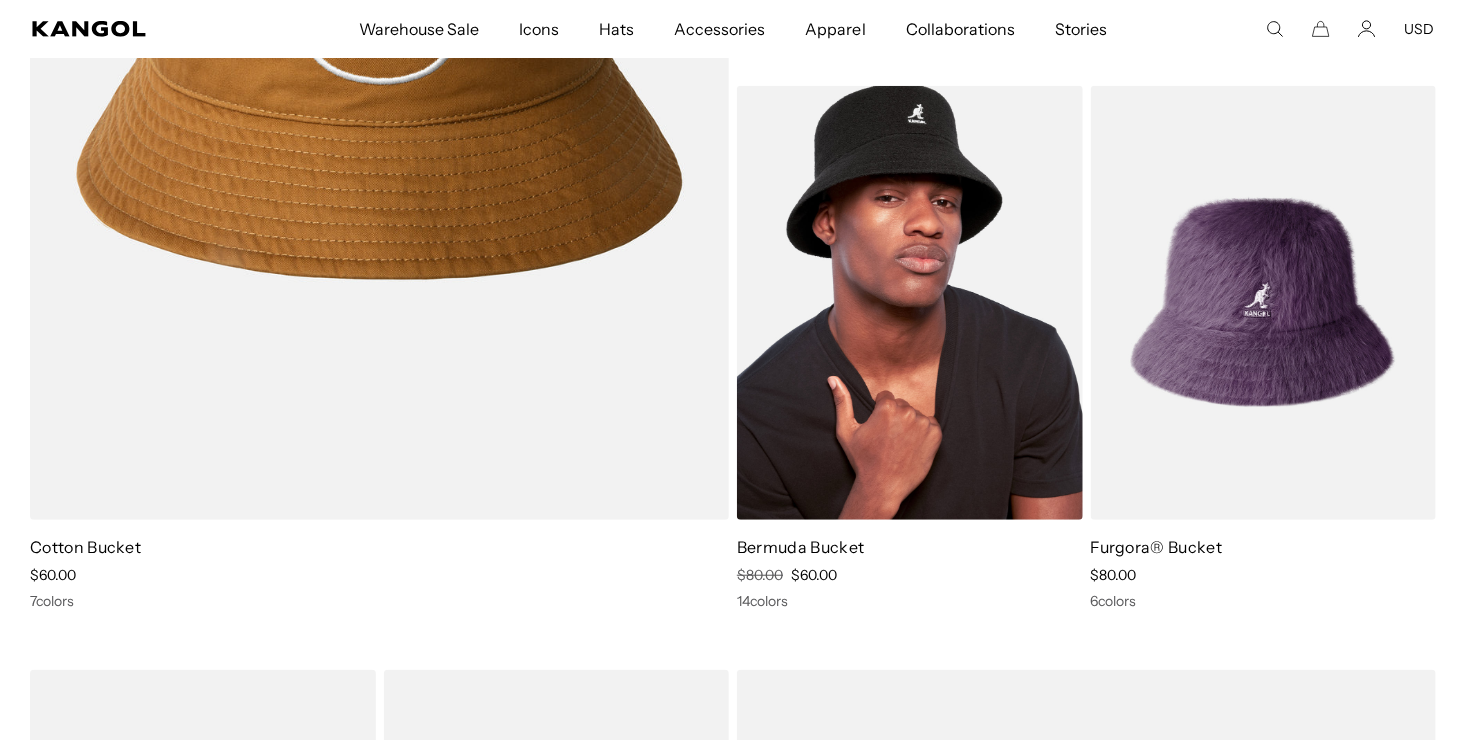 click on "Bermuda Bucket" at bounding box center [800, 547] 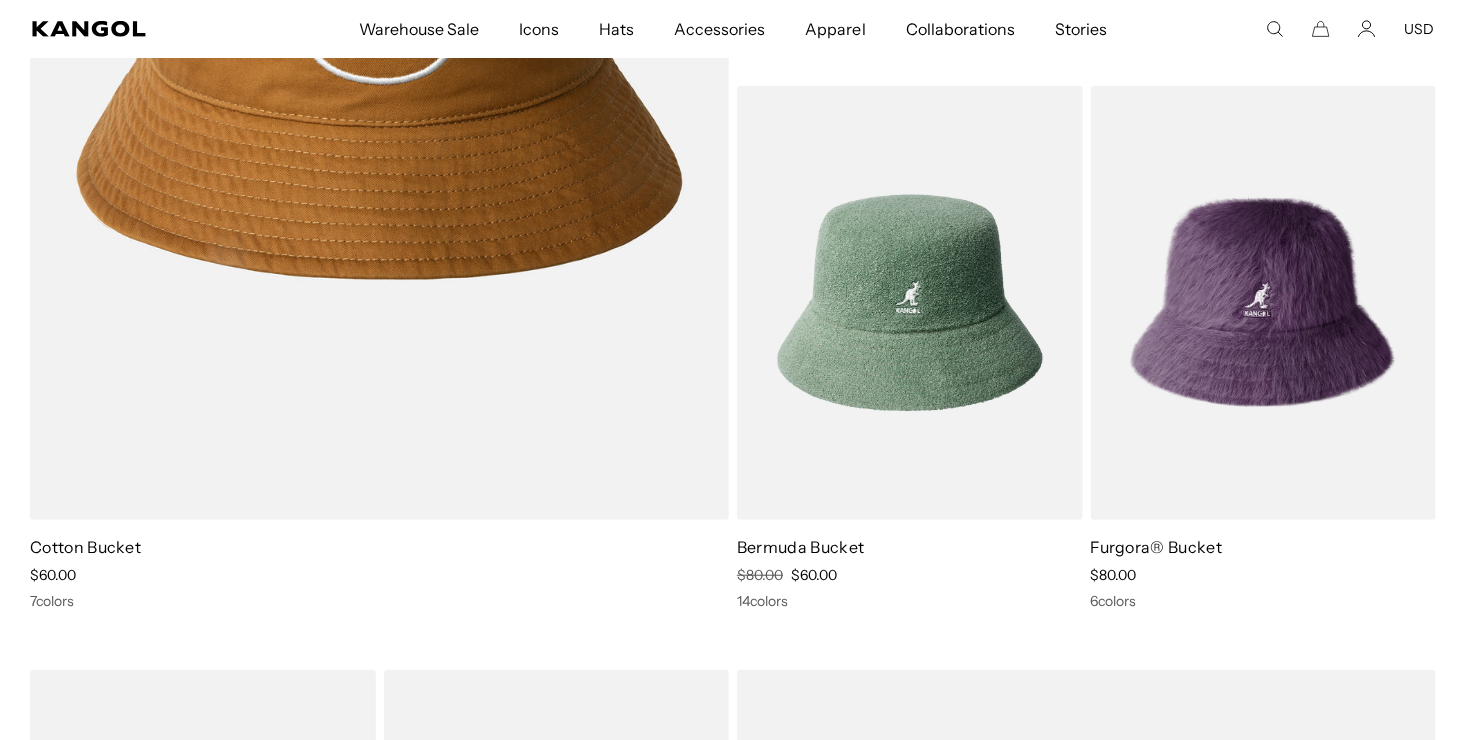 scroll, scrollTop: 0, scrollLeft: 0, axis: both 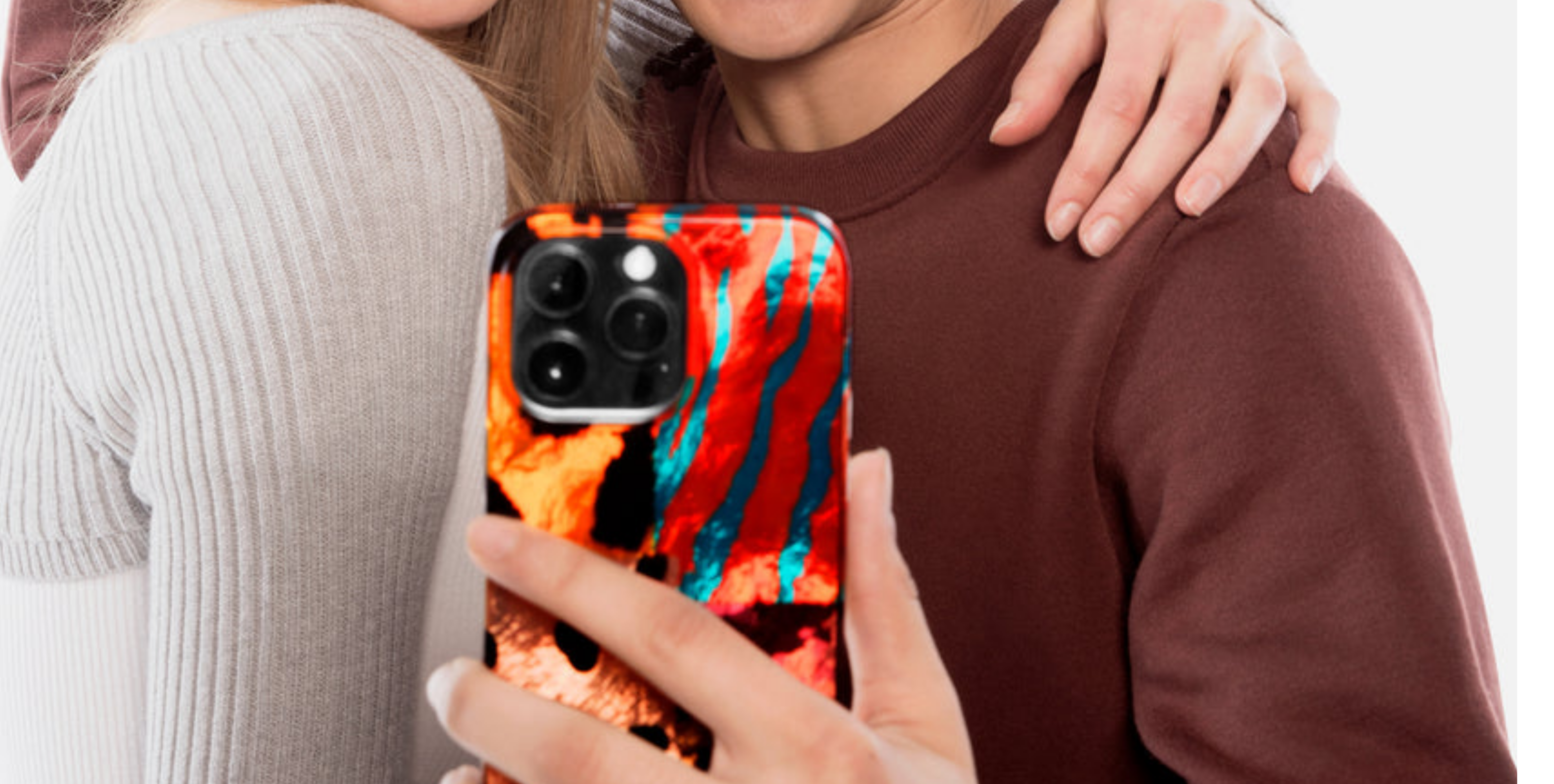 click at bounding box center (1162, 164) 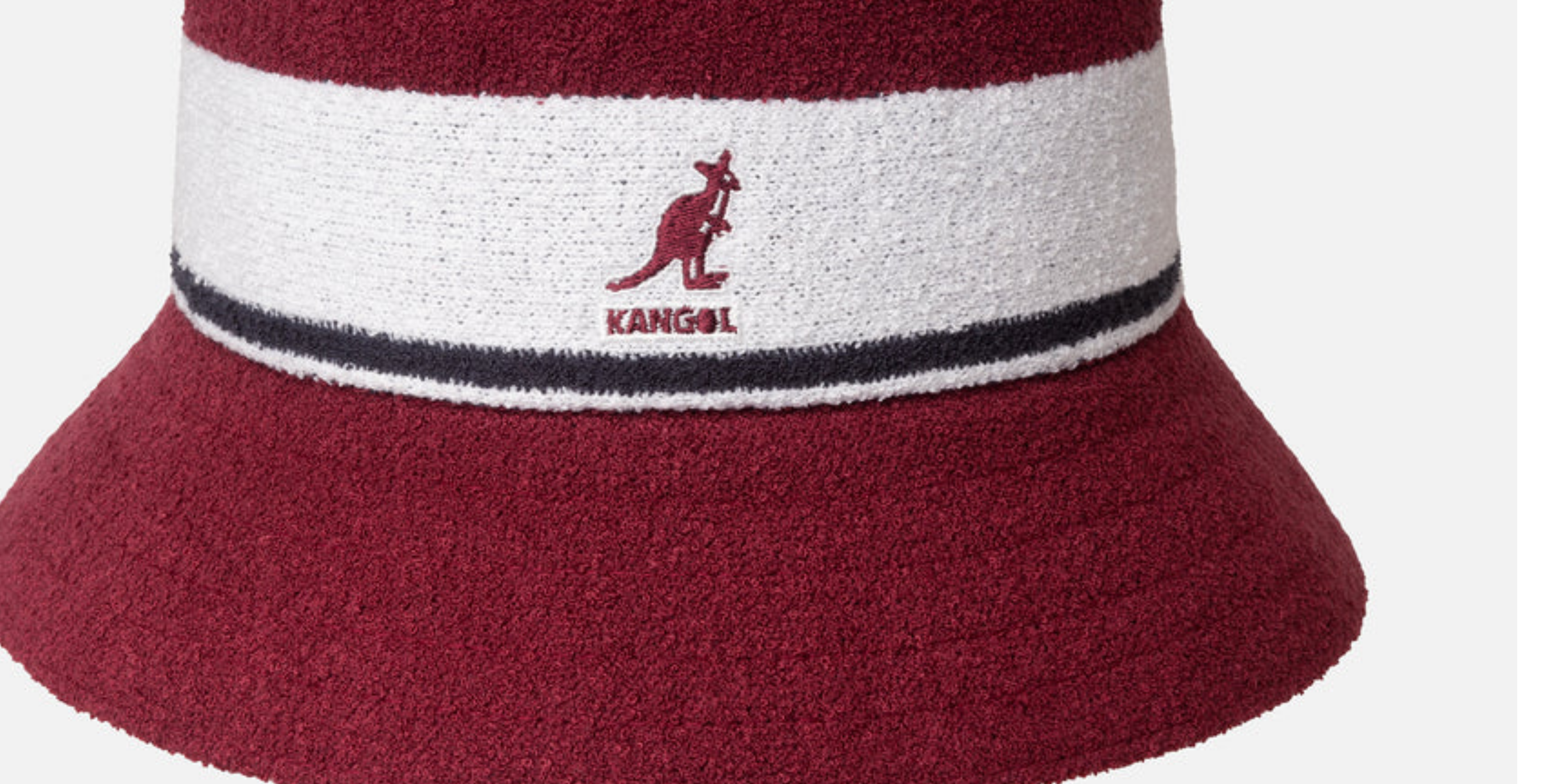 scroll, scrollTop: 0, scrollLeft: 109, axis: horizontal 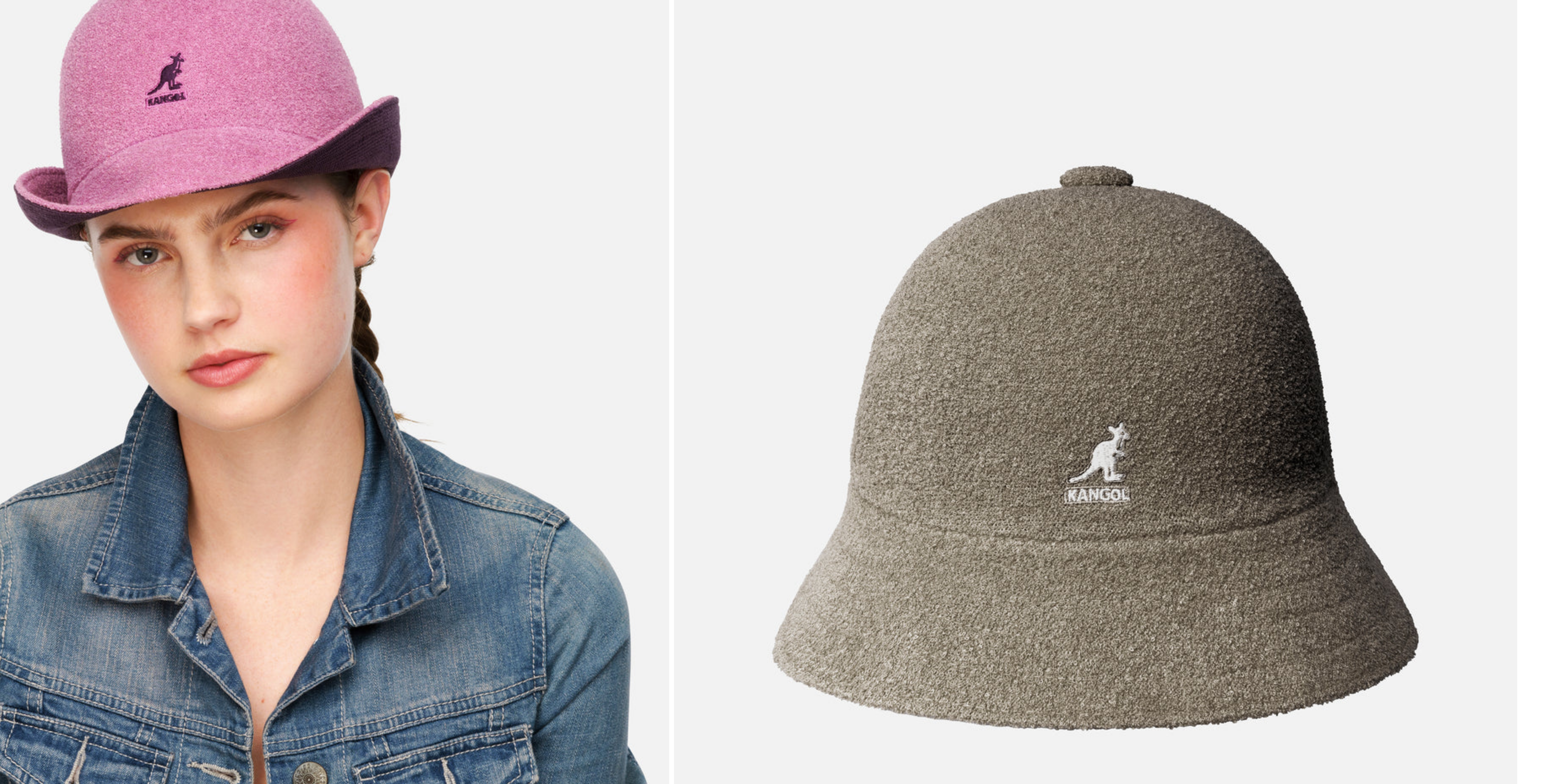 click at bounding box center (969, 441) 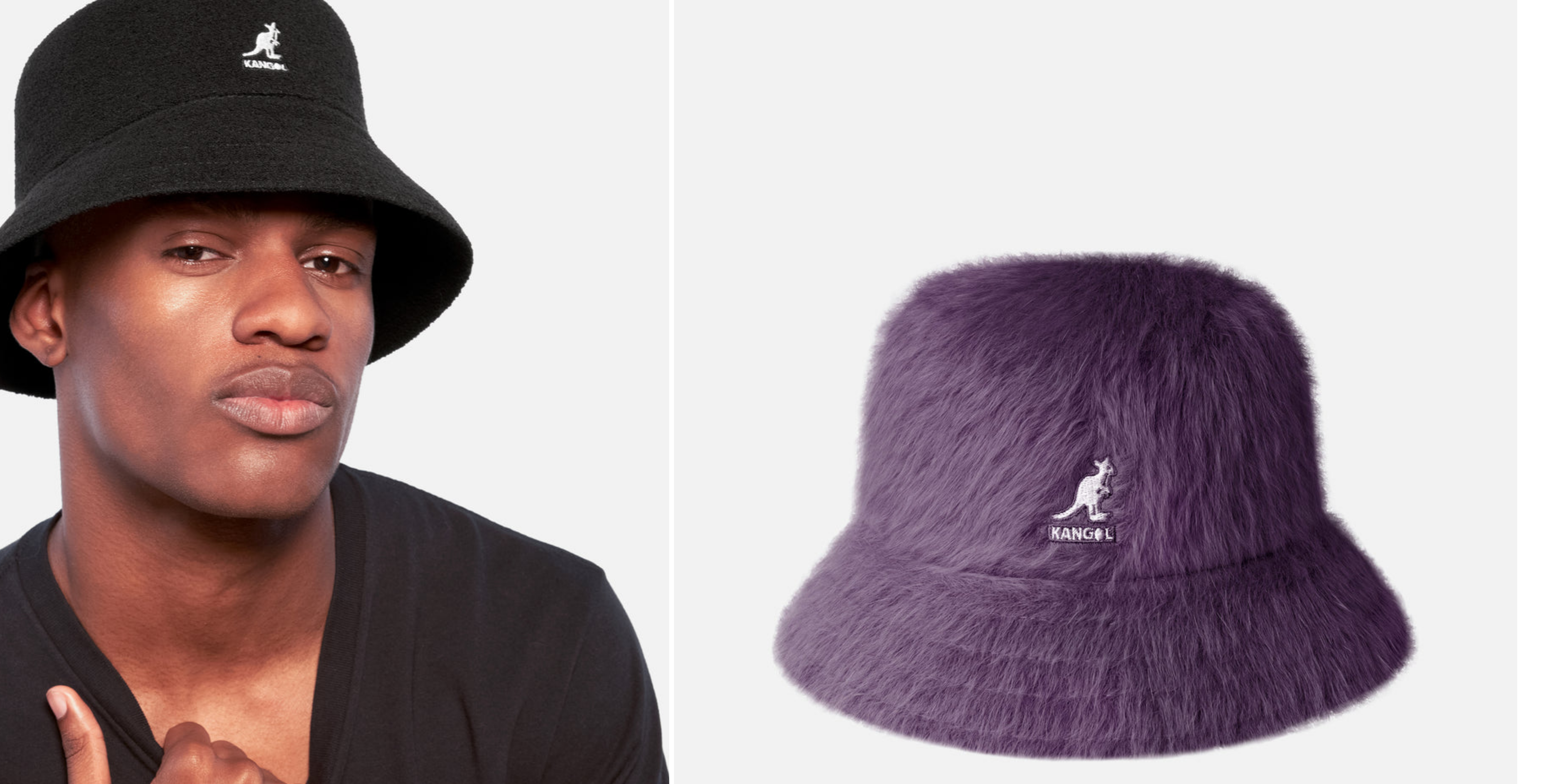 click at bounding box center [969, 468] 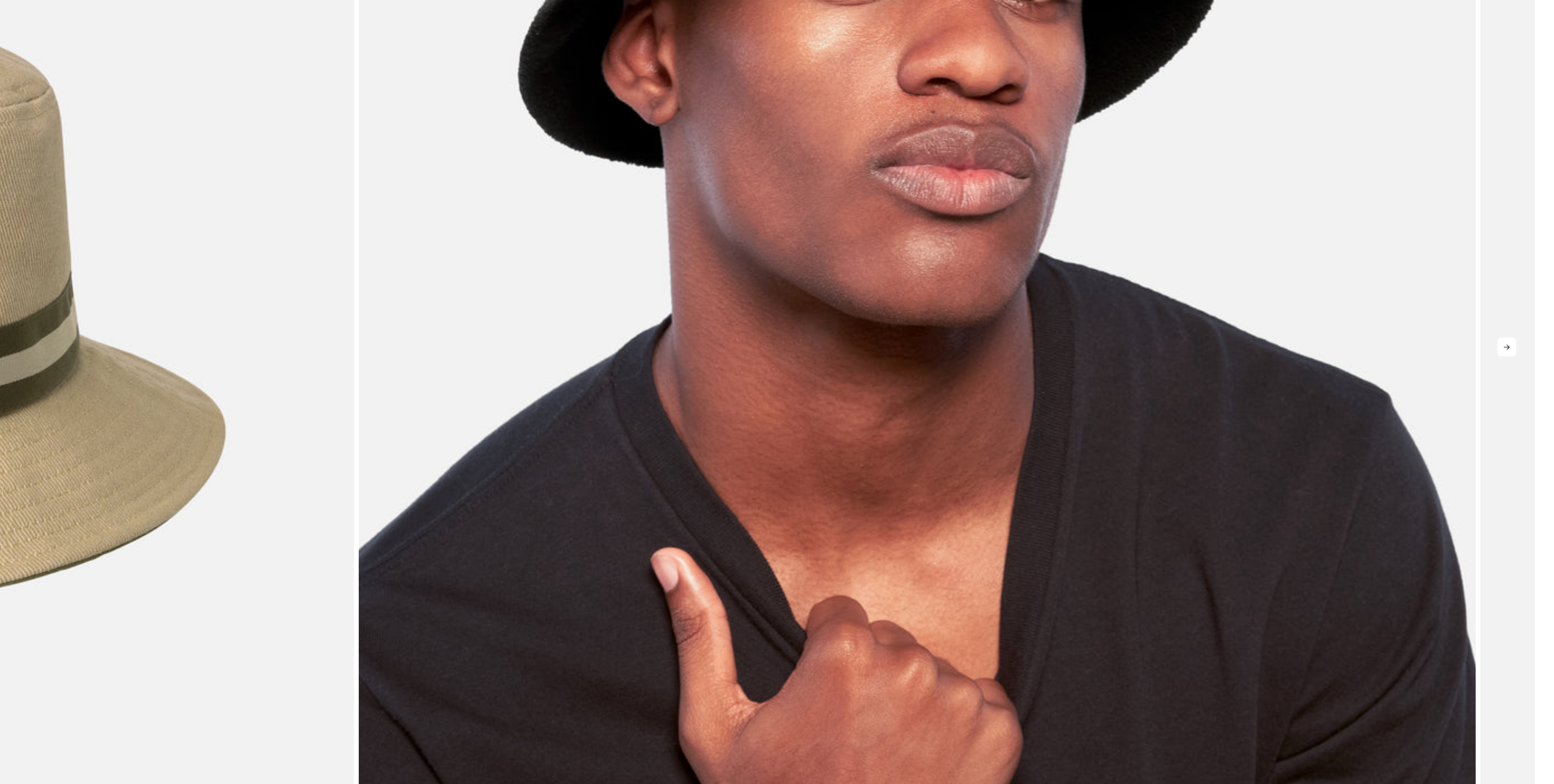 click at bounding box center [1274, 387] 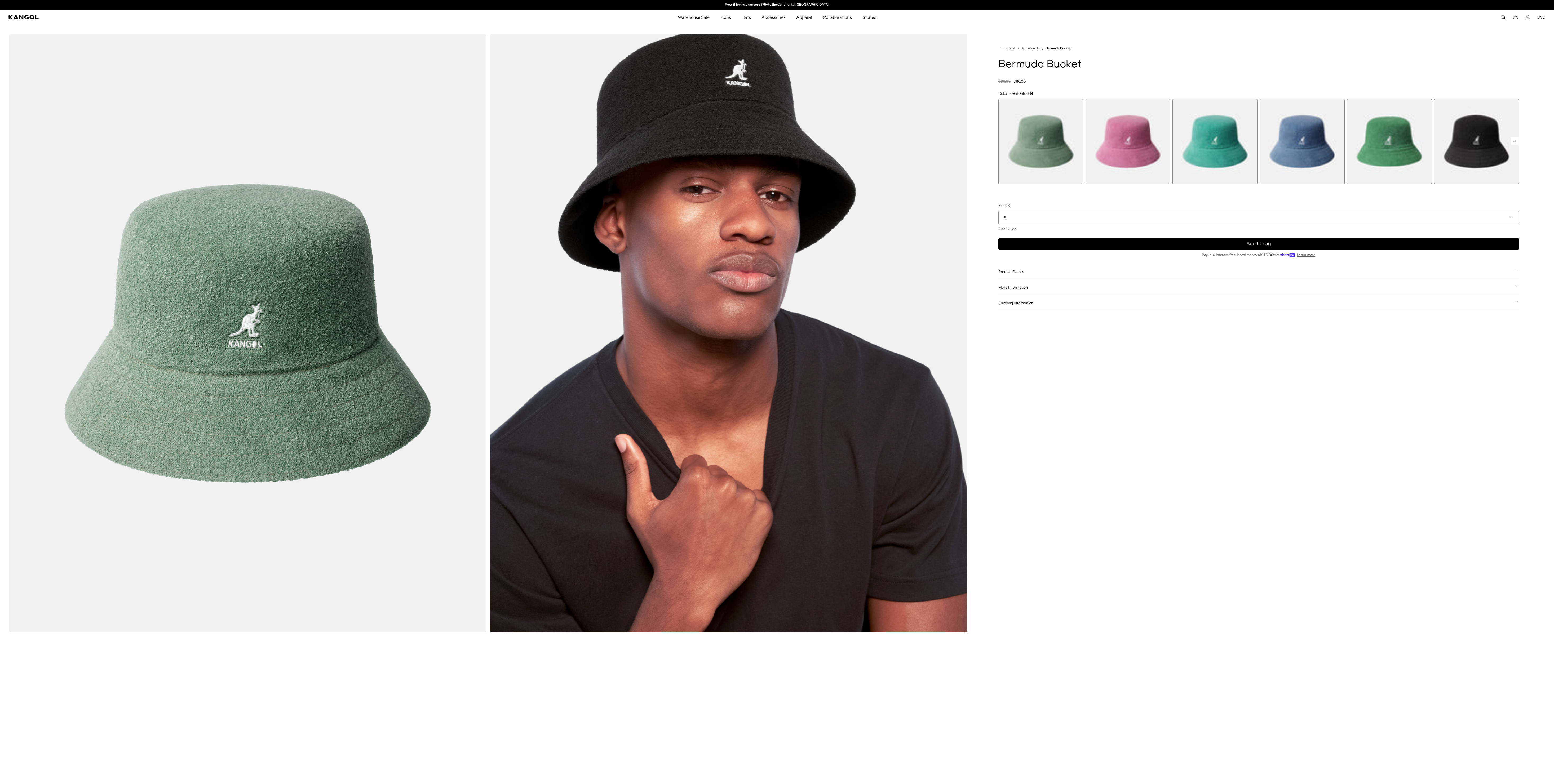 scroll, scrollTop: 0, scrollLeft: 0, axis: both 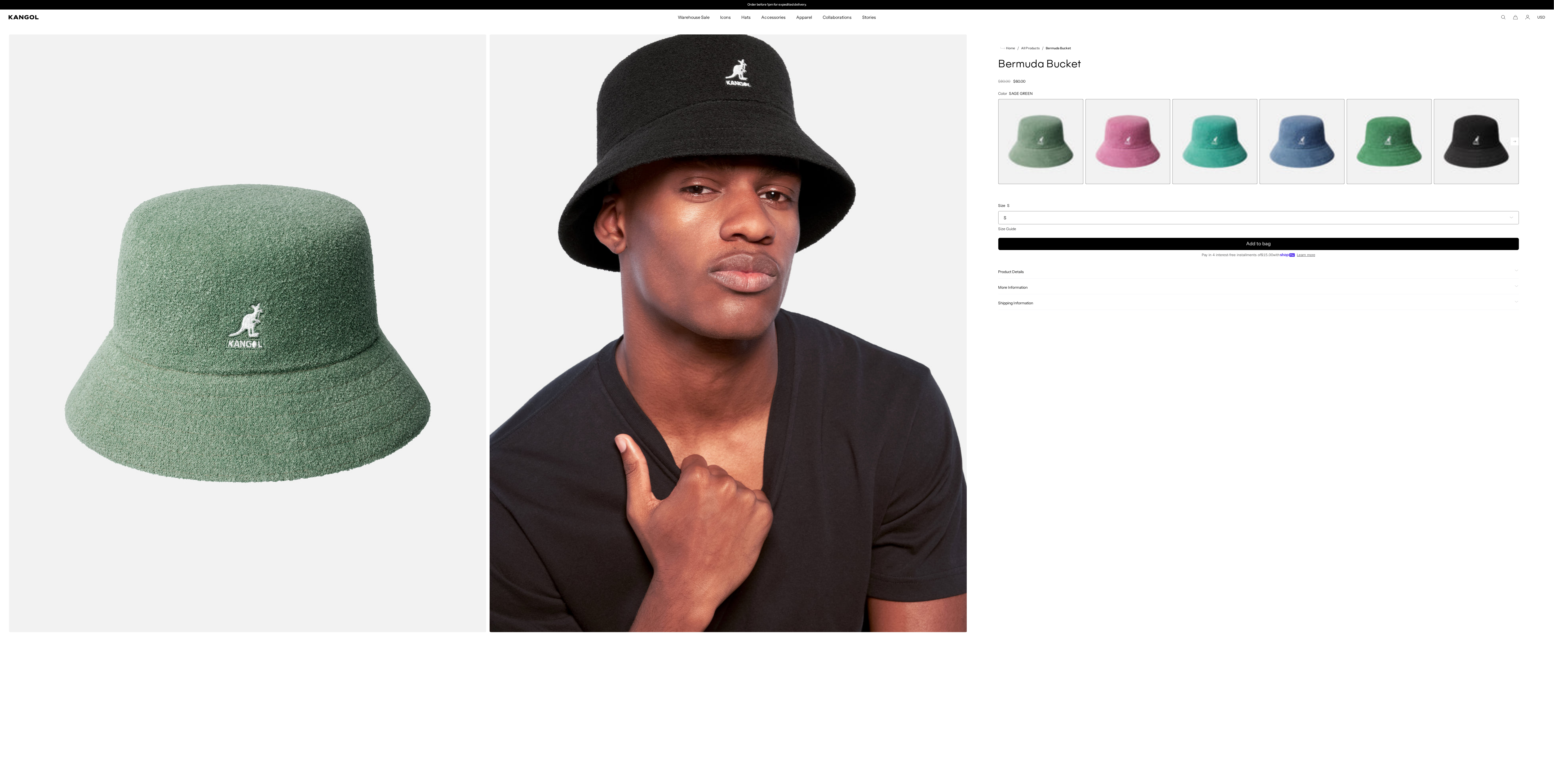 click at bounding box center (1302, 141) 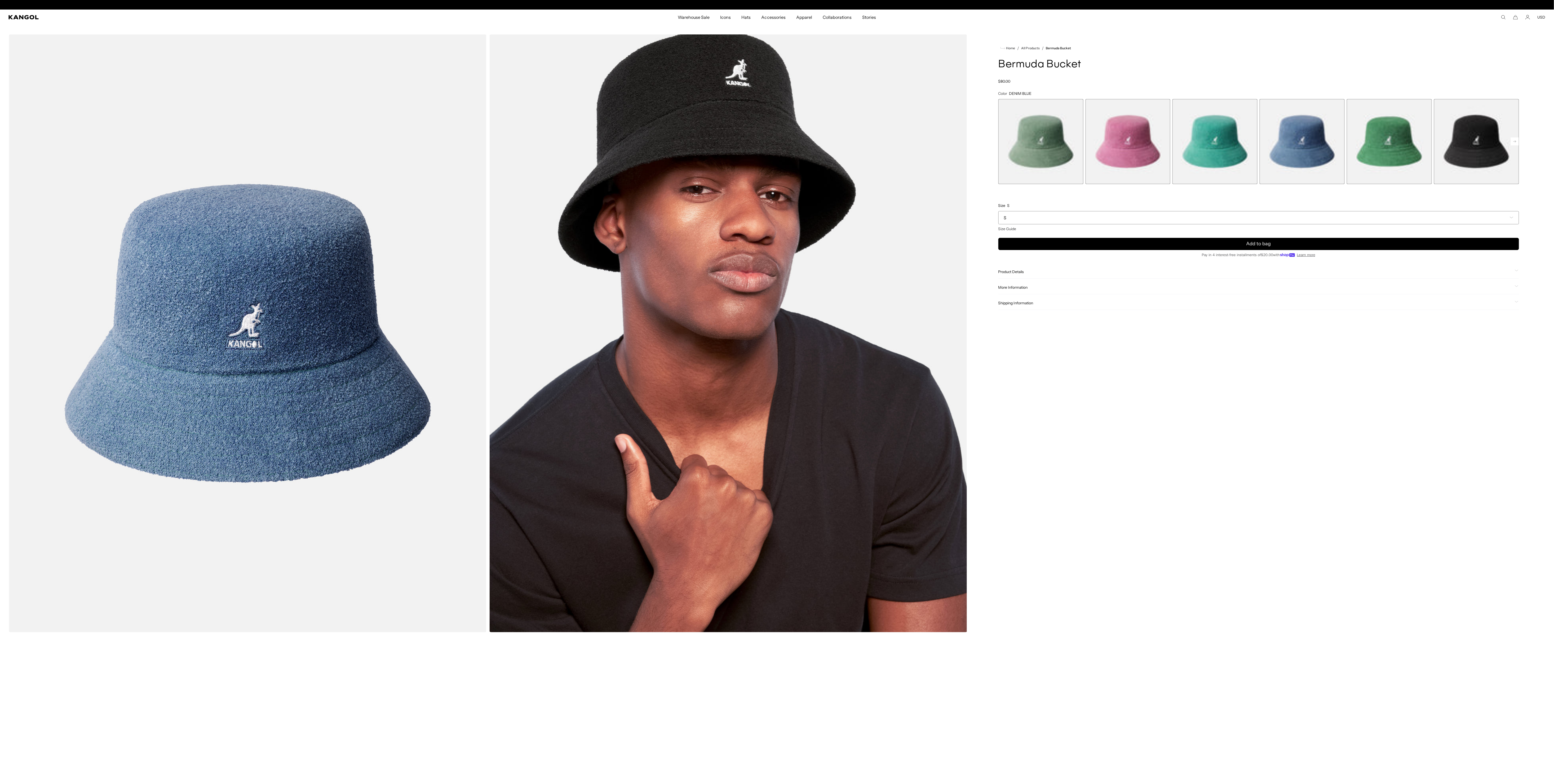 scroll, scrollTop: 0, scrollLeft: 109, axis: horizontal 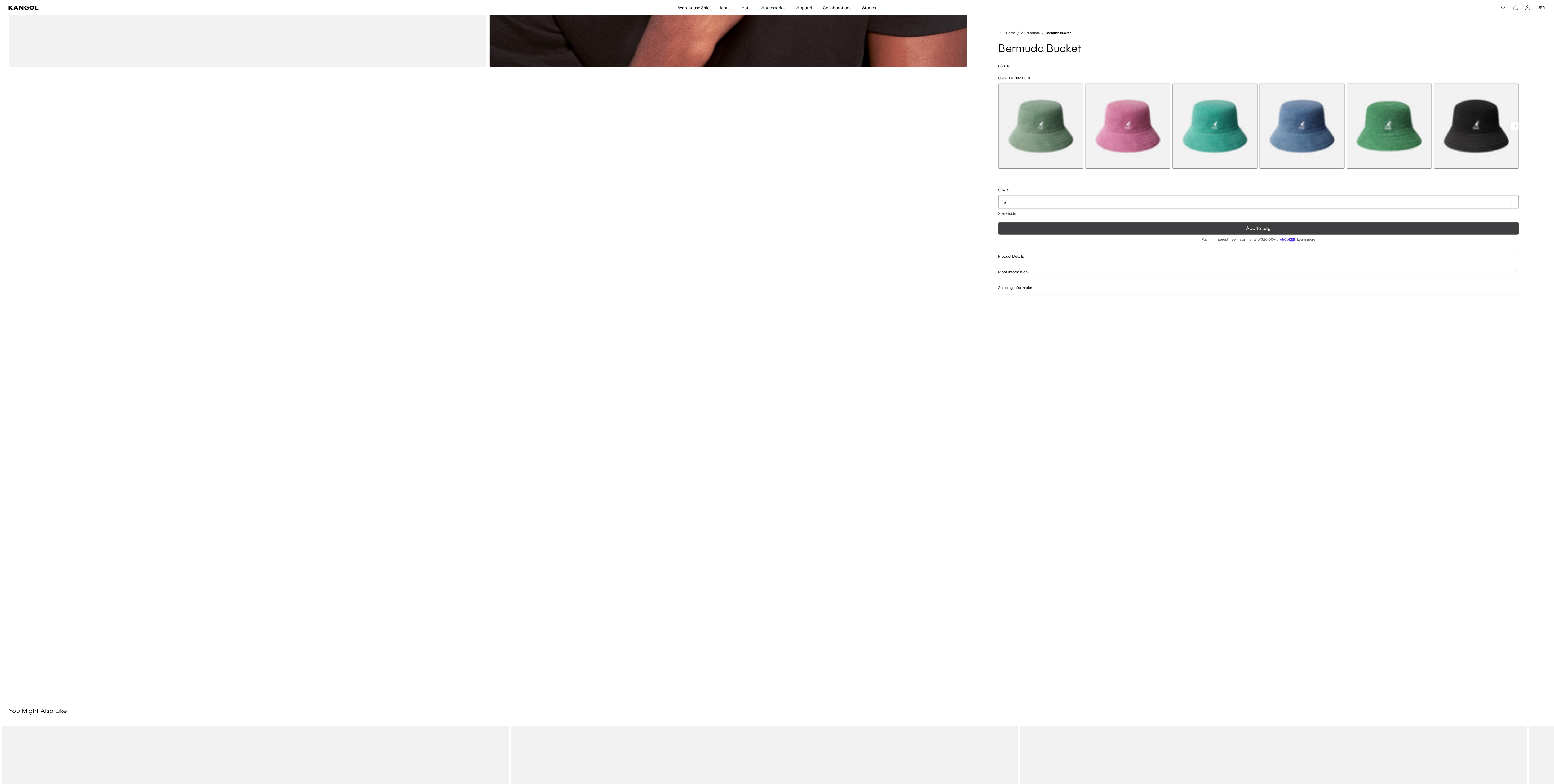 click at bounding box center (1259, 228) 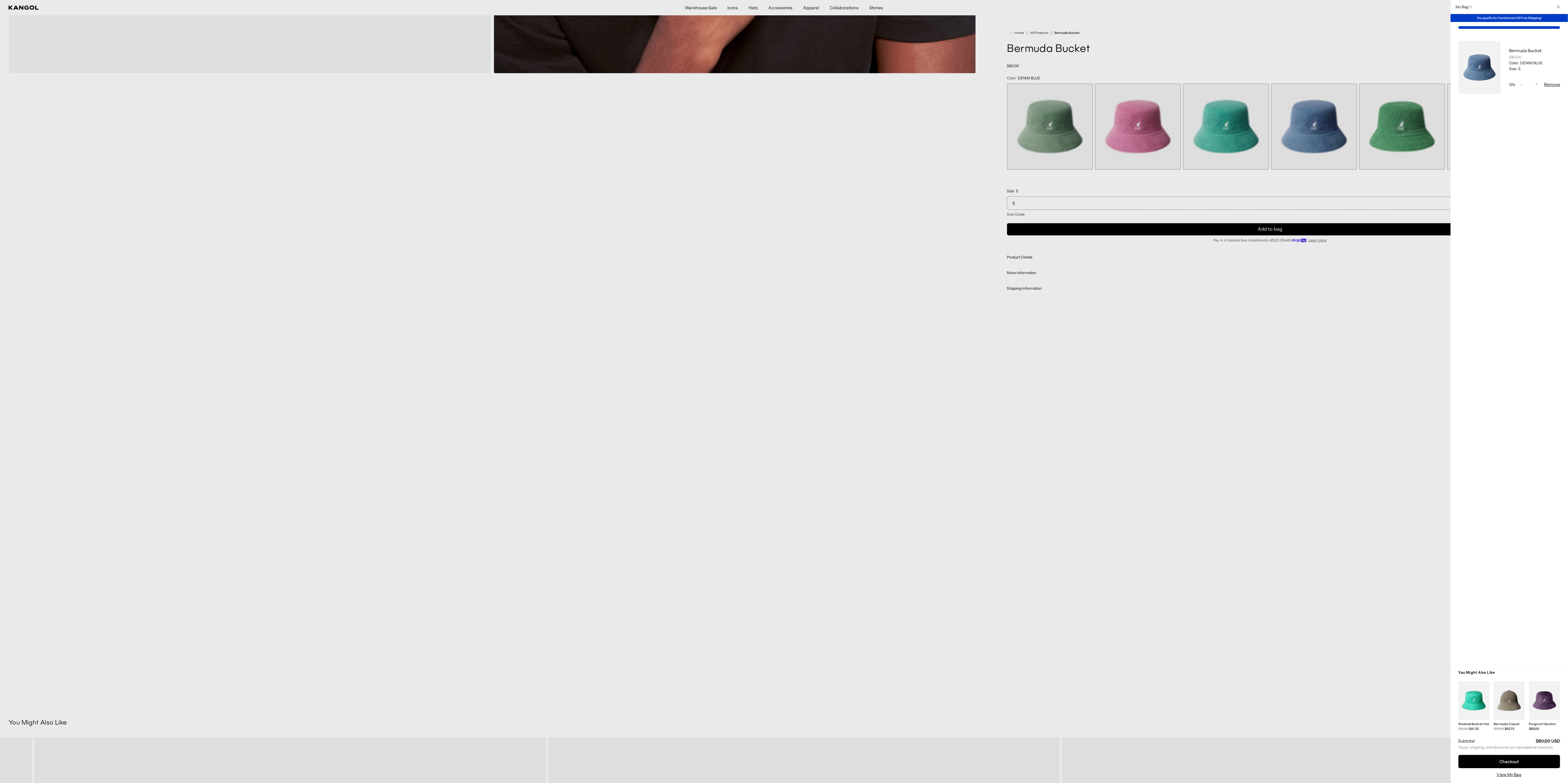 scroll, scrollTop: 0, scrollLeft: 109, axis: horizontal 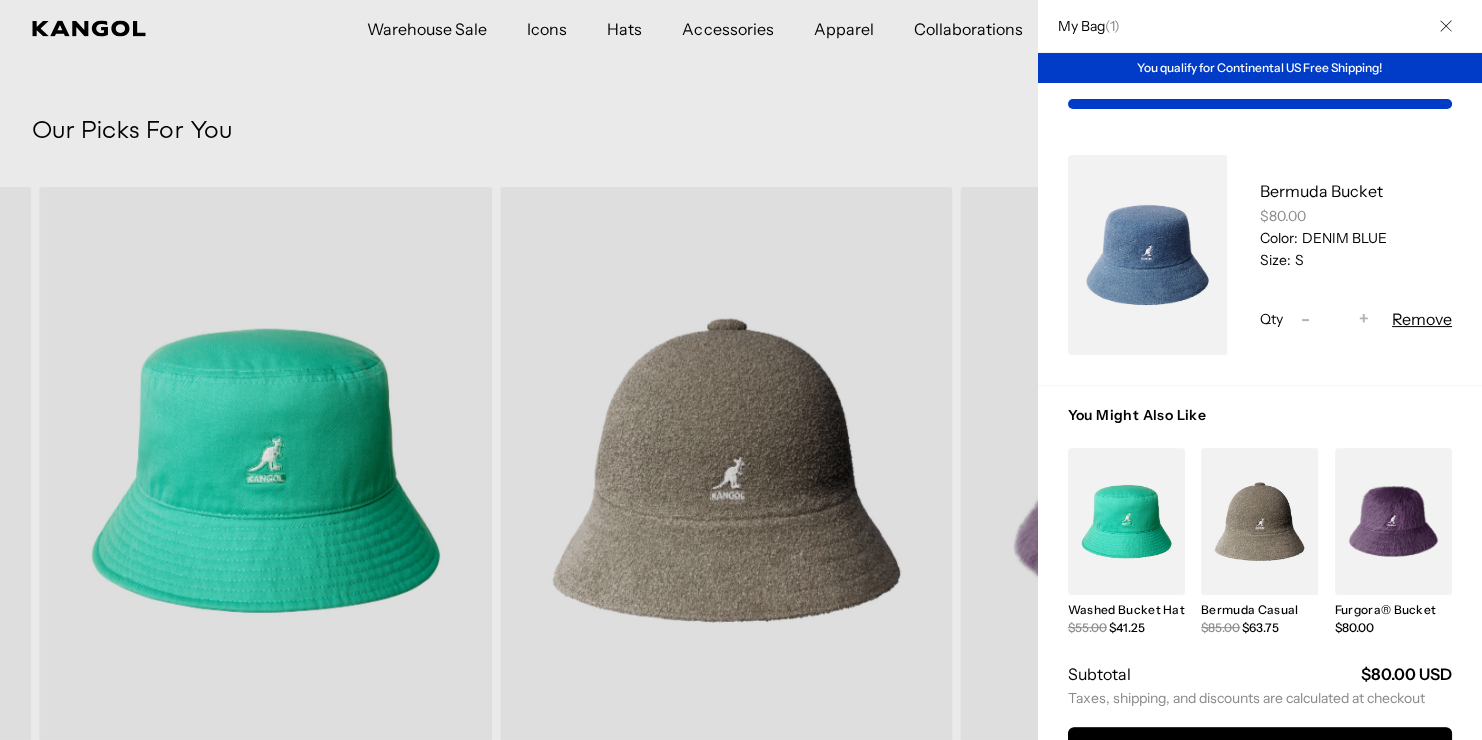 drag, startPoint x: 5220, startPoint y: 0, endPoint x: 687, endPoint y: 123, distance: 4534.6685 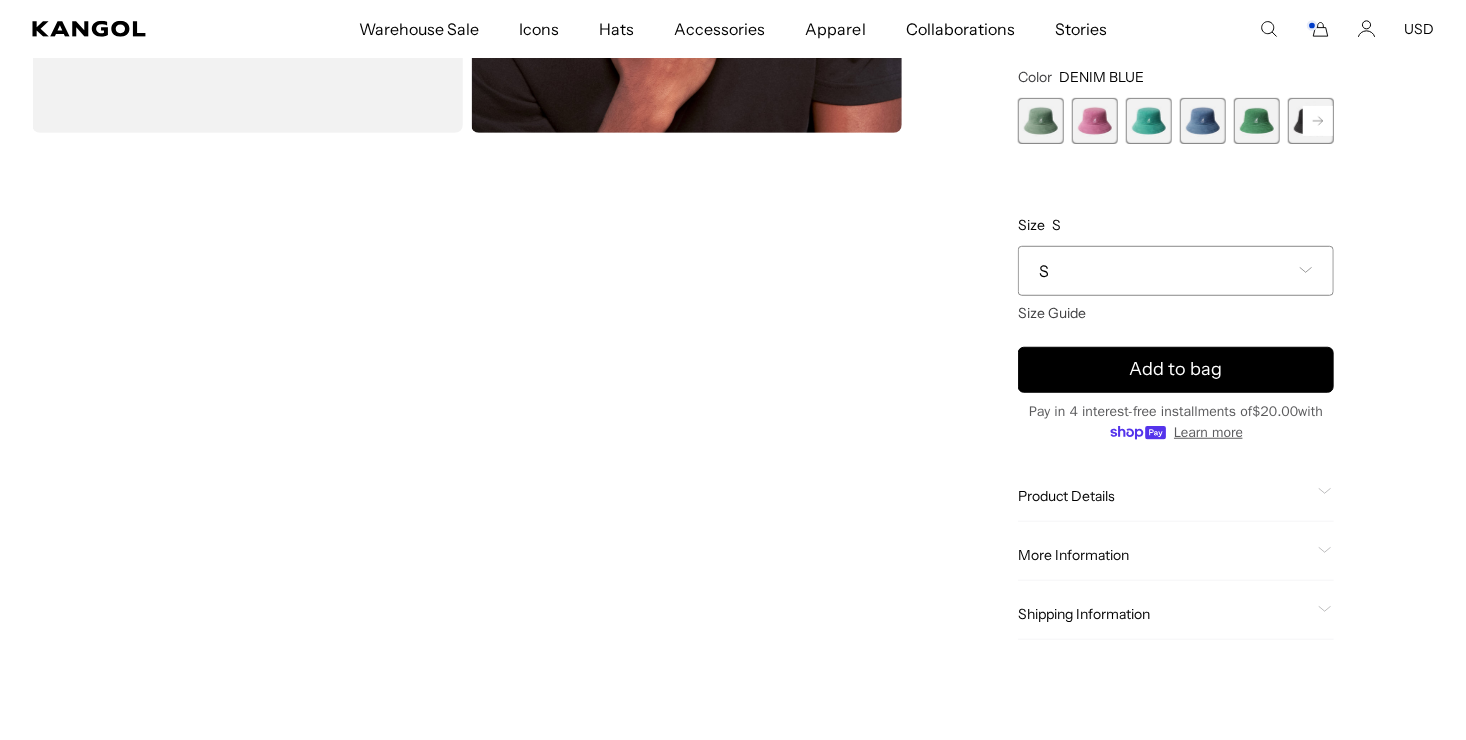 click on "Product Details" 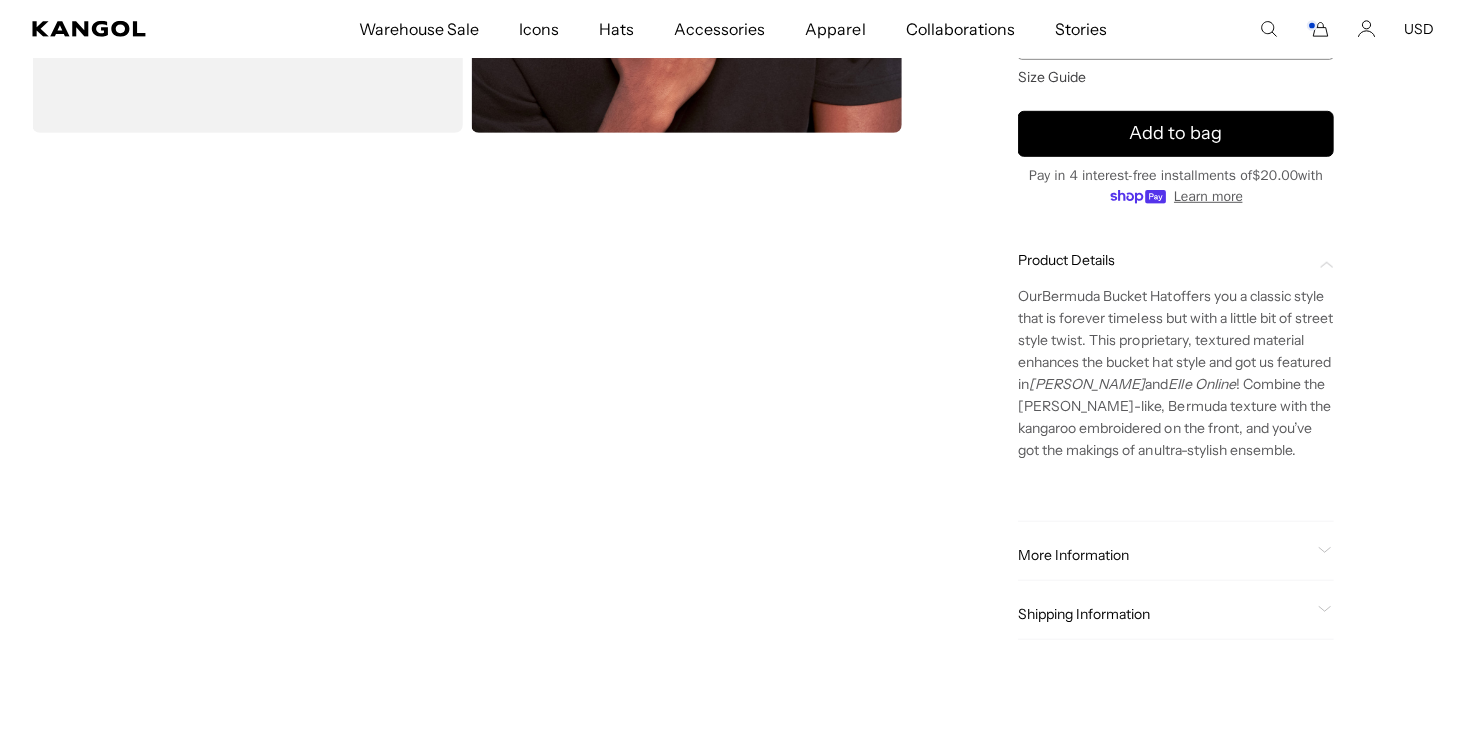 click on "More Information" 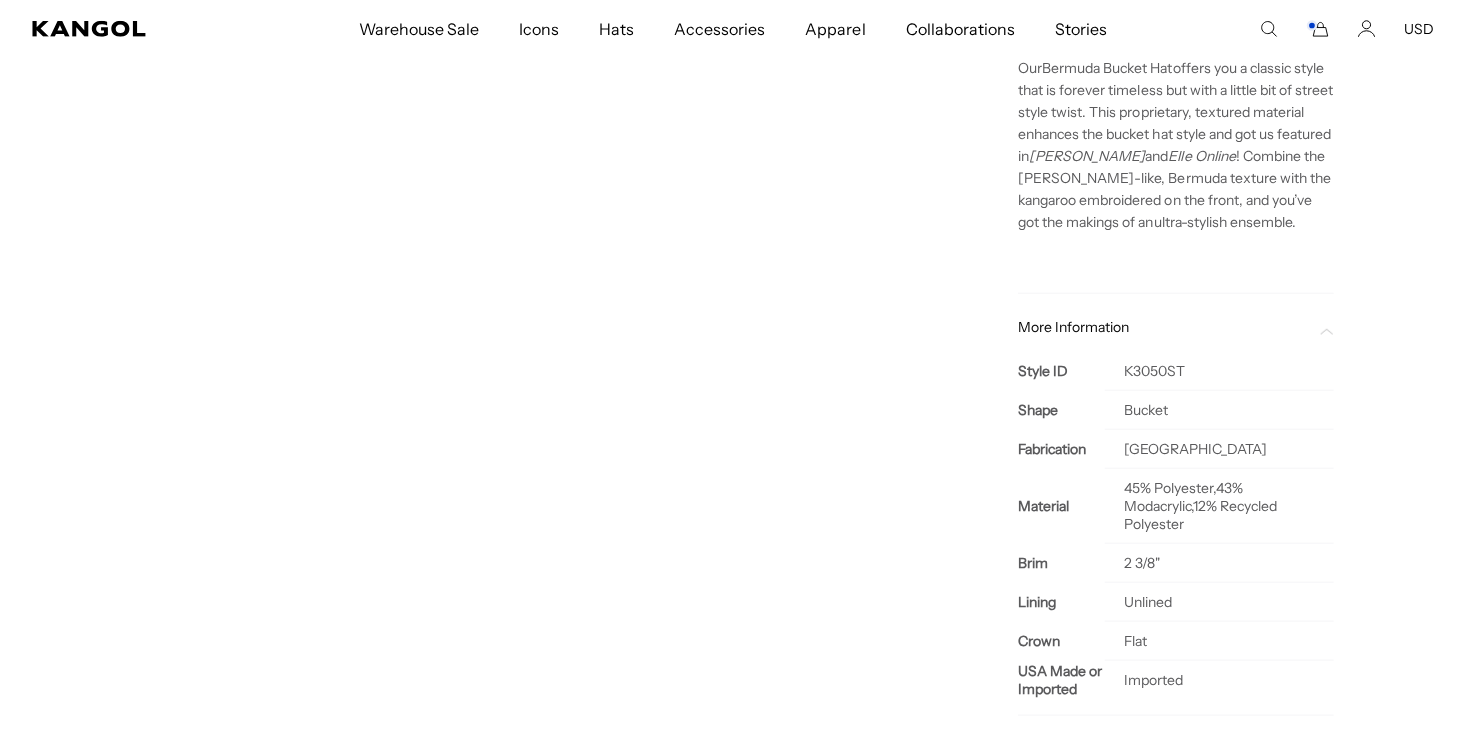 scroll, scrollTop: 0, scrollLeft: 0, axis: both 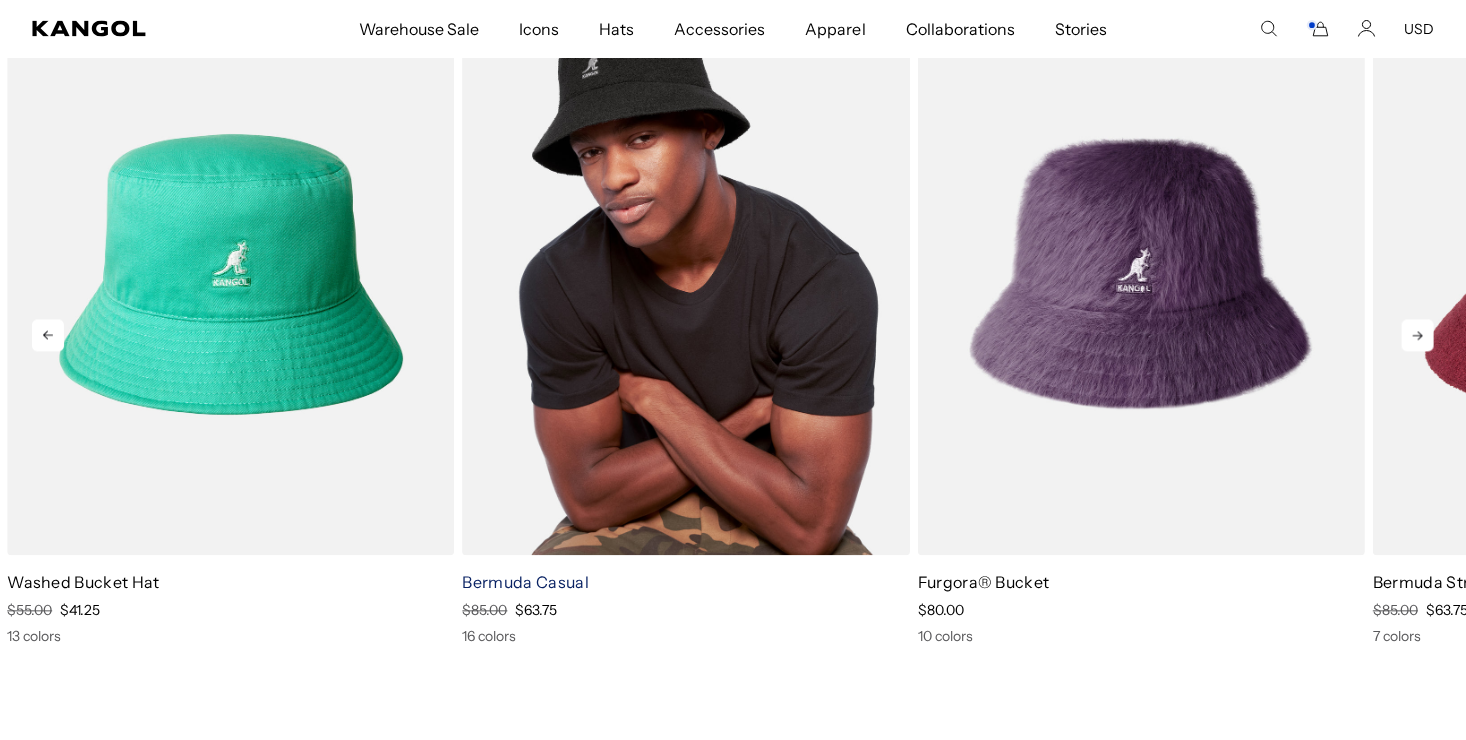 click on "Bermuda Casual" at bounding box center (526, 583) 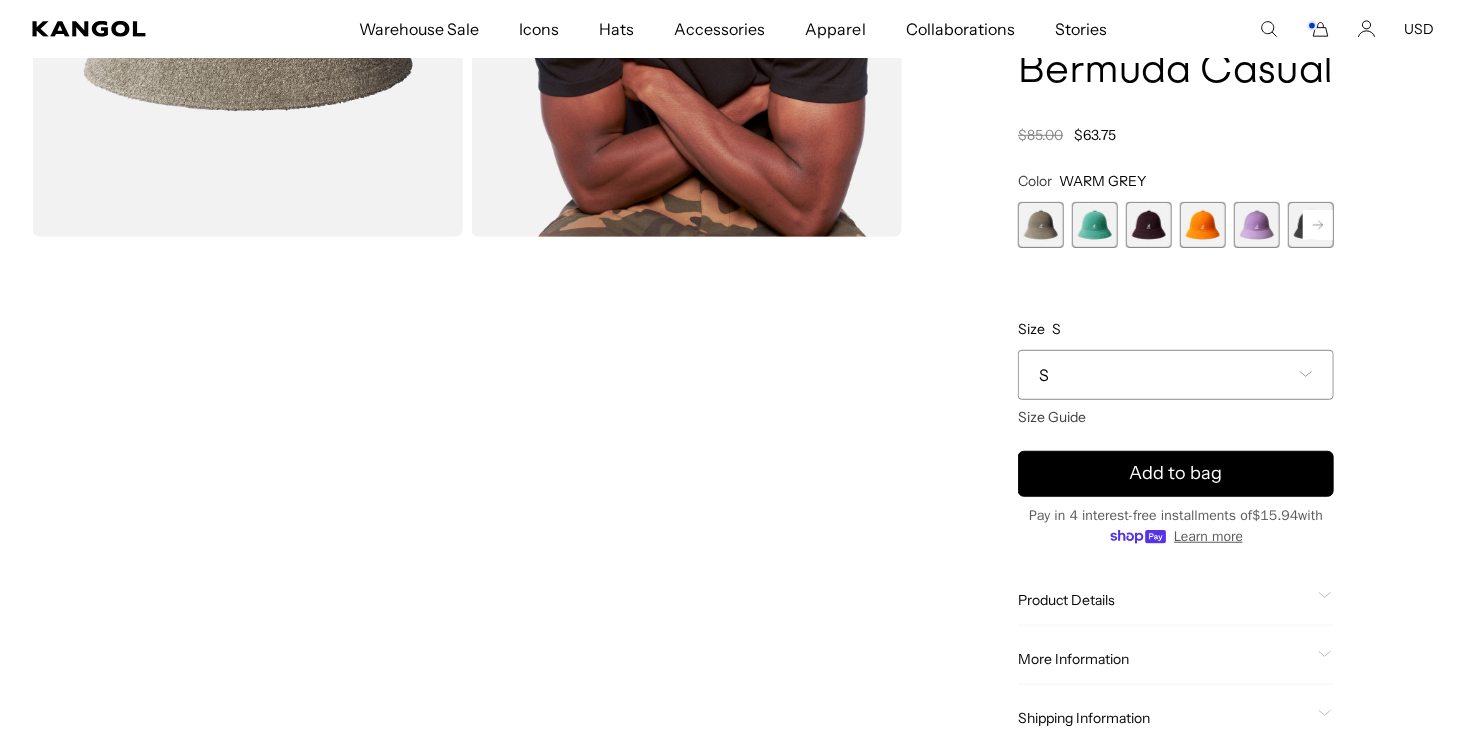 scroll, scrollTop: 0, scrollLeft: 0, axis: both 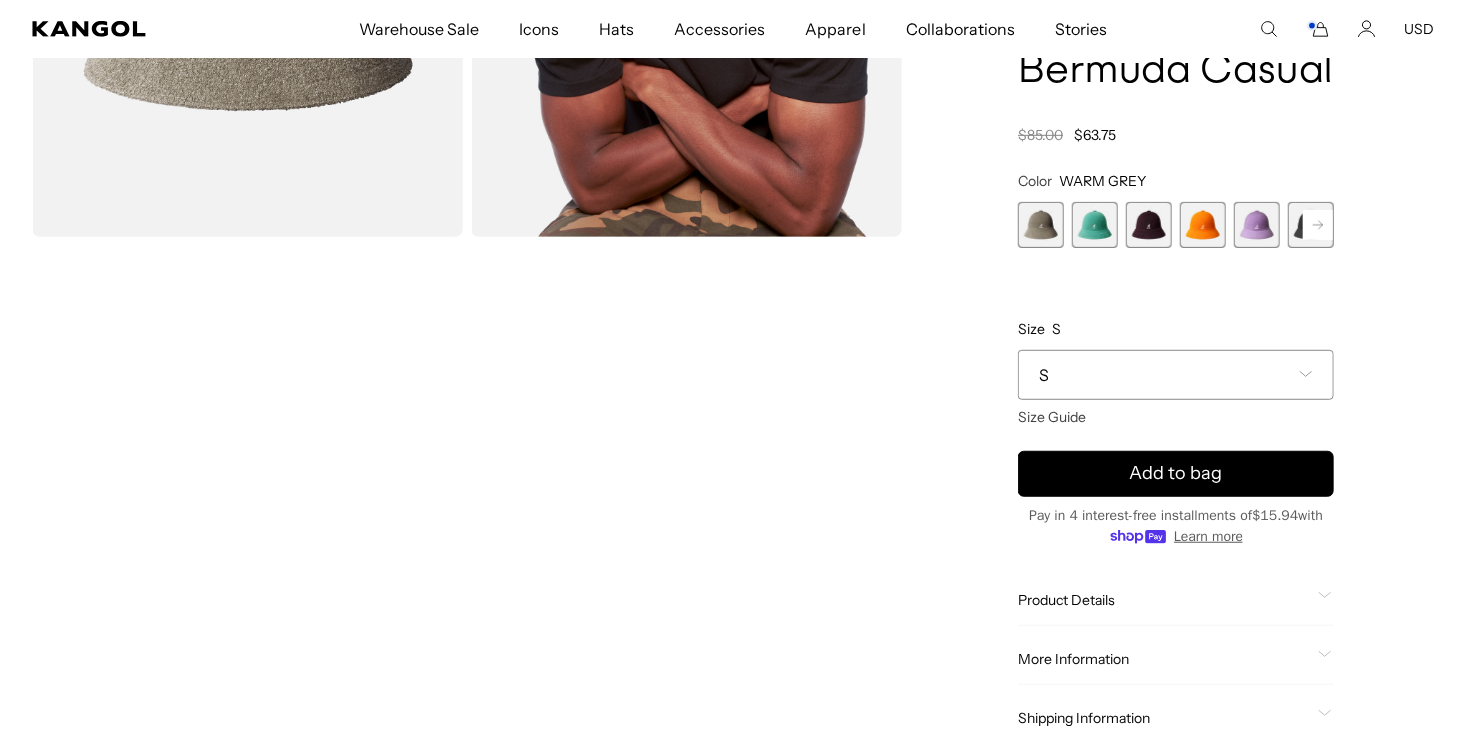 click 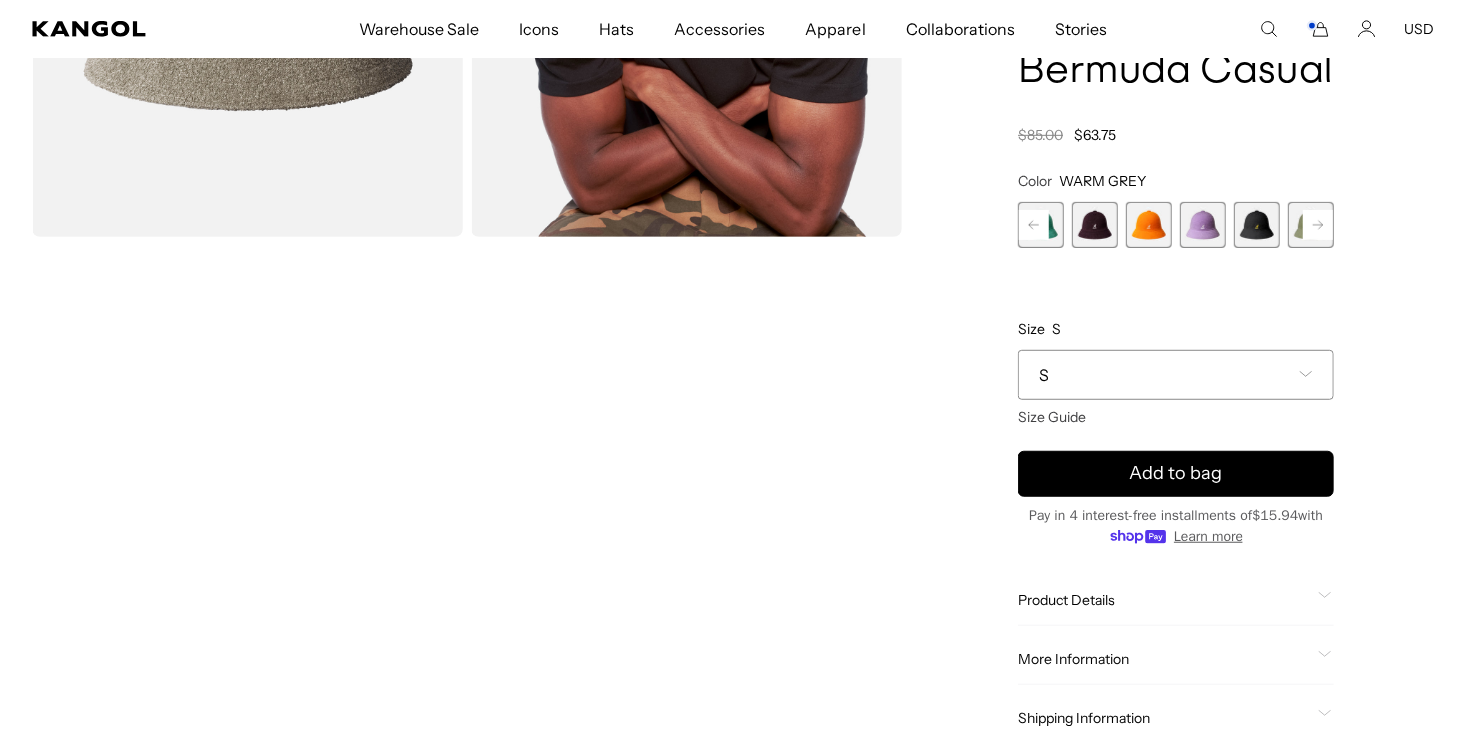 click 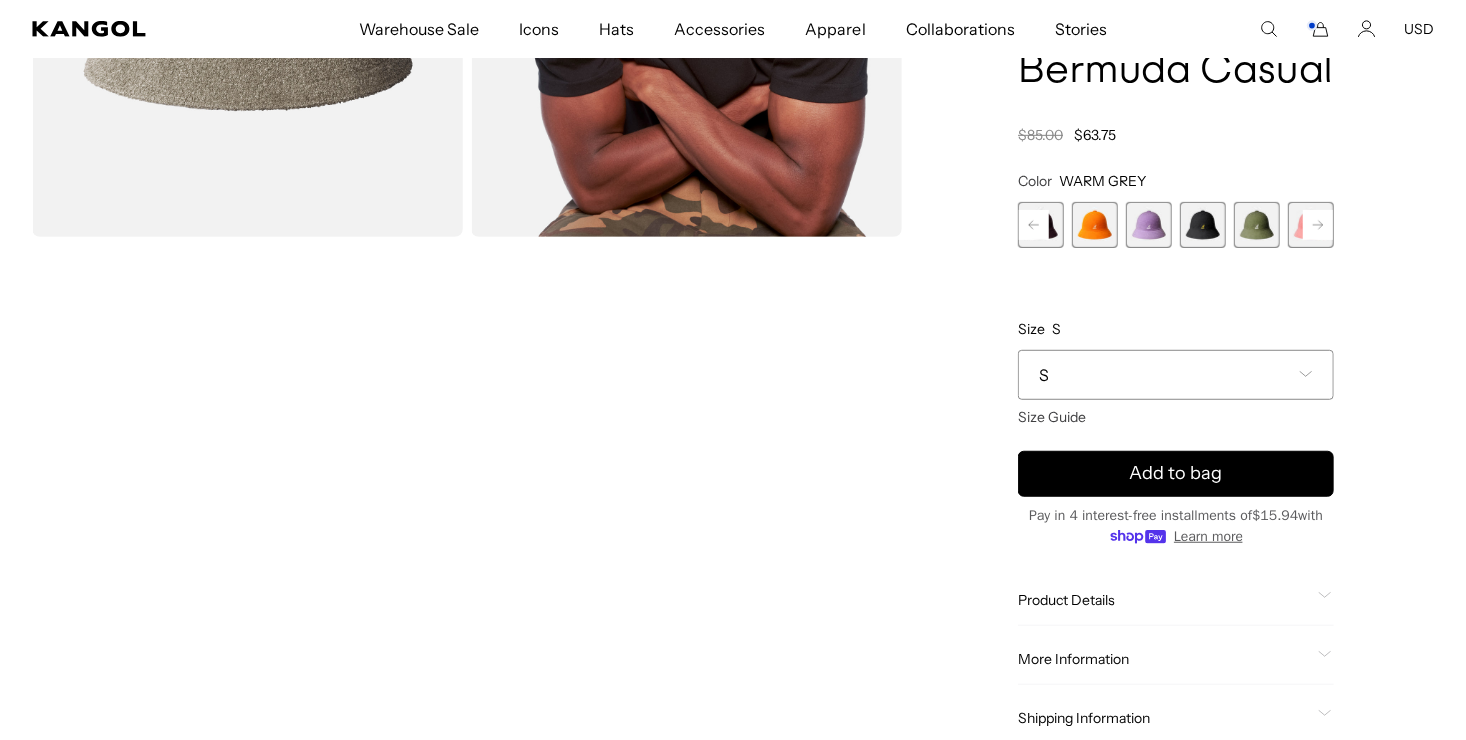 click 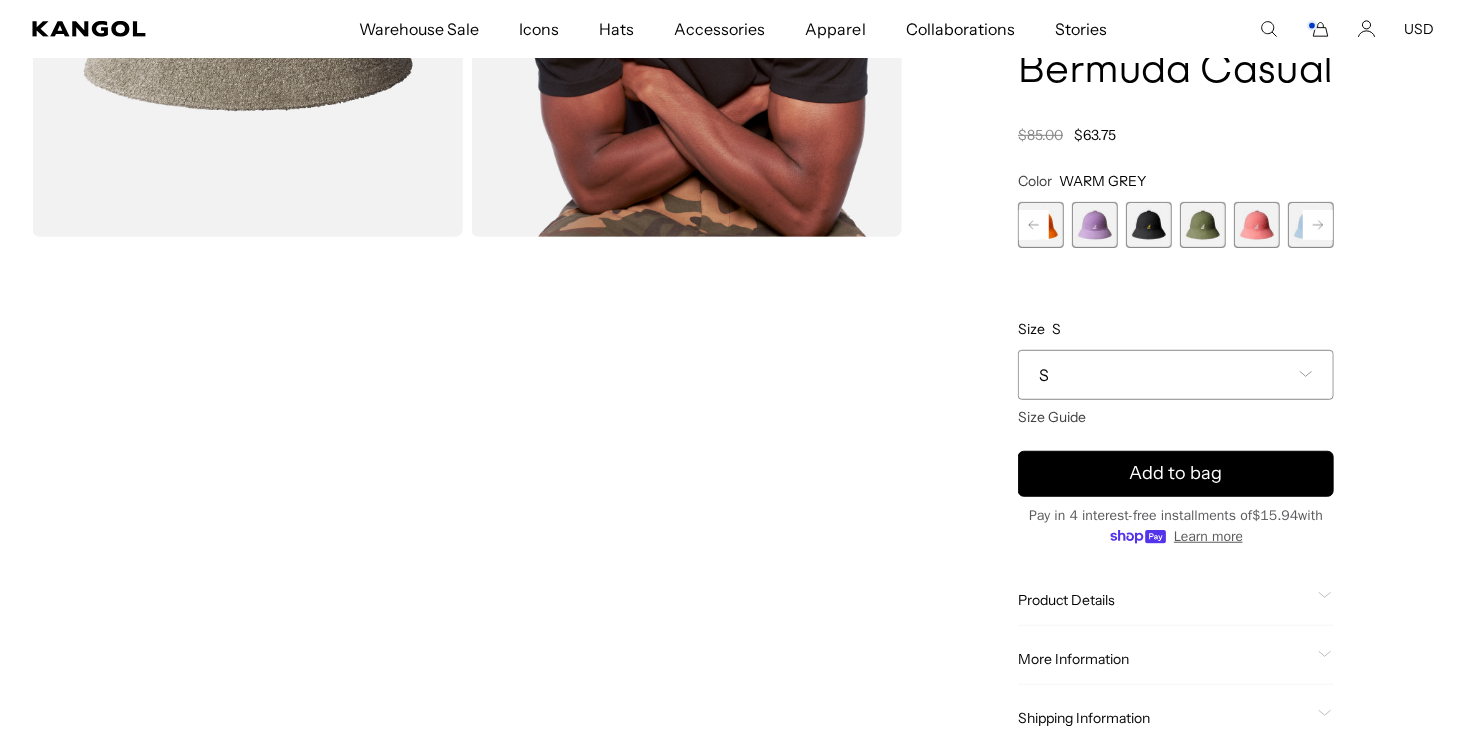 click 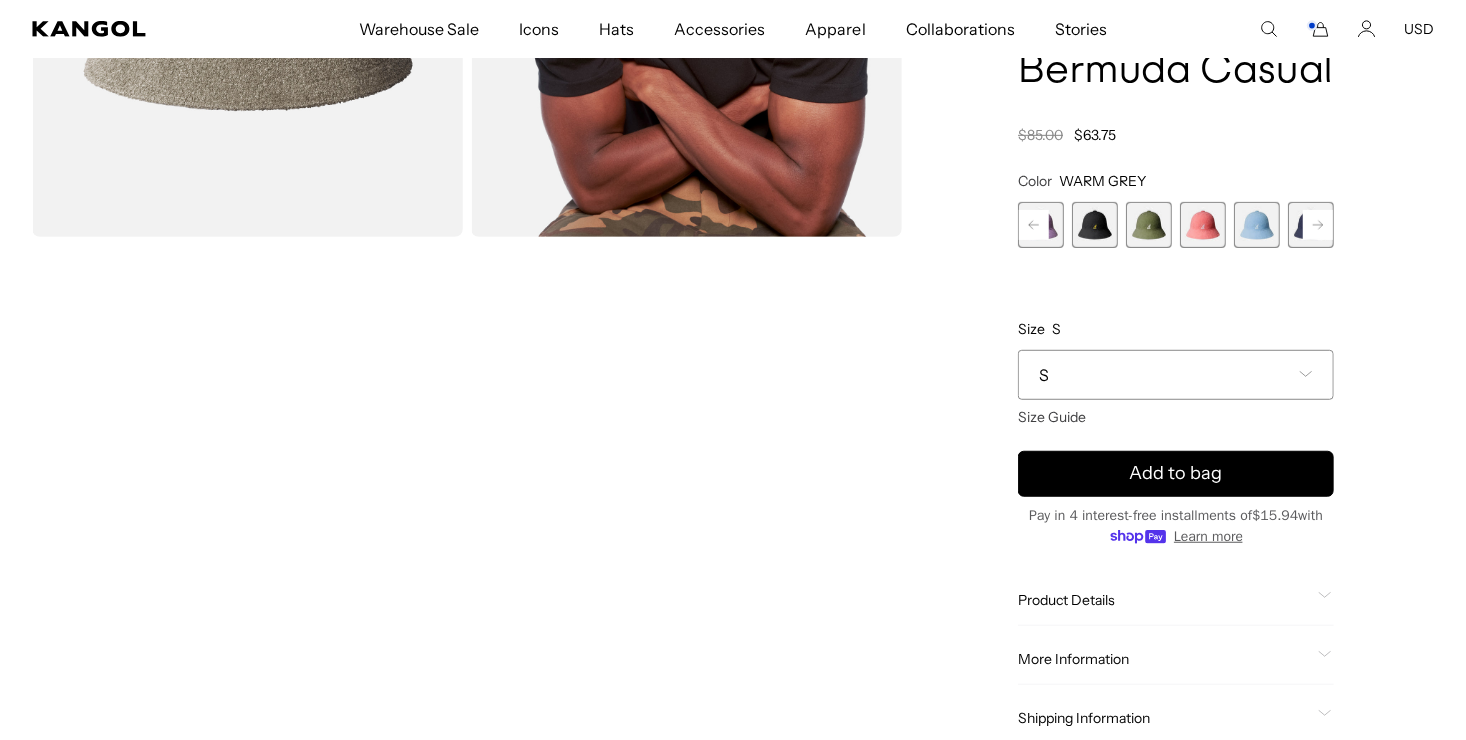 click 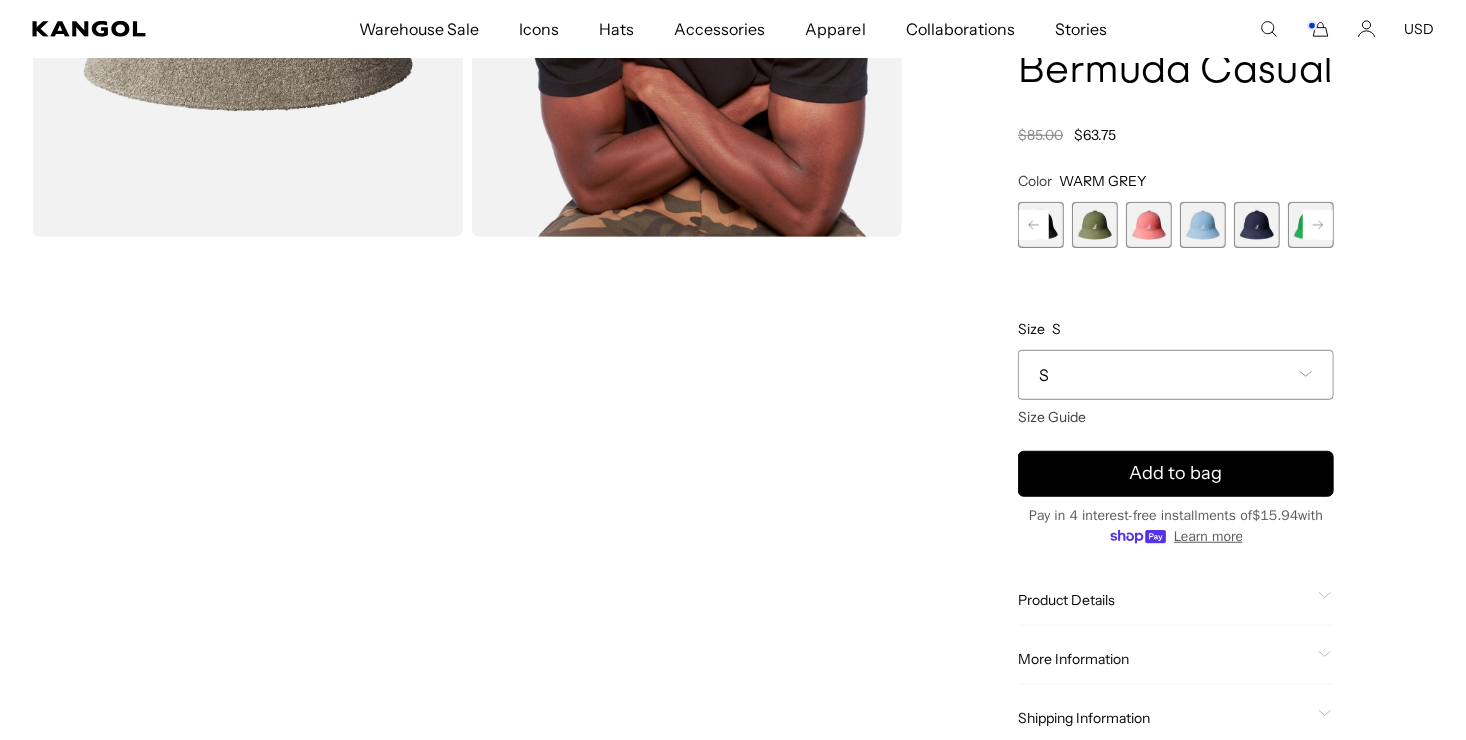 click at bounding box center [1257, 225] 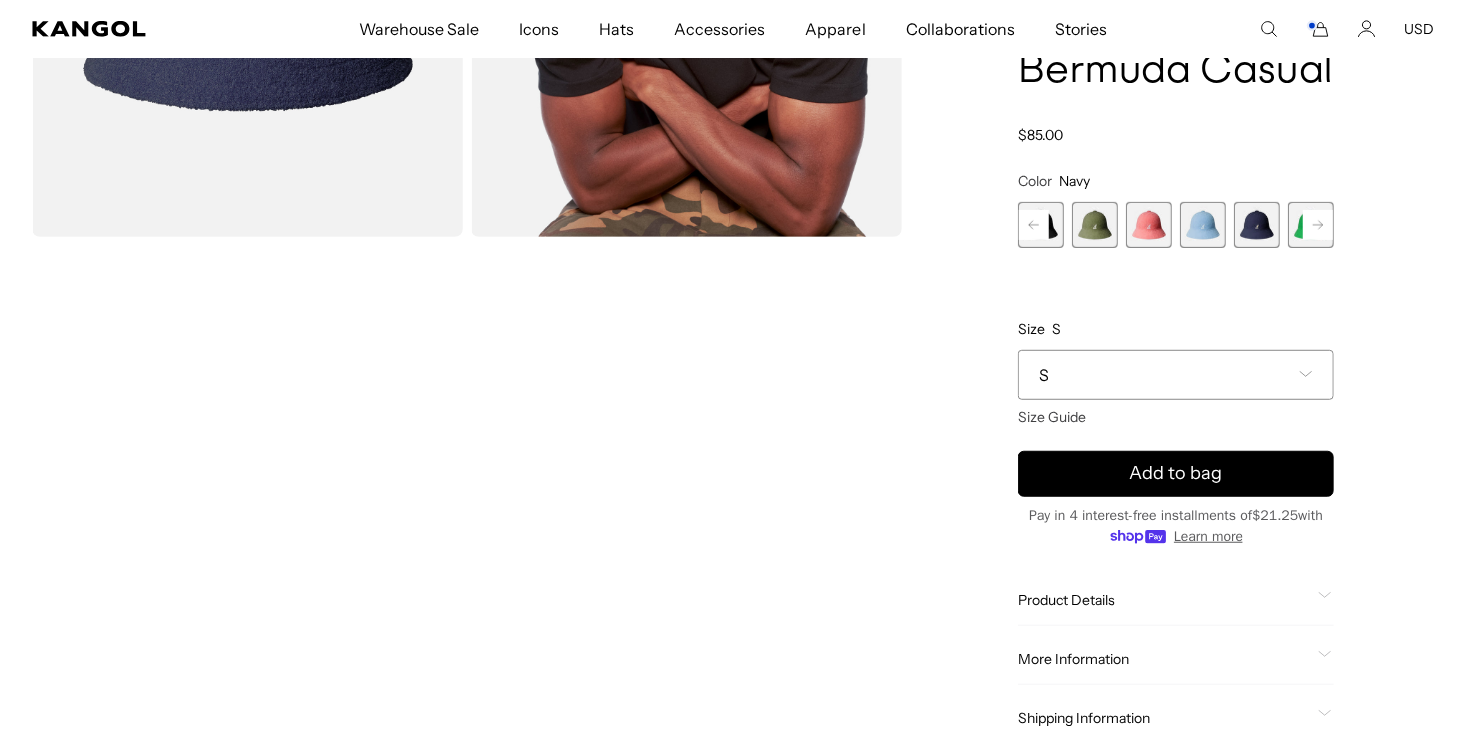 scroll, scrollTop: 0, scrollLeft: 0, axis: both 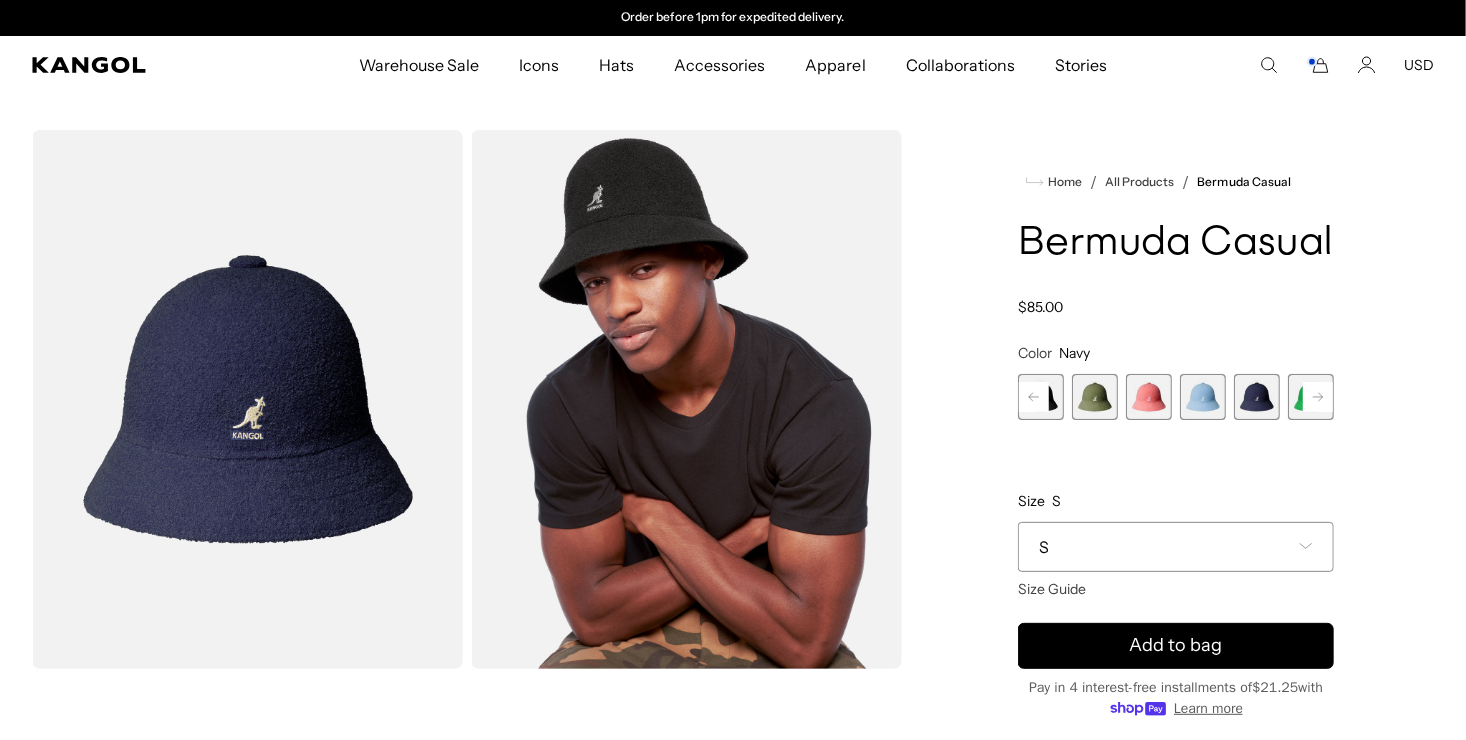 click at bounding box center [247, 399] 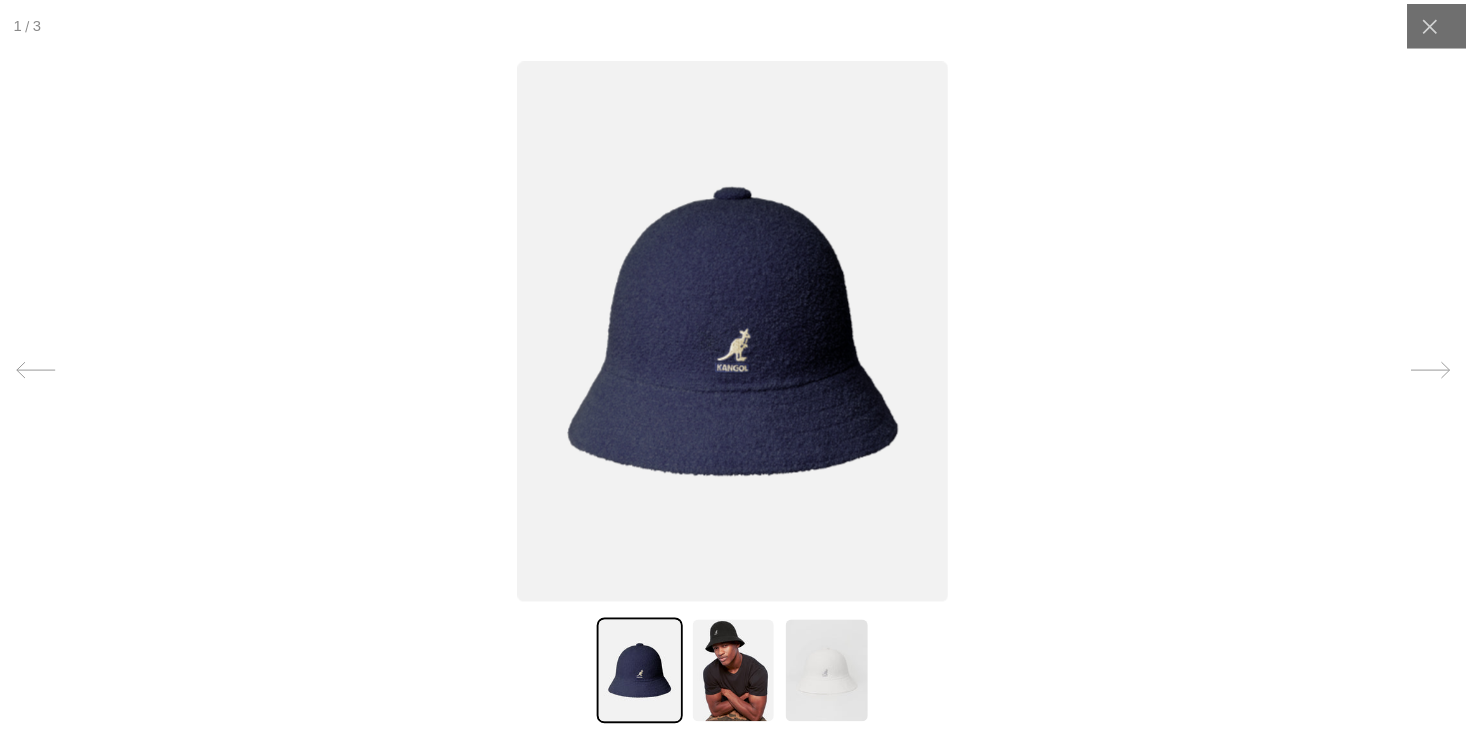 scroll, scrollTop: 0, scrollLeft: 0, axis: both 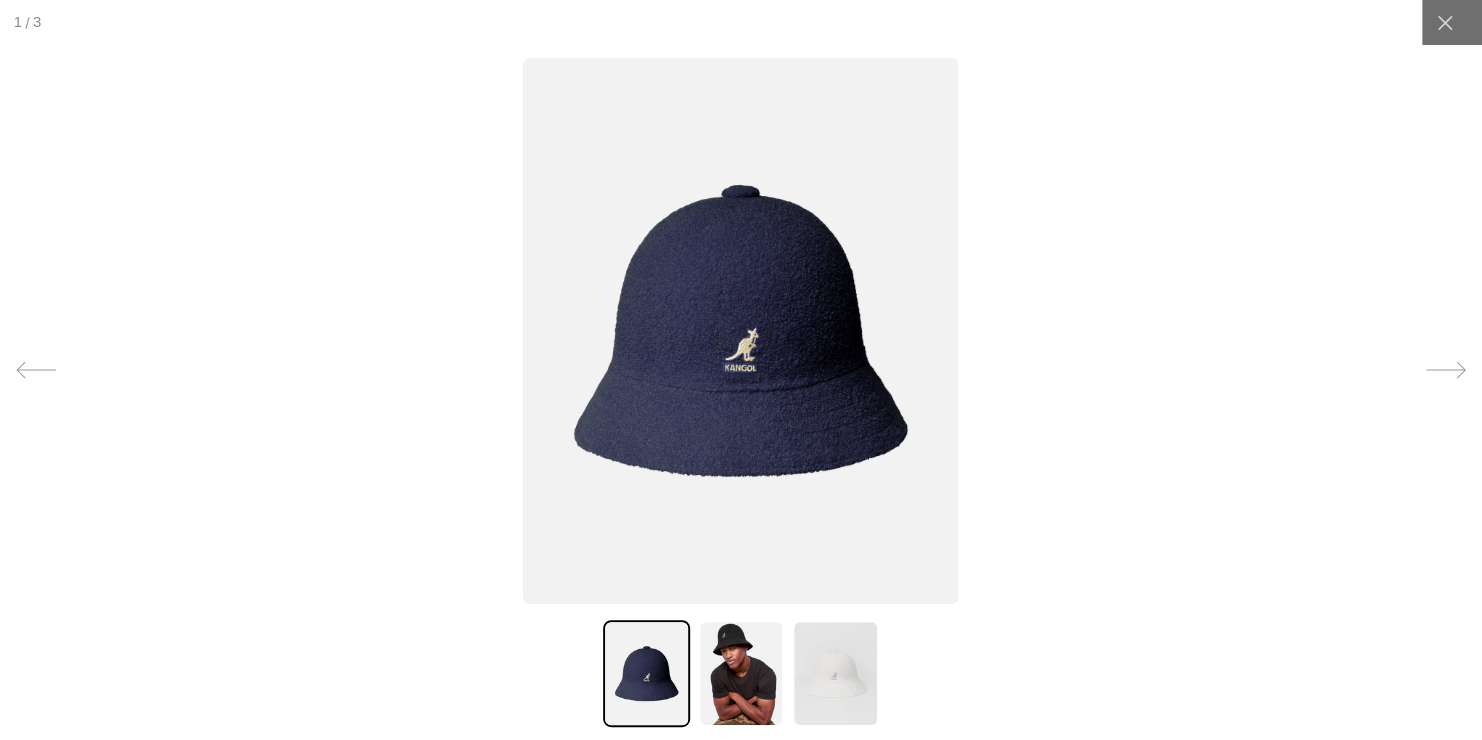 click at bounding box center [741, 370] 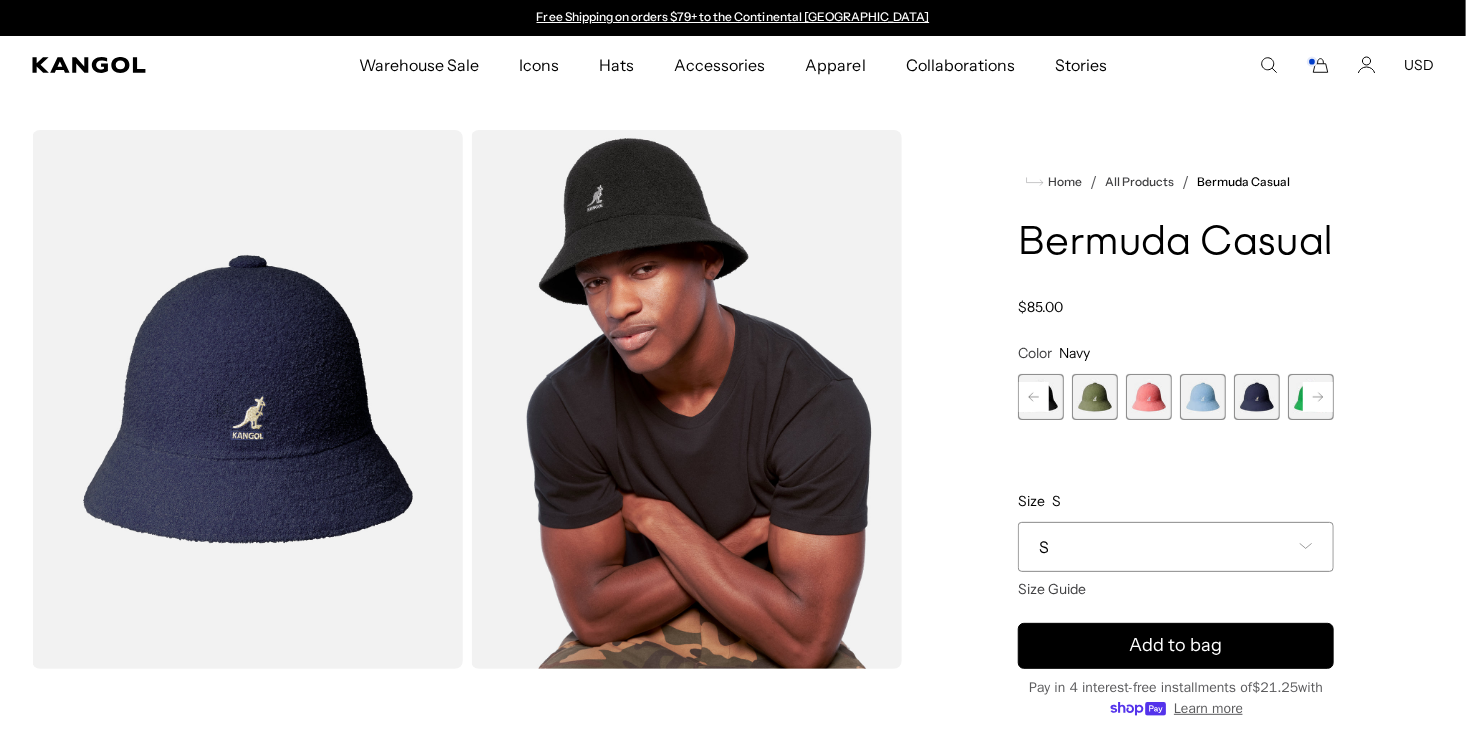 click on "Home
/
All Products
/
Bermuda Casual
Bermuda Casual
Regular price
$85.00
Regular price
Sale price
$85.00
Color
Navy
Previous
Next
WARM GREY
Variant sold out or unavailable
AQUATIC
Variant sold out or unavailable" at bounding box center [1176, 673] 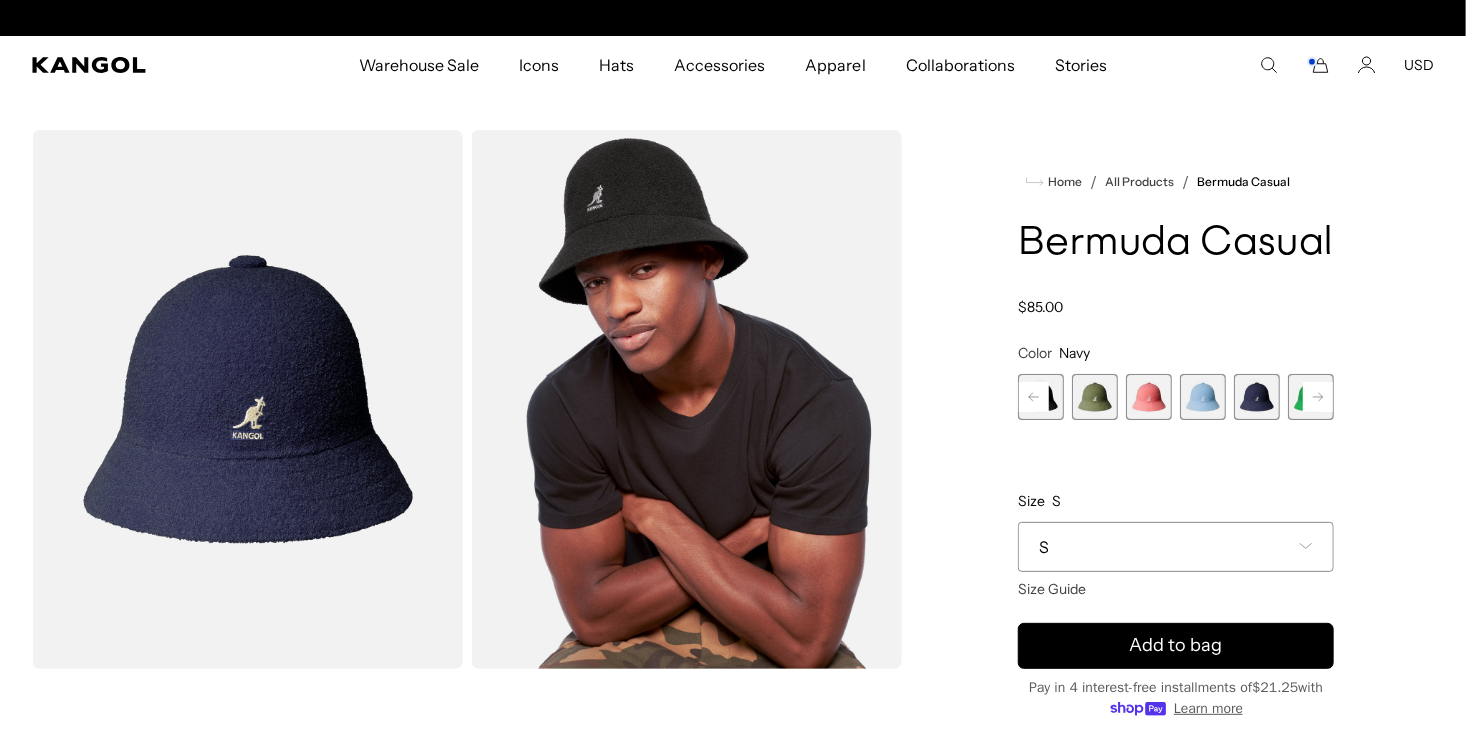 scroll, scrollTop: 0, scrollLeft: 412, axis: horizontal 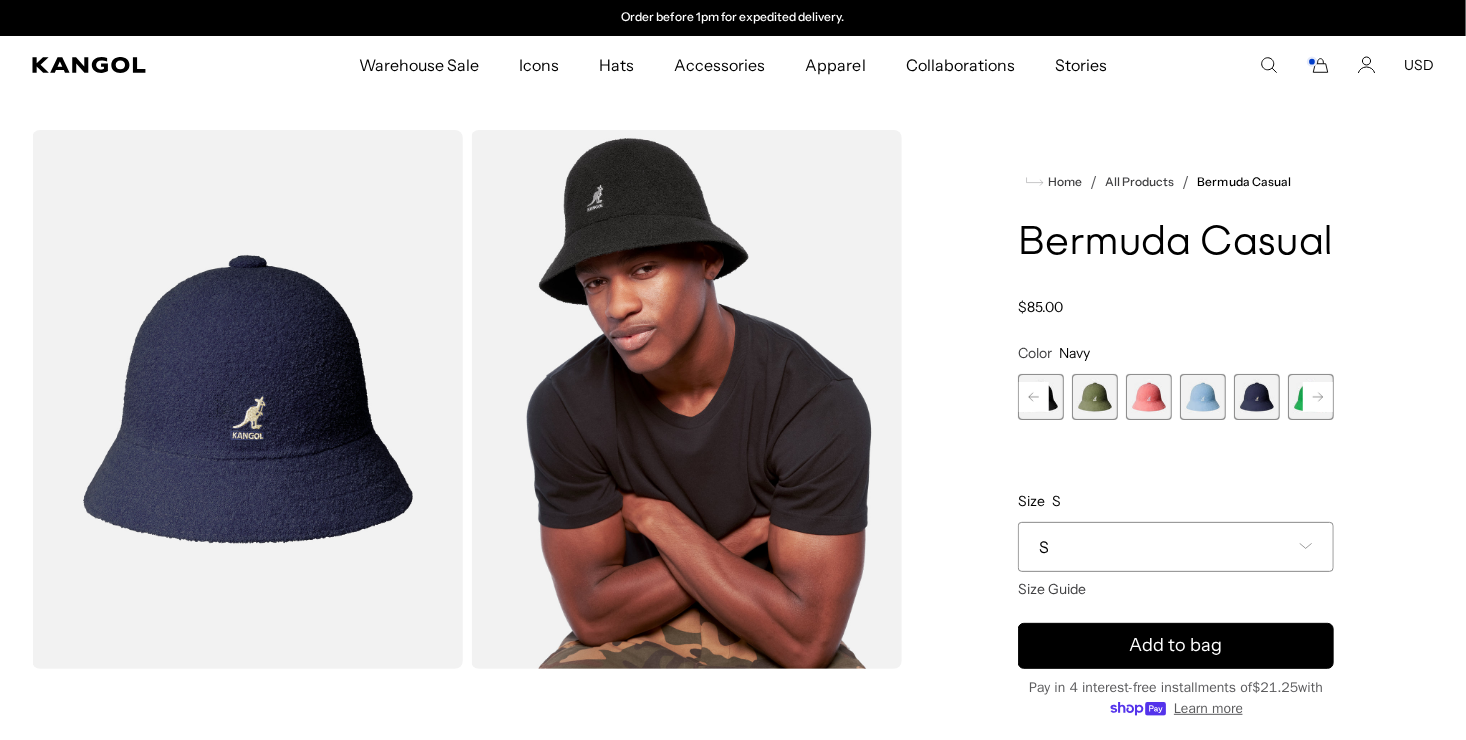 click 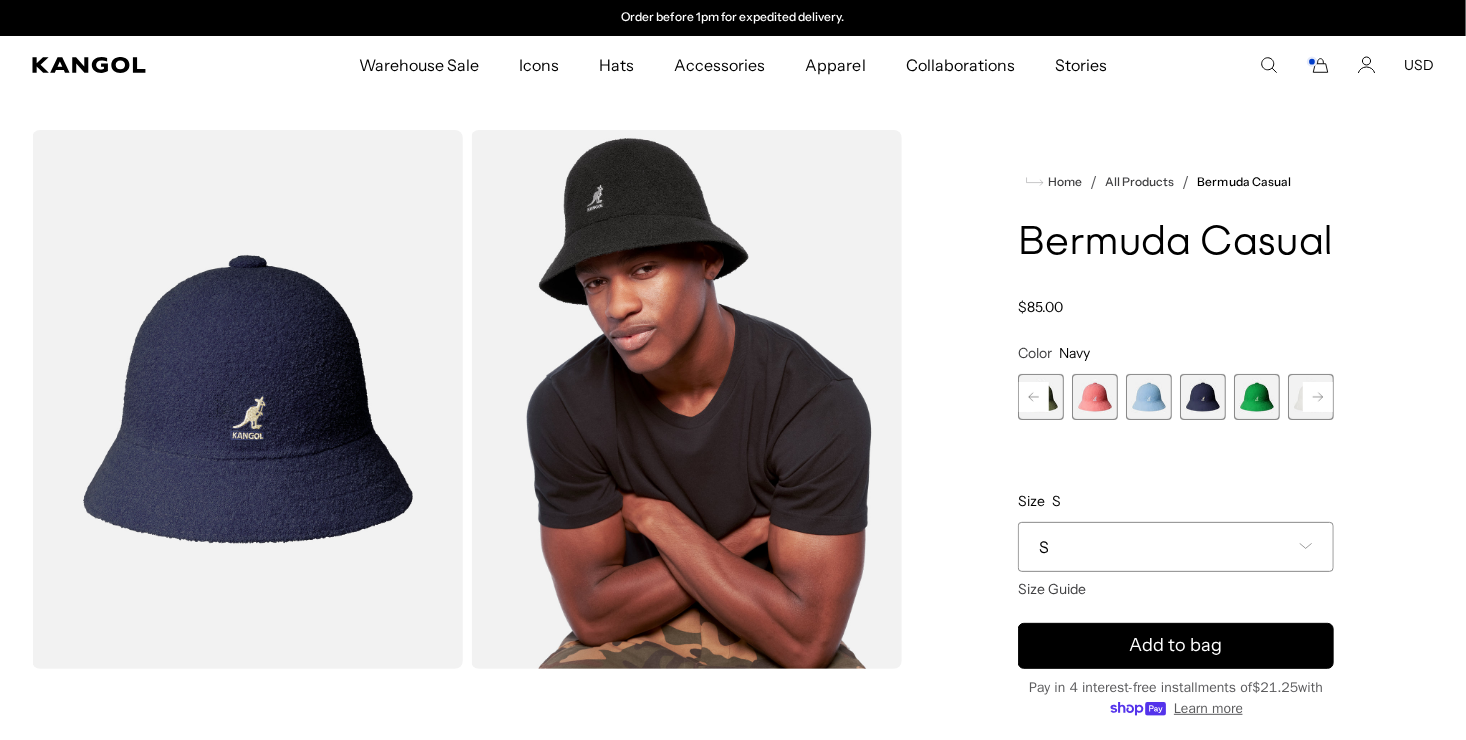 click 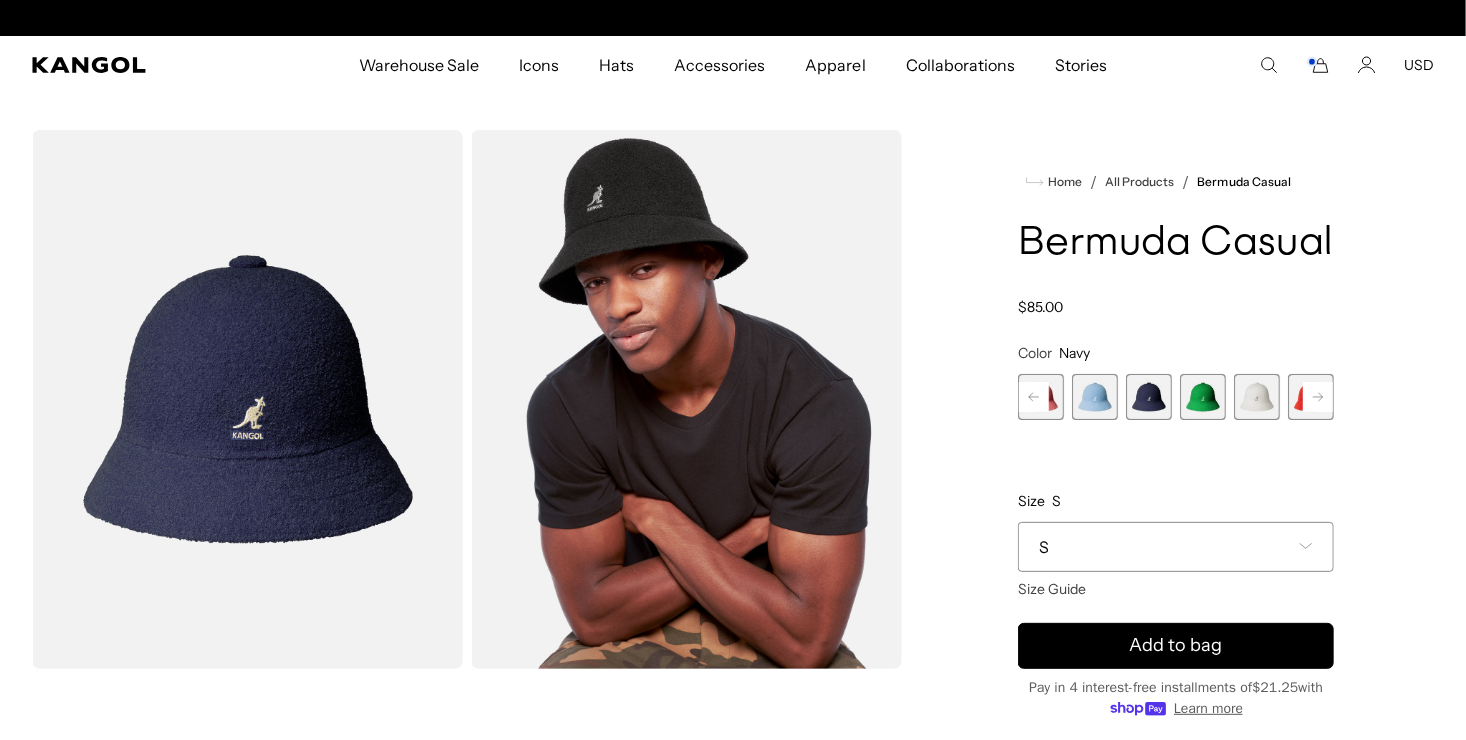 scroll, scrollTop: 0, scrollLeft: 0, axis: both 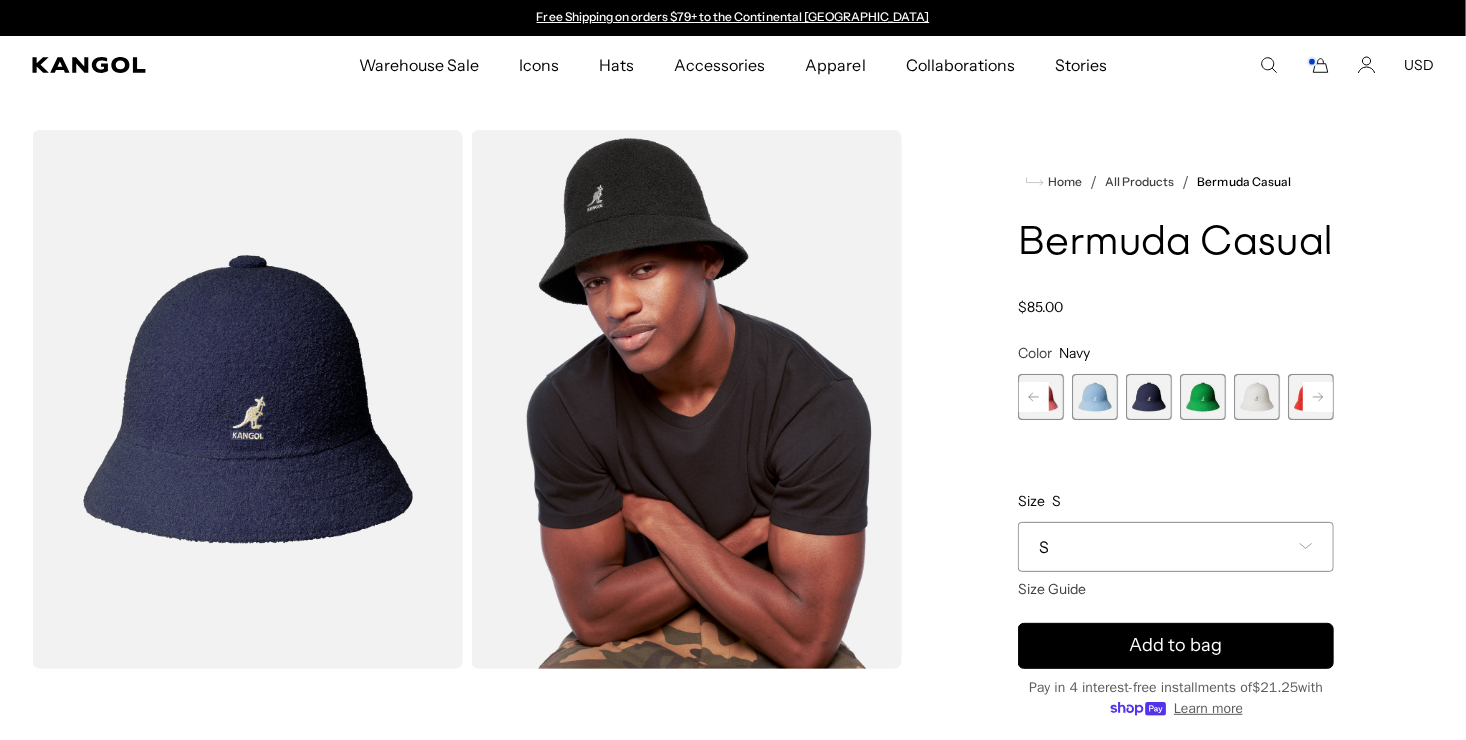 click 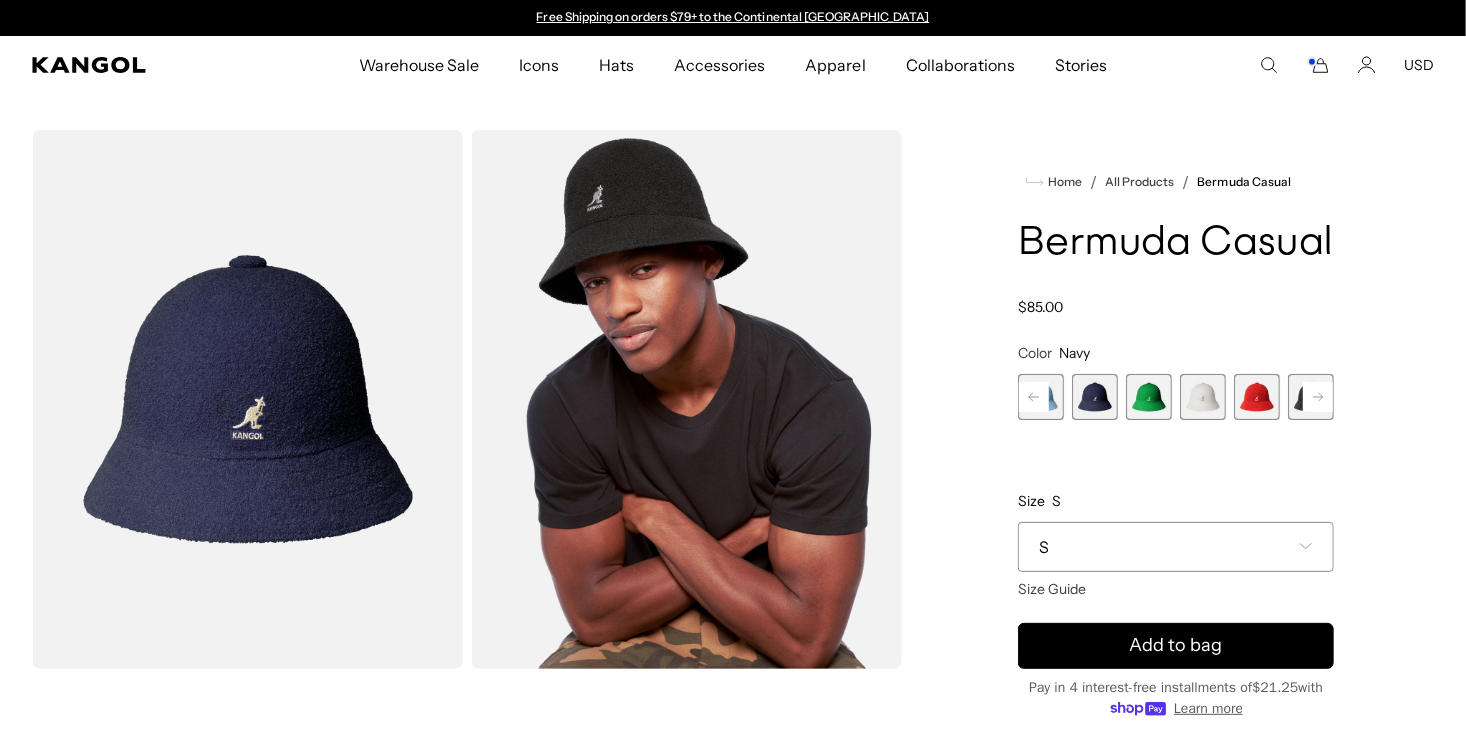 click 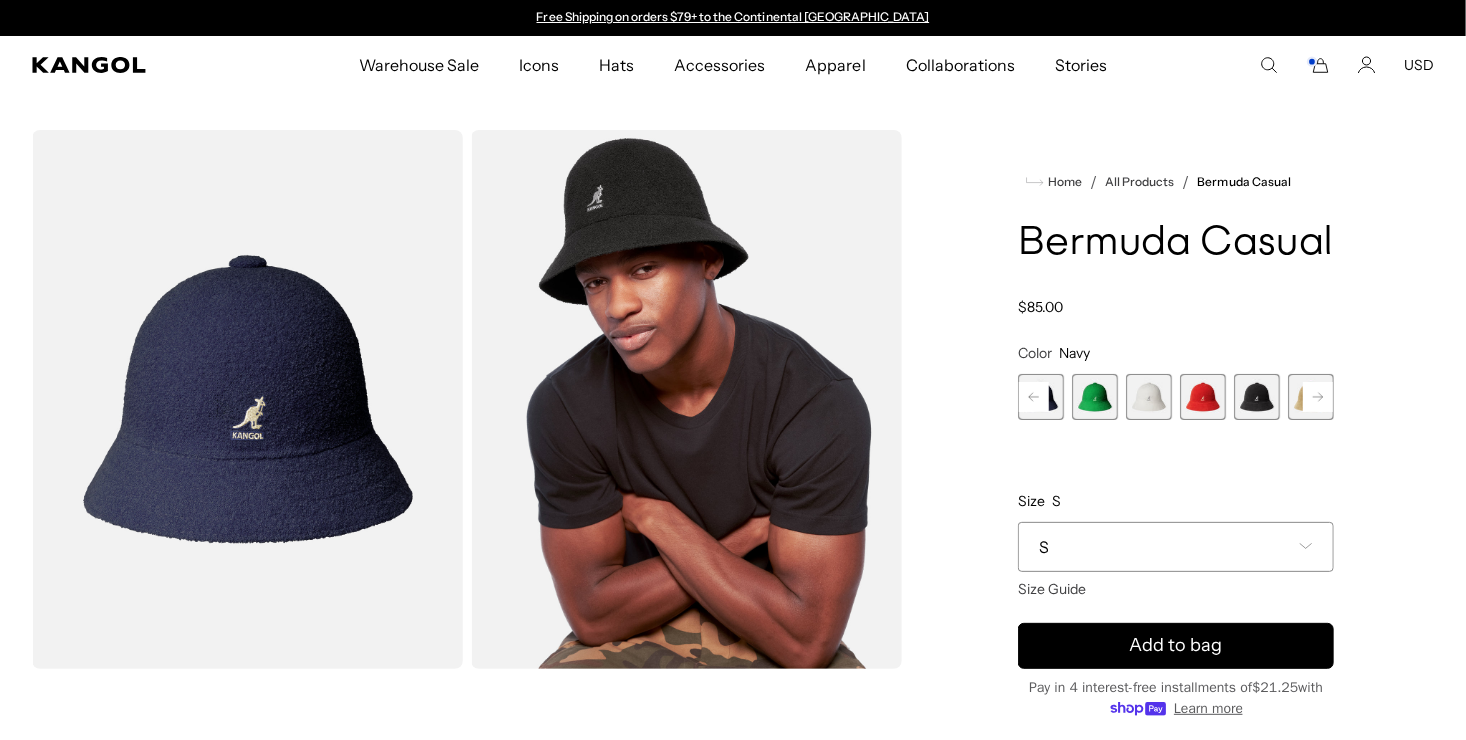 click 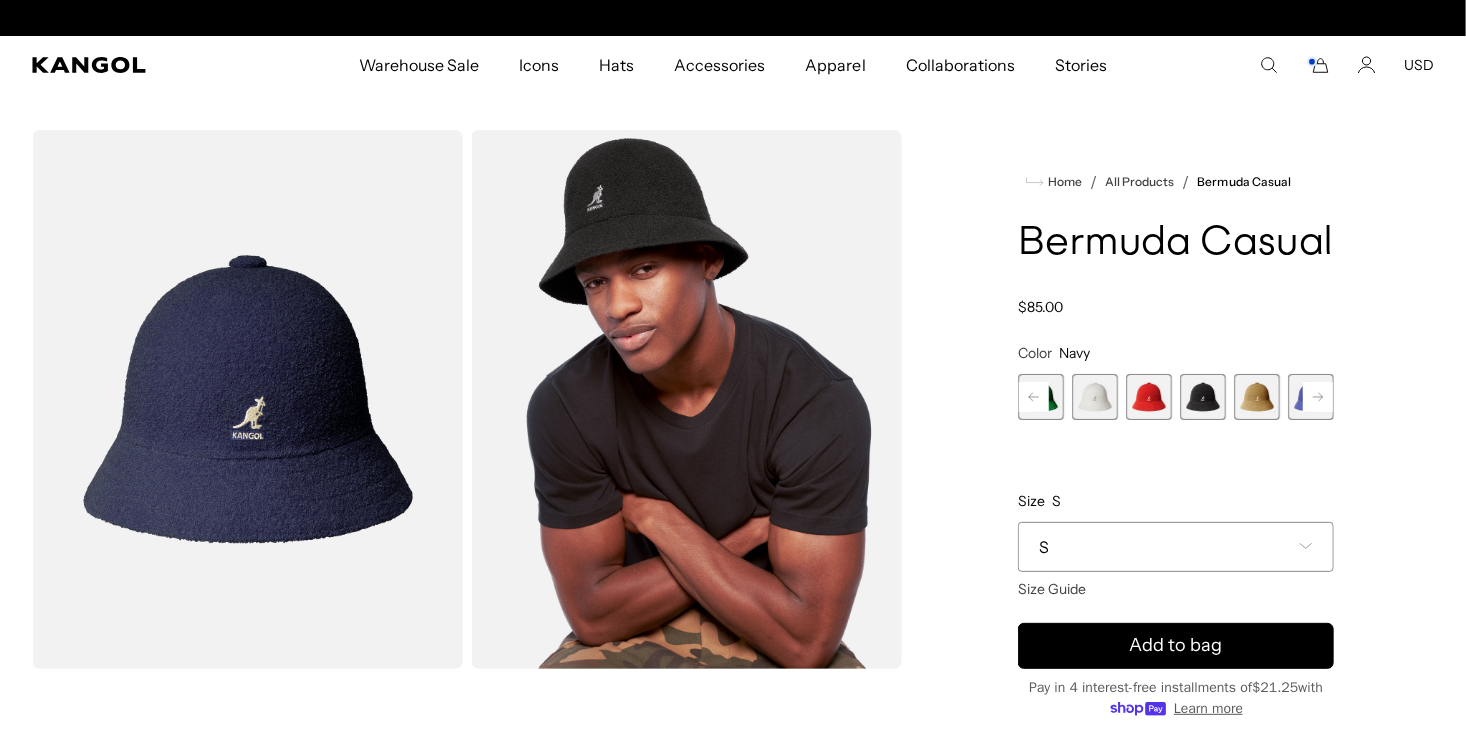 scroll, scrollTop: 0, scrollLeft: 412, axis: horizontal 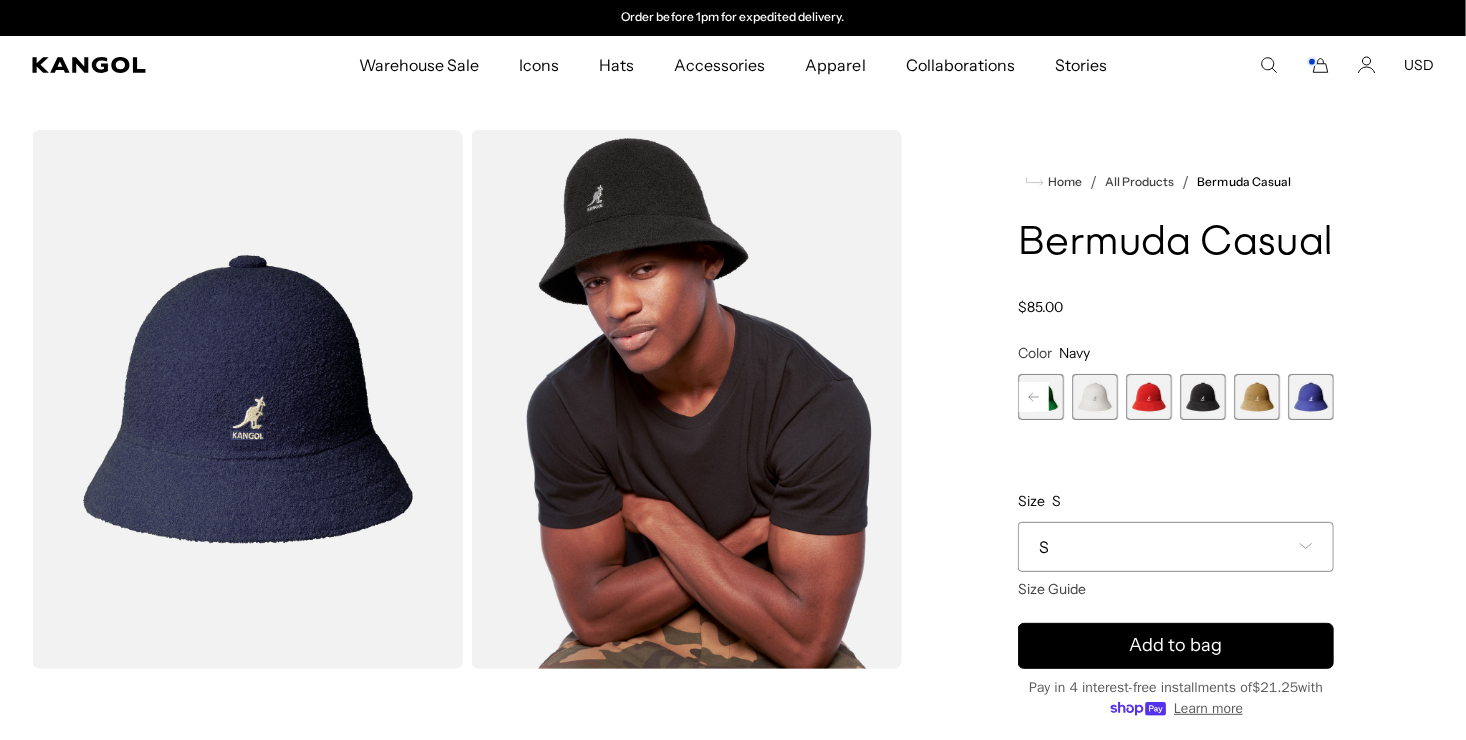 click at bounding box center [1311, 397] 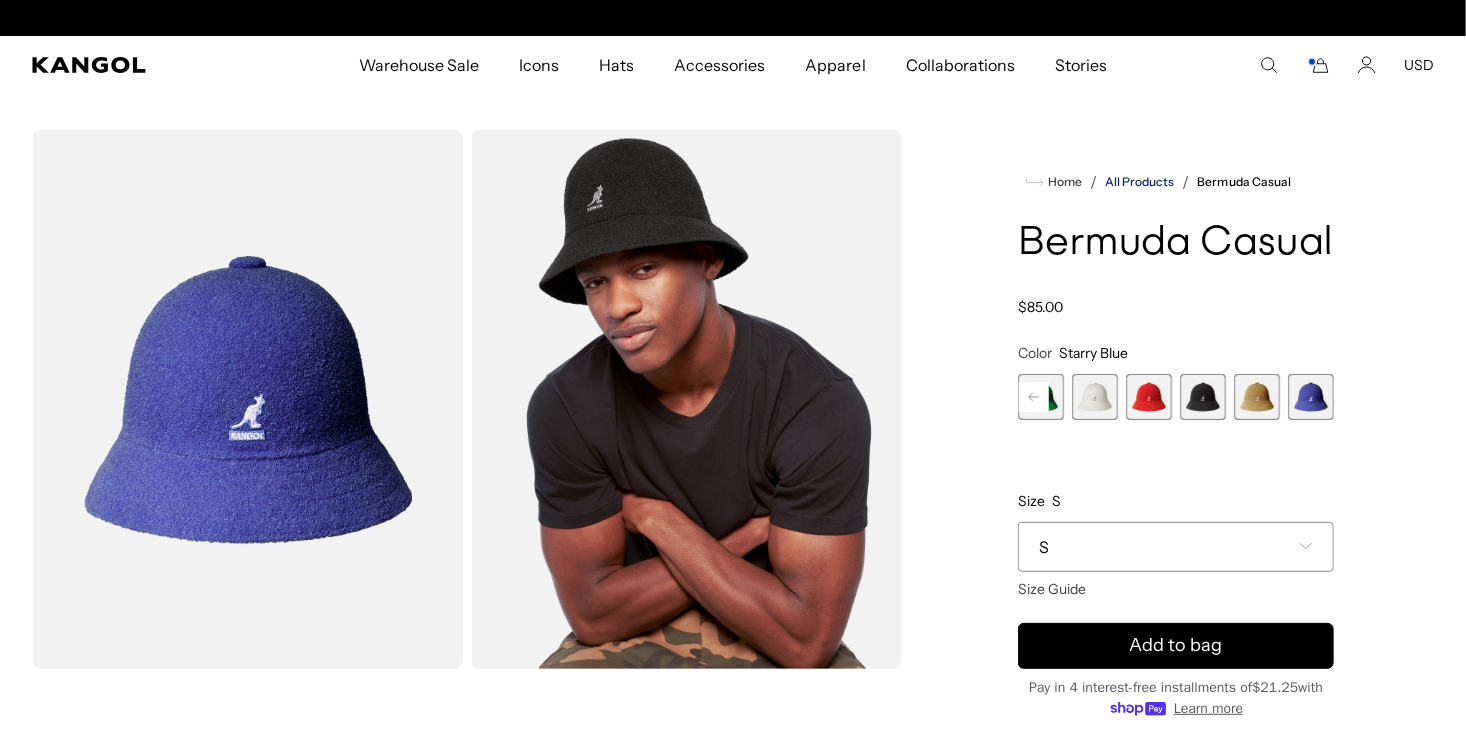 scroll, scrollTop: 0, scrollLeft: 0, axis: both 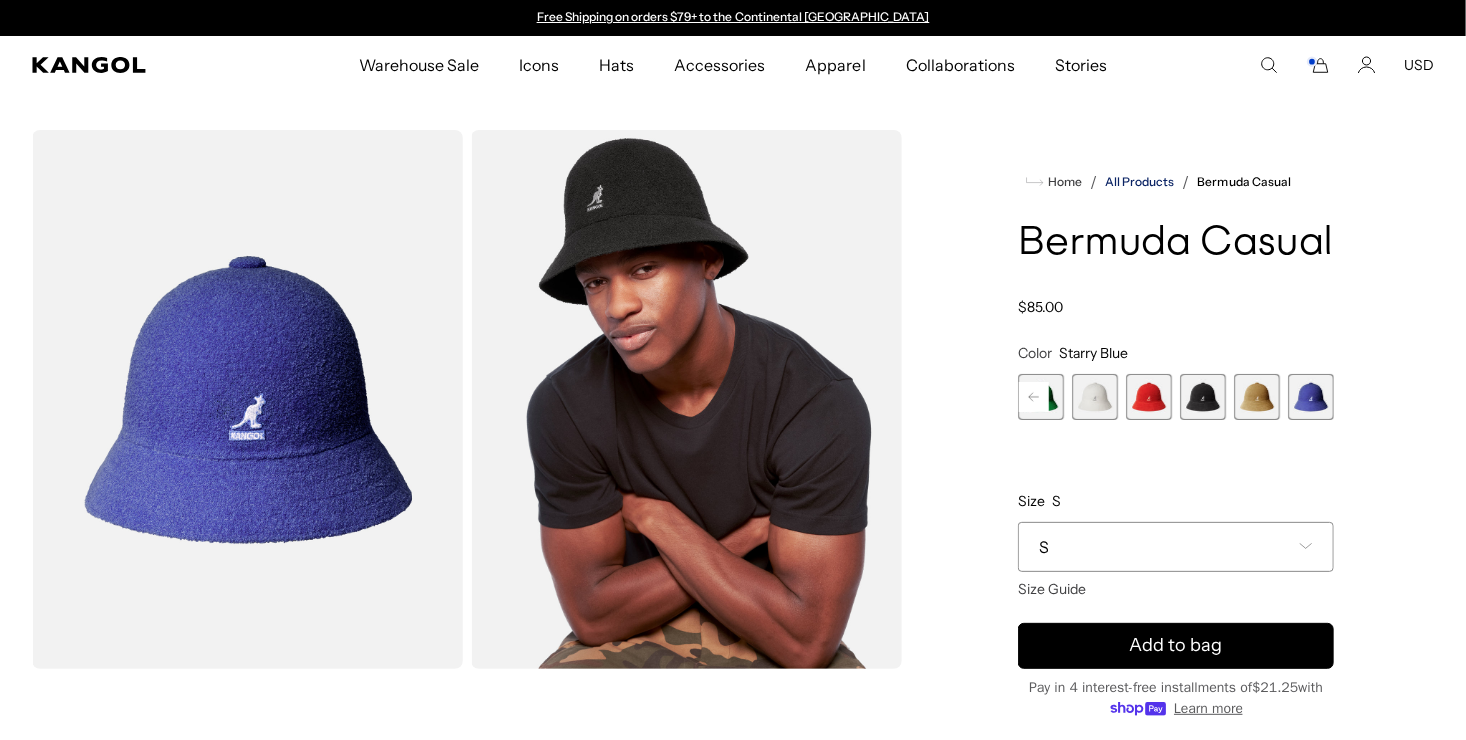 click on "All Products" at bounding box center [1139, 182] 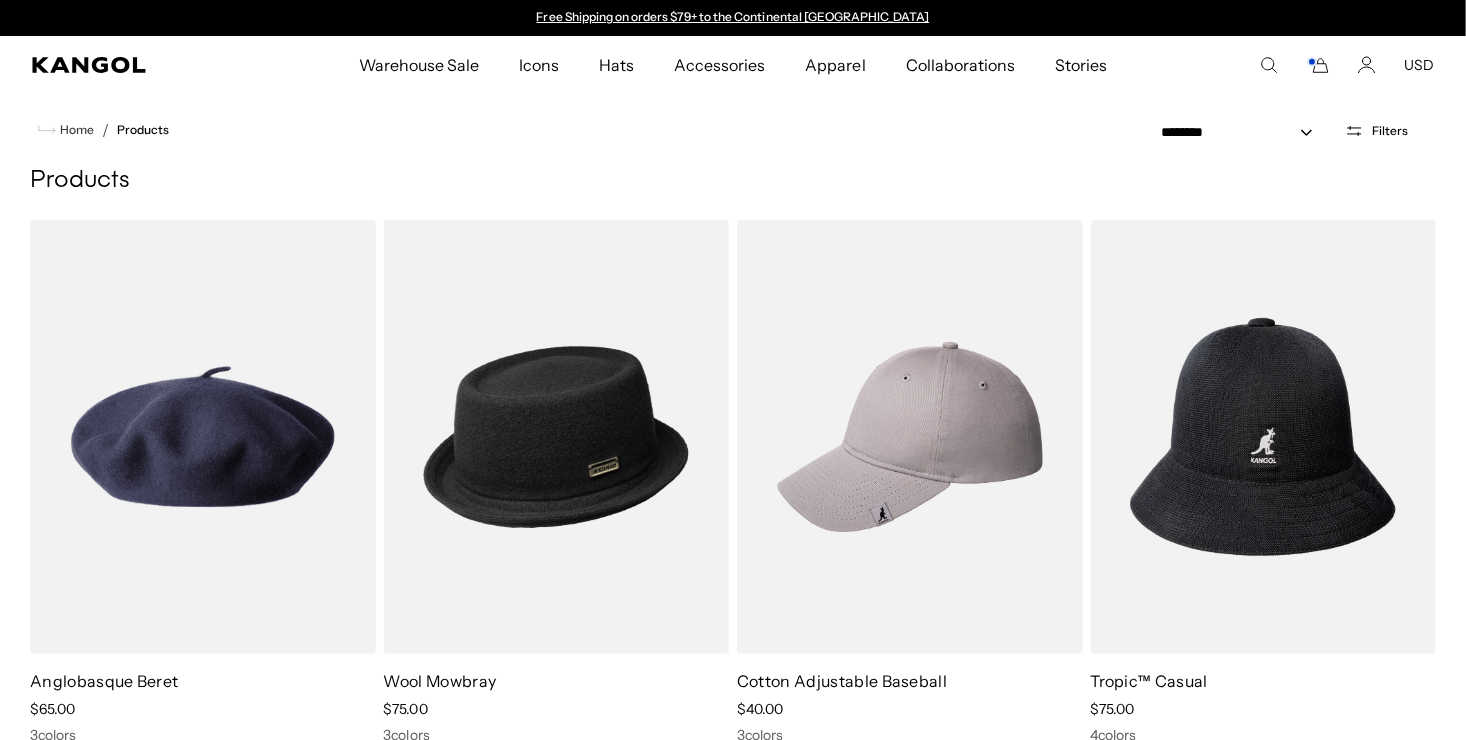 scroll, scrollTop: 0, scrollLeft: 0, axis: both 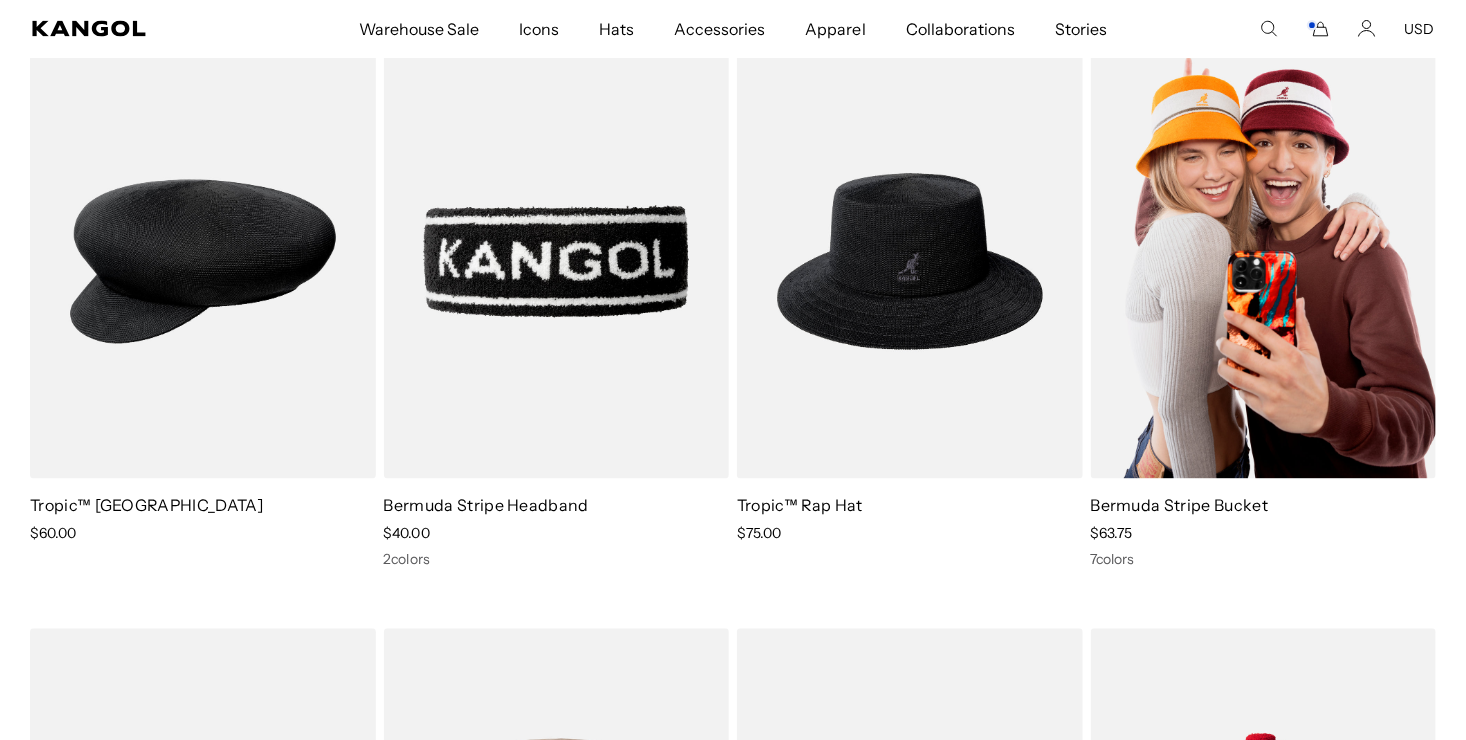 click on "Bermuda Stripe Bucket" at bounding box center (1180, 506) 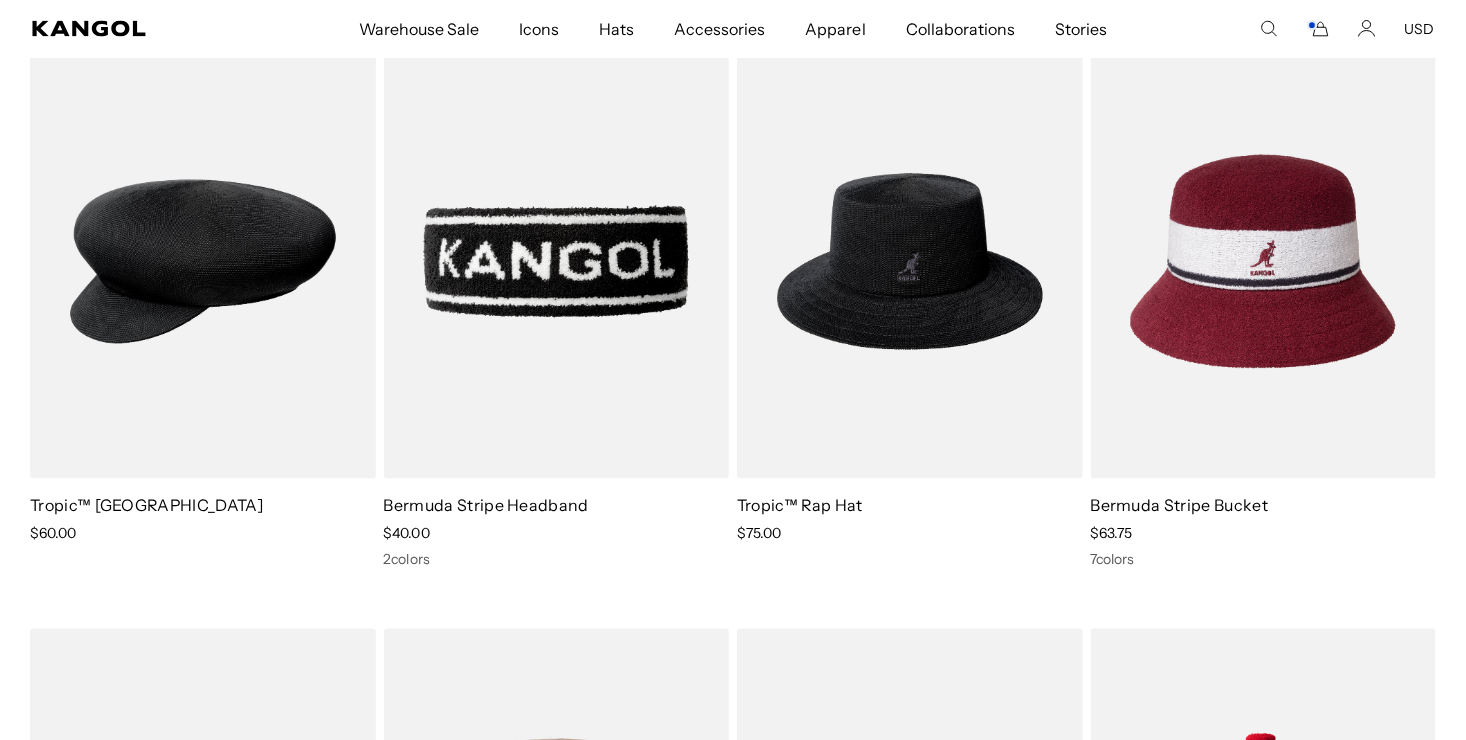 scroll, scrollTop: 0, scrollLeft: 0, axis: both 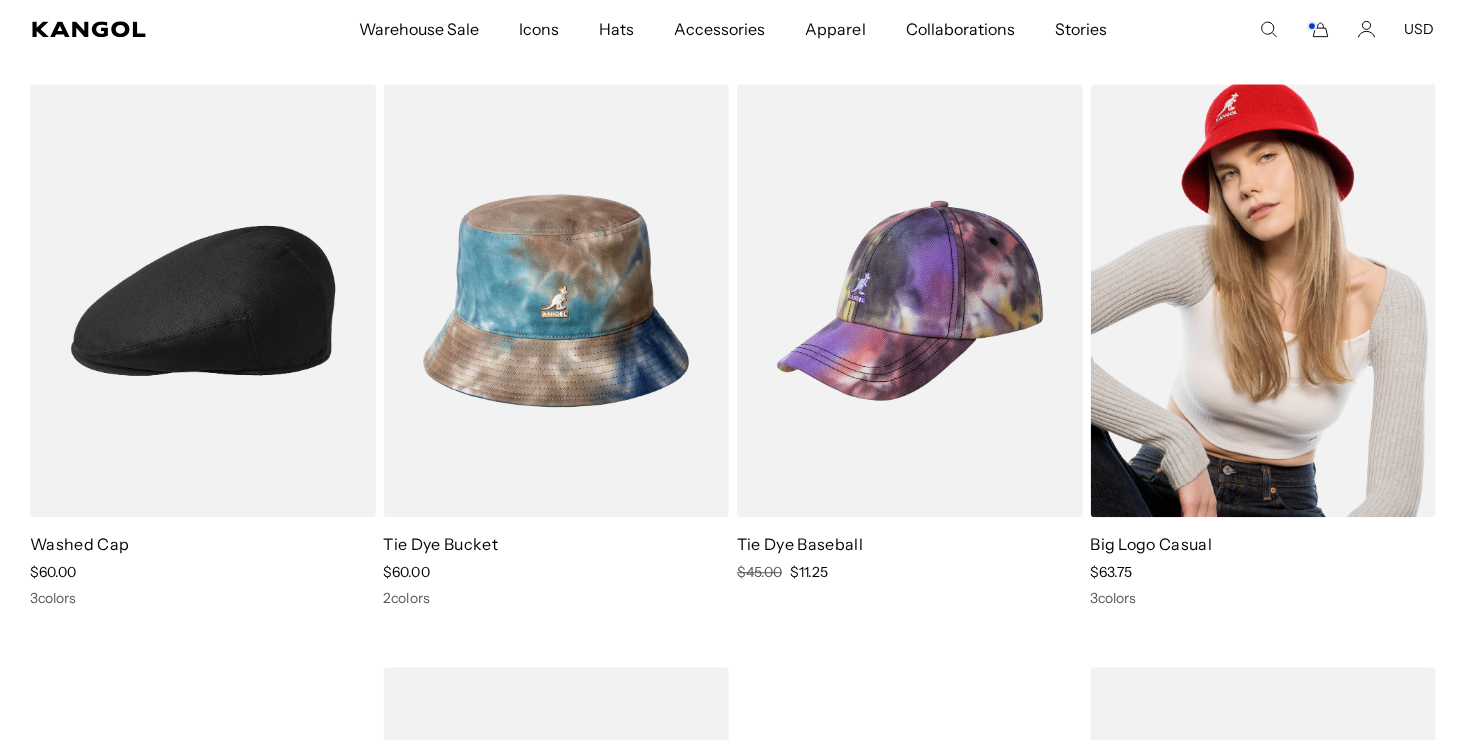 click at bounding box center [1264, 301] 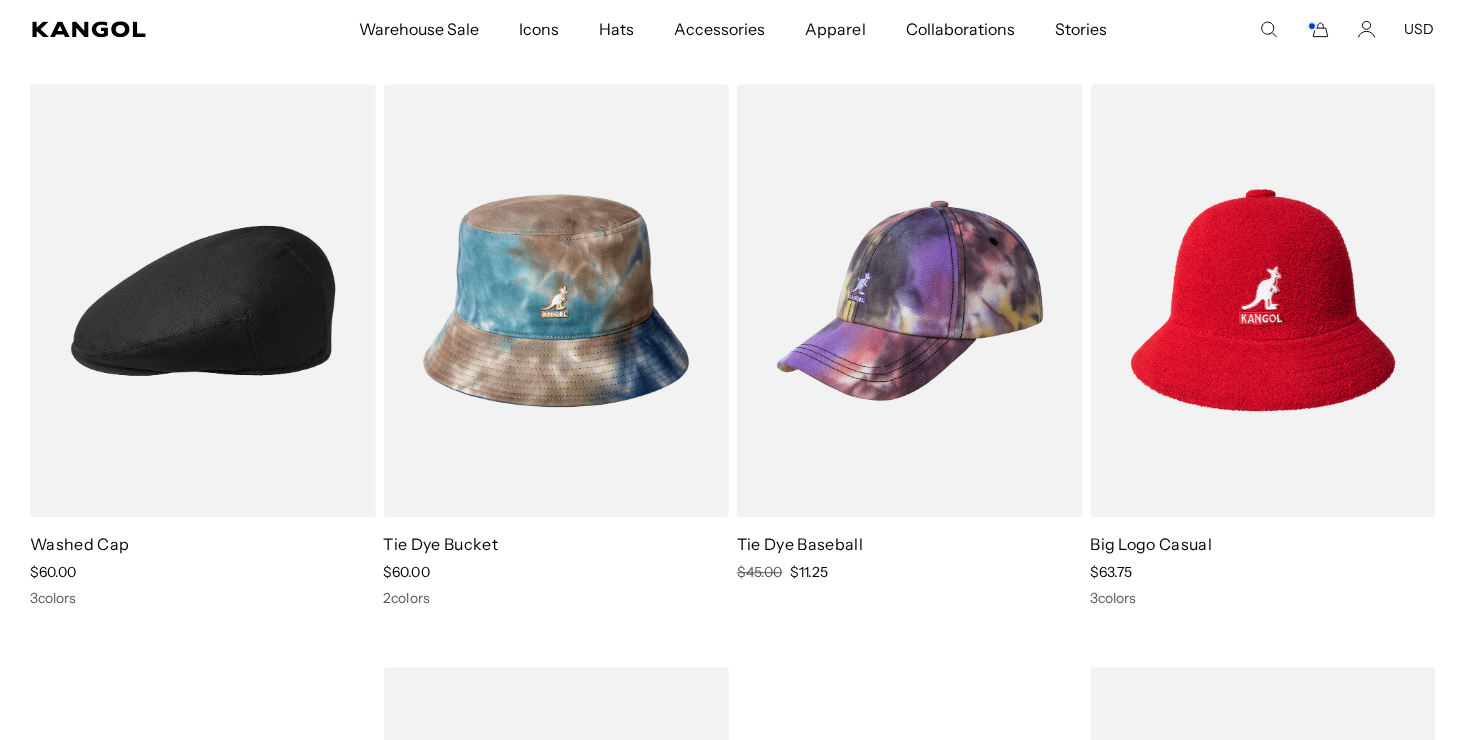 scroll, scrollTop: 0, scrollLeft: 412, axis: horizontal 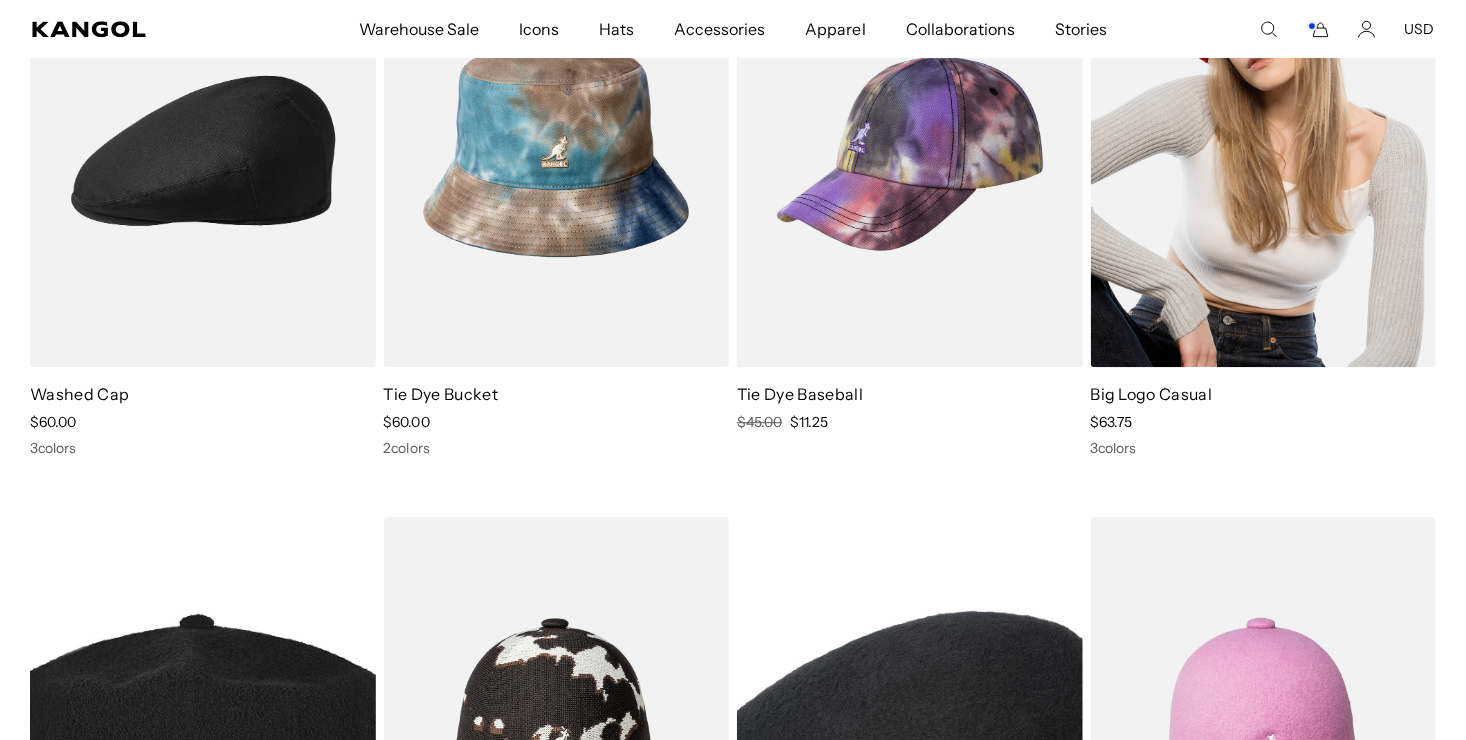 click at bounding box center [1264, 151] 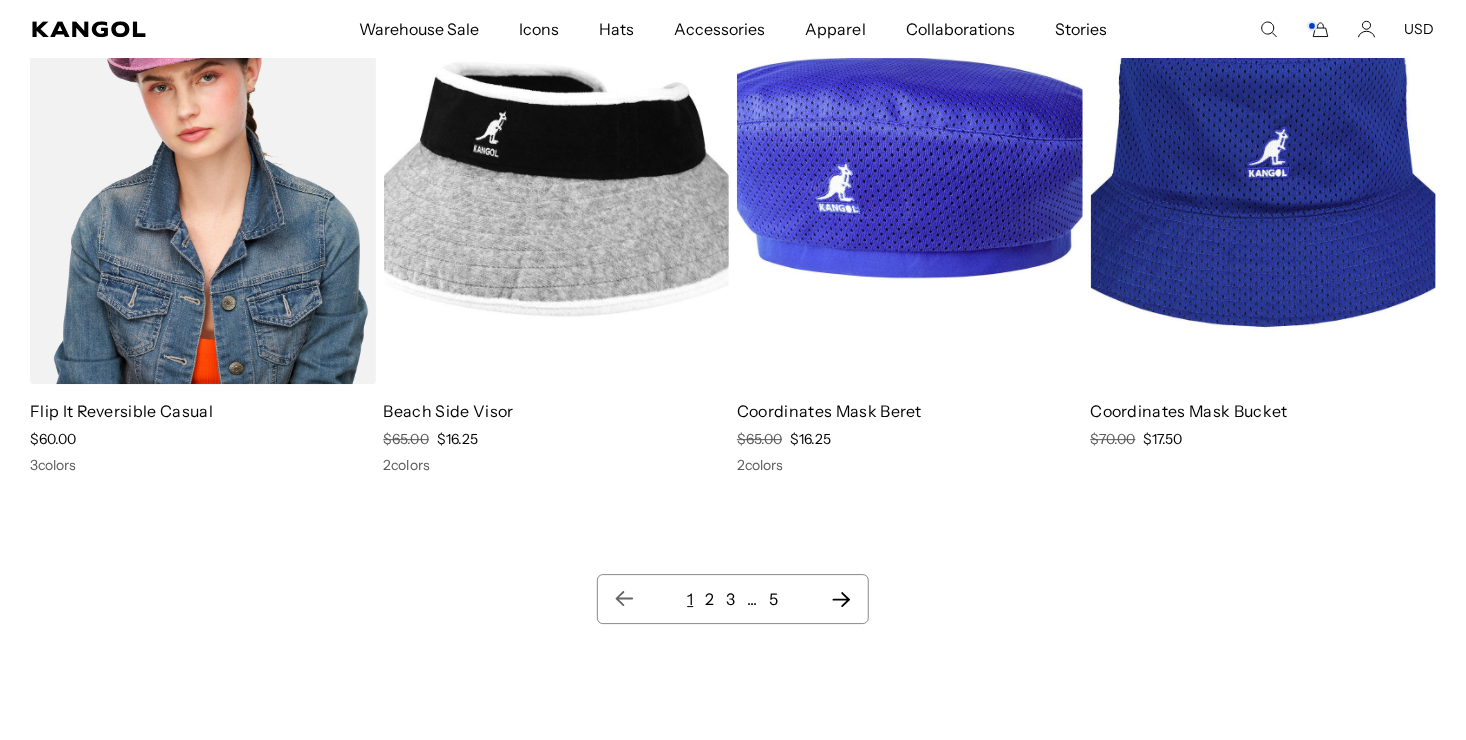 click at bounding box center (203, 167) 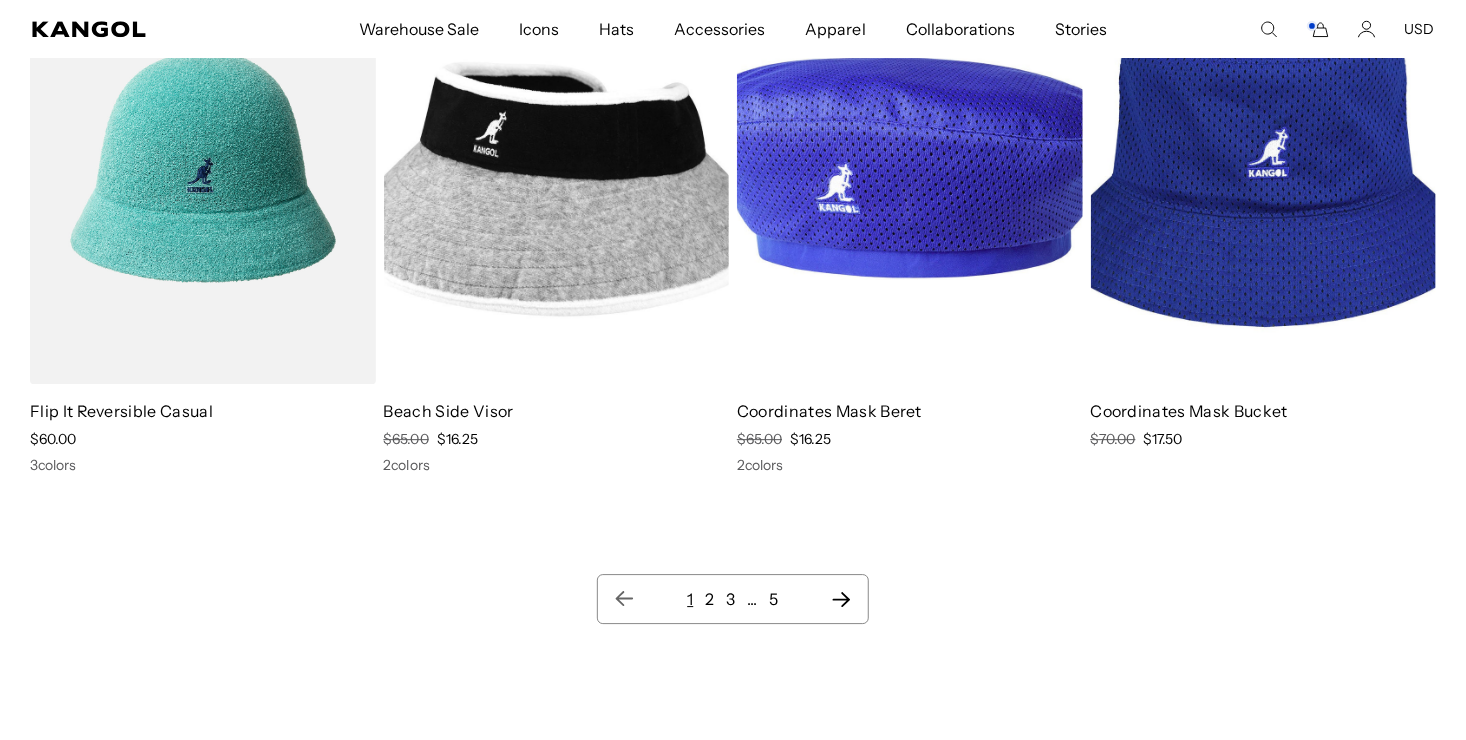 click 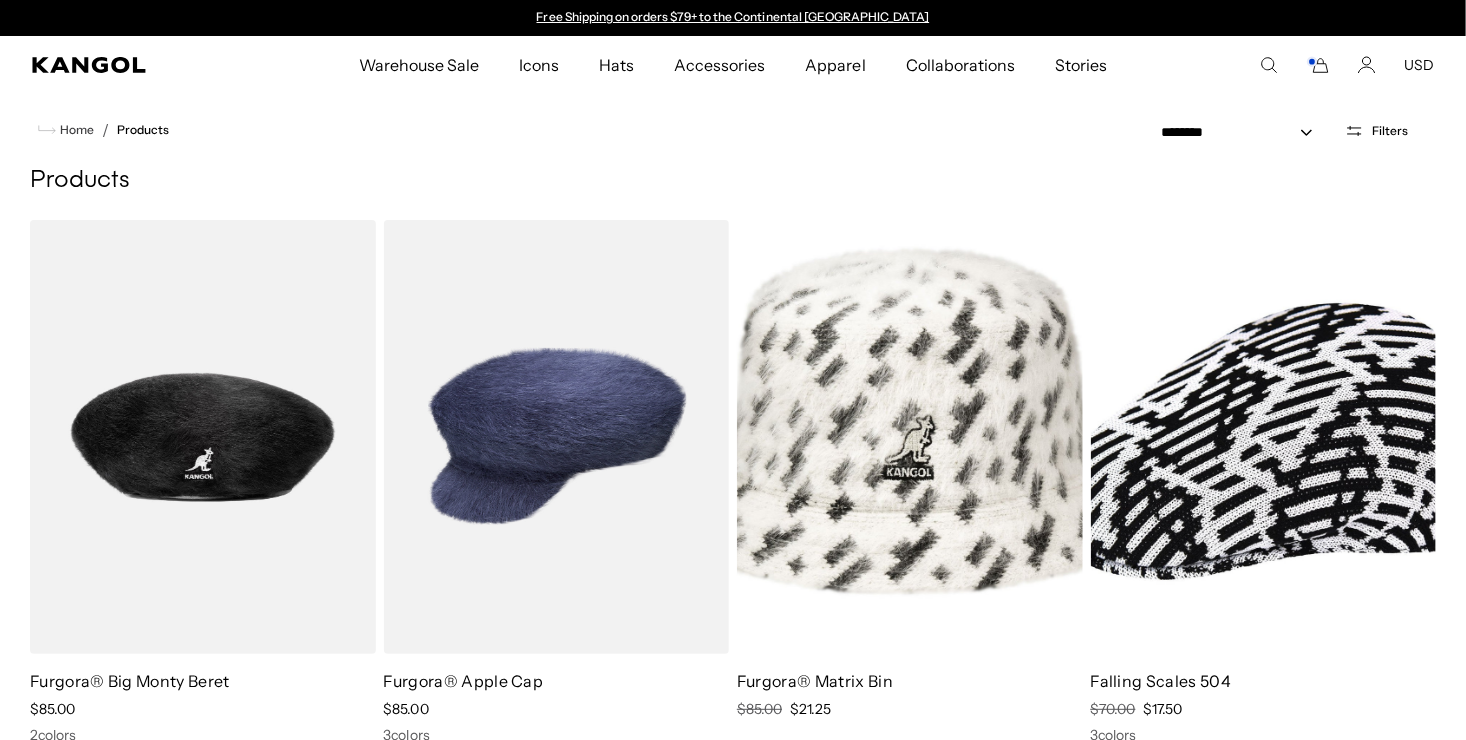 click on "Filters" at bounding box center (1390, 131) 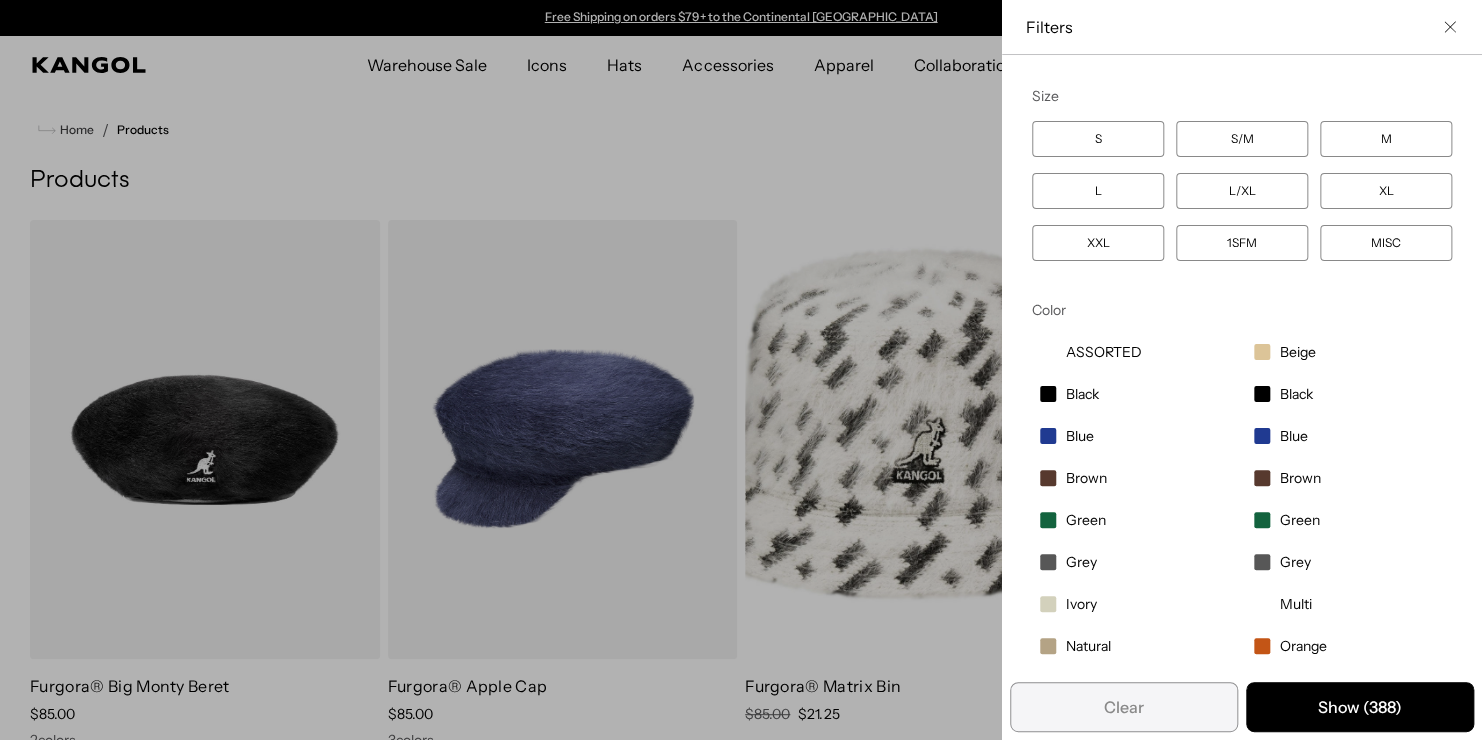 click on "M" at bounding box center [1386, 139] 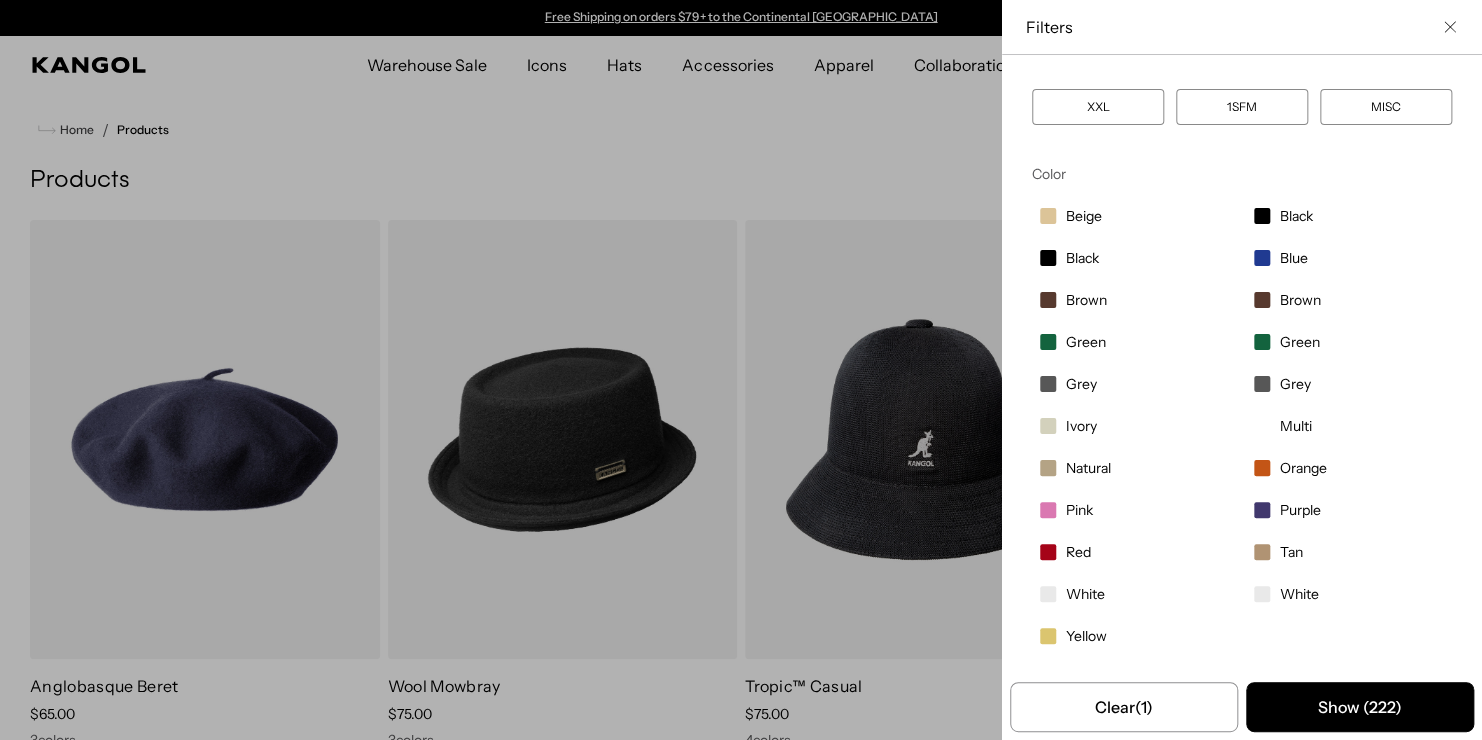 click at bounding box center [1262, 258] 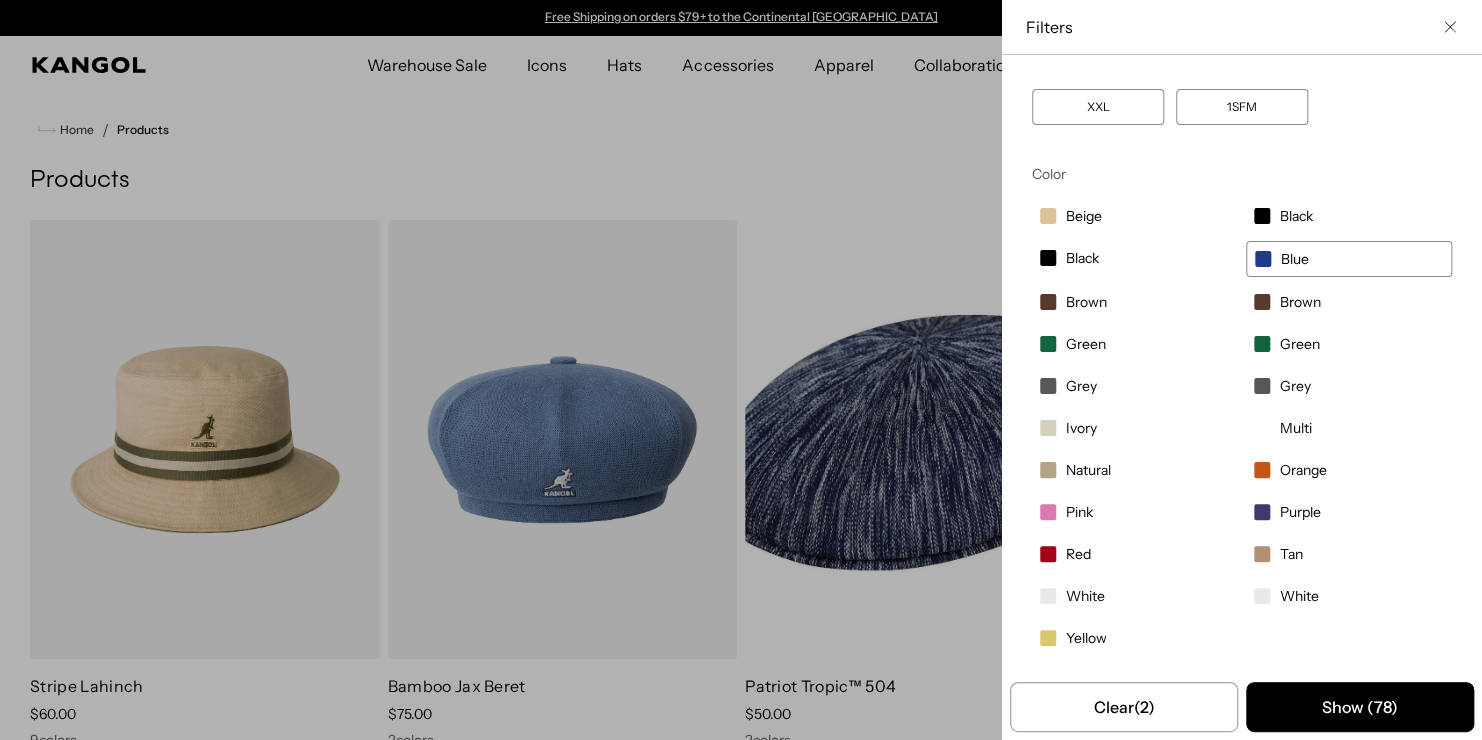 click on "1SFM" at bounding box center [1242, 107] 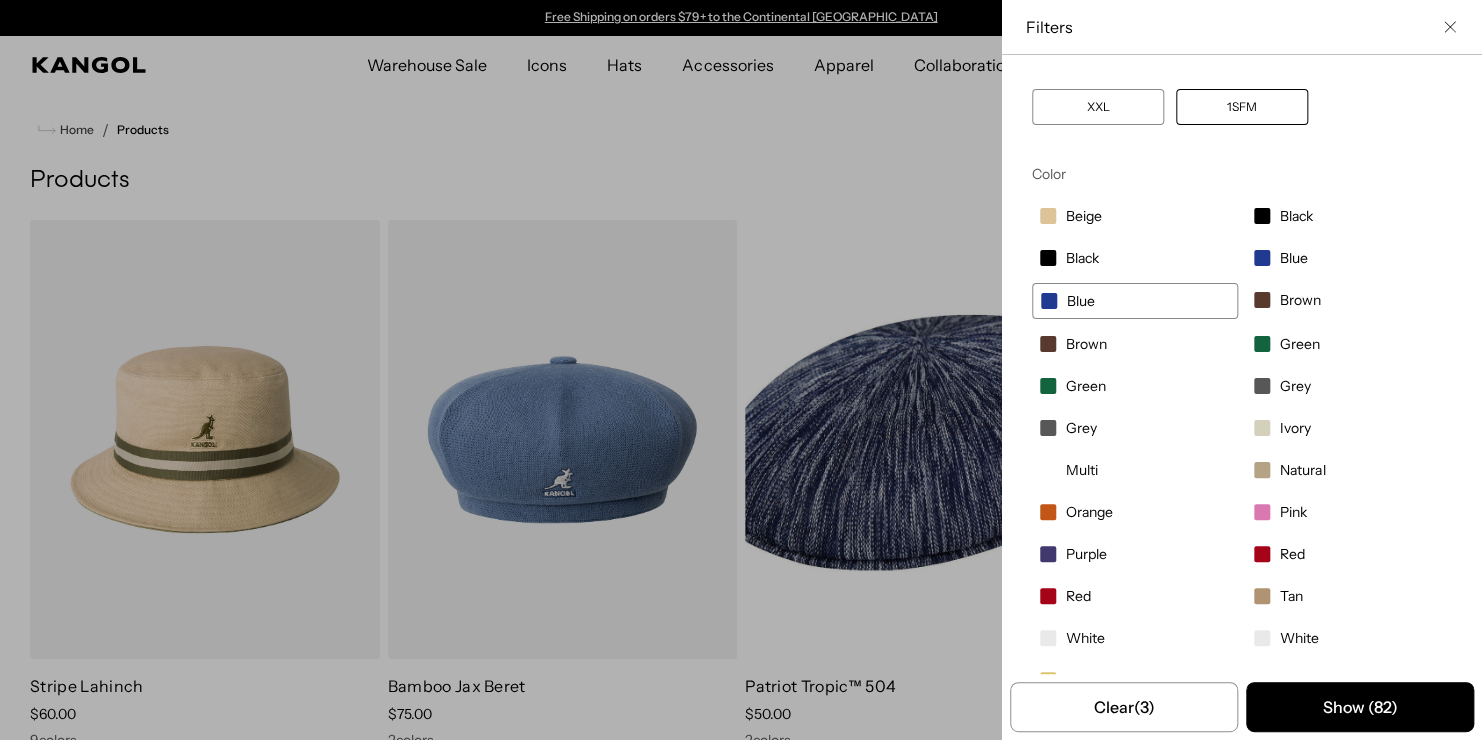 click on "XXL" at bounding box center (1098, 107) 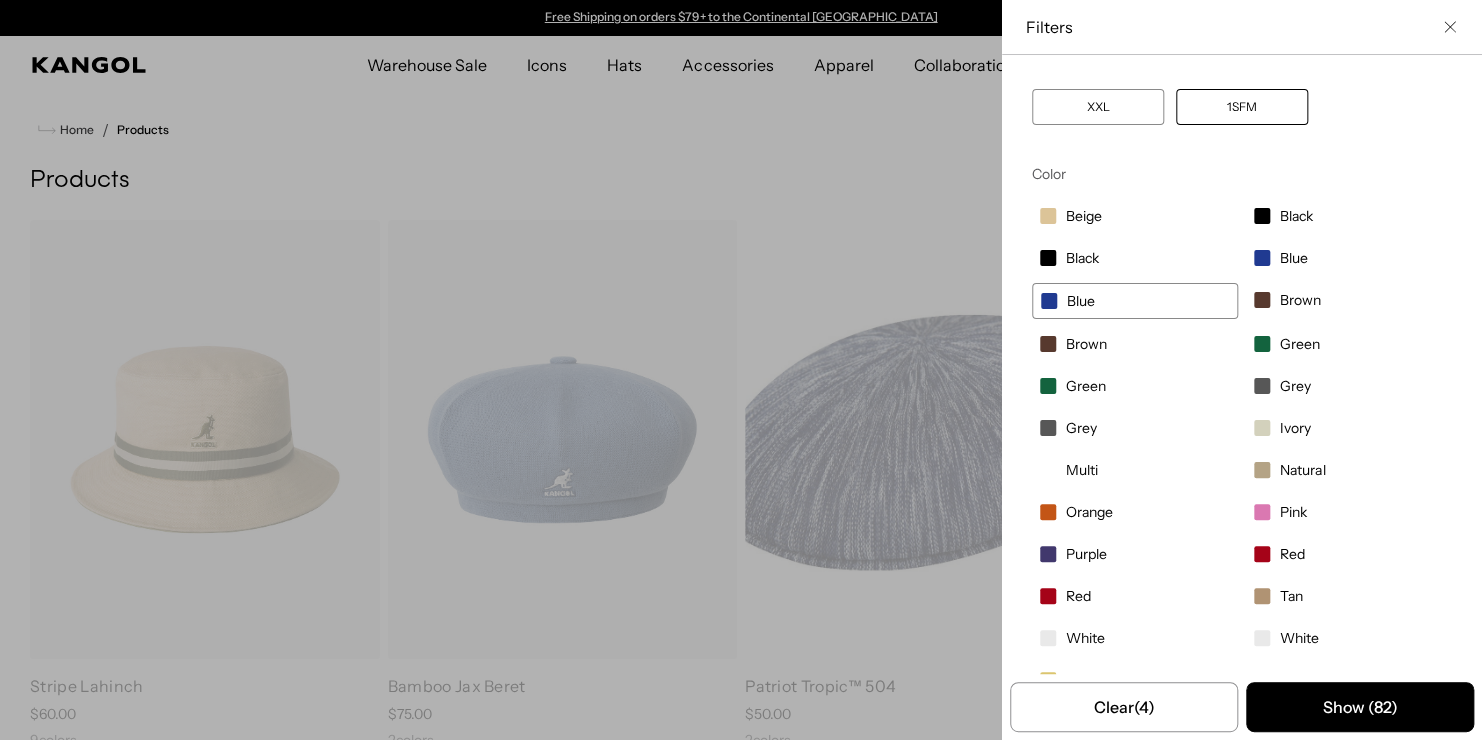 click on "XXL" at bounding box center (1098, 107) 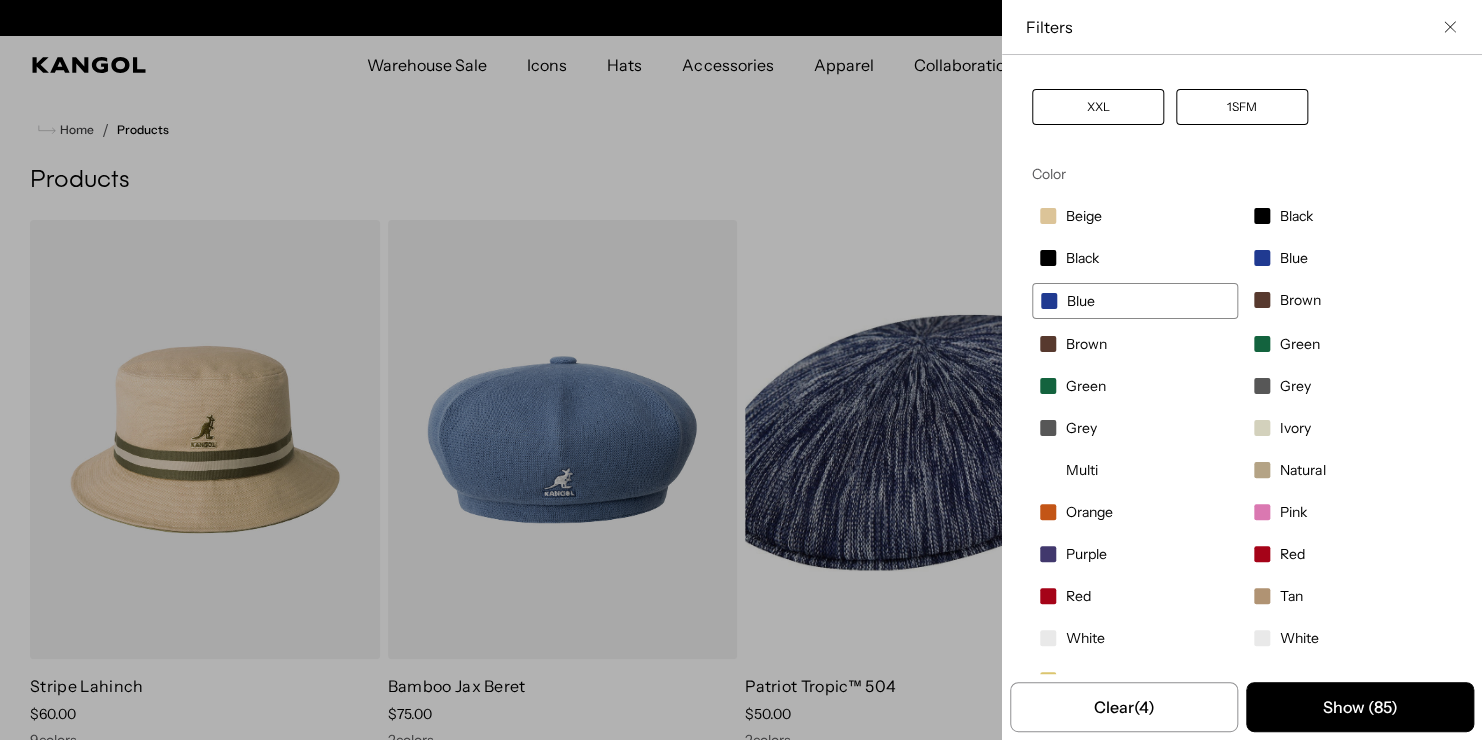 scroll, scrollTop: 0, scrollLeft: 412, axis: horizontal 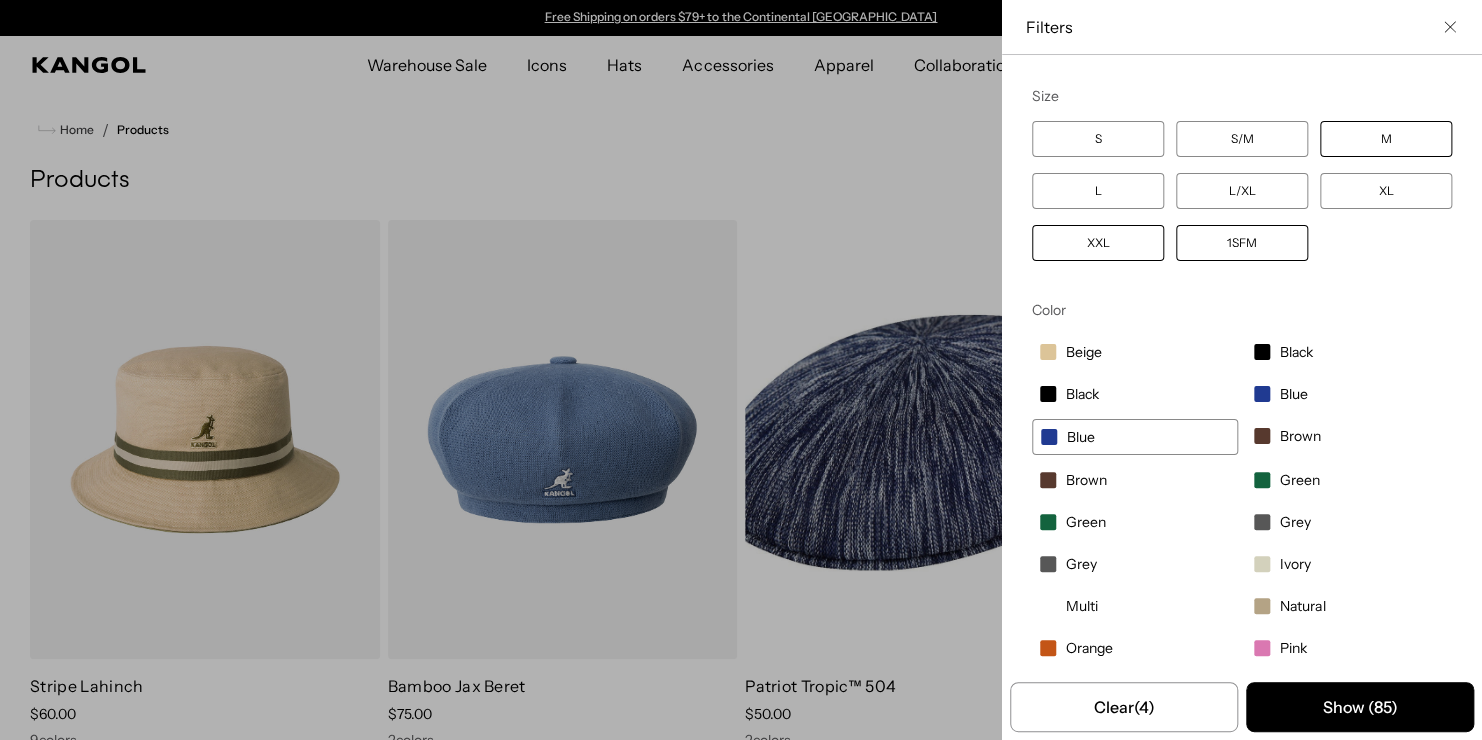 click on "M" at bounding box center (1386, 139) 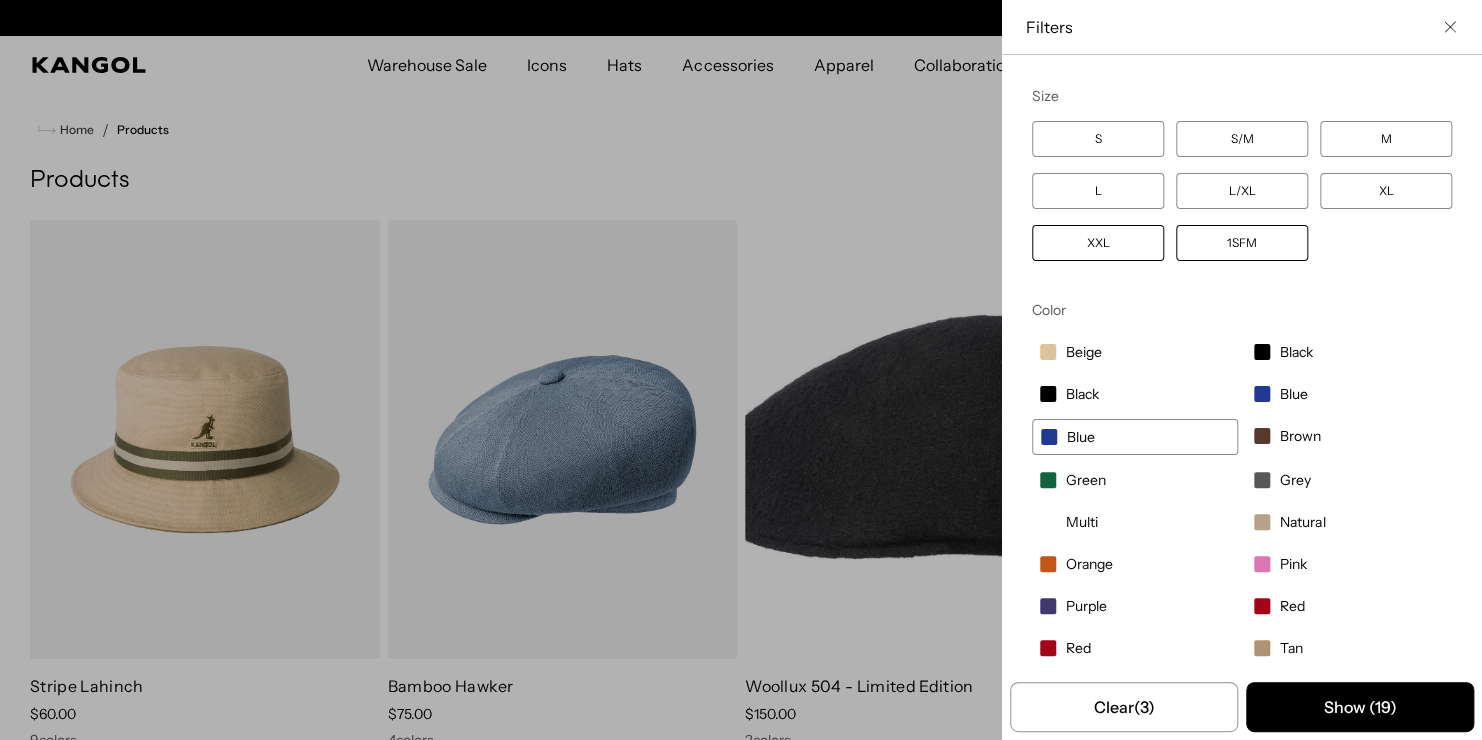 click 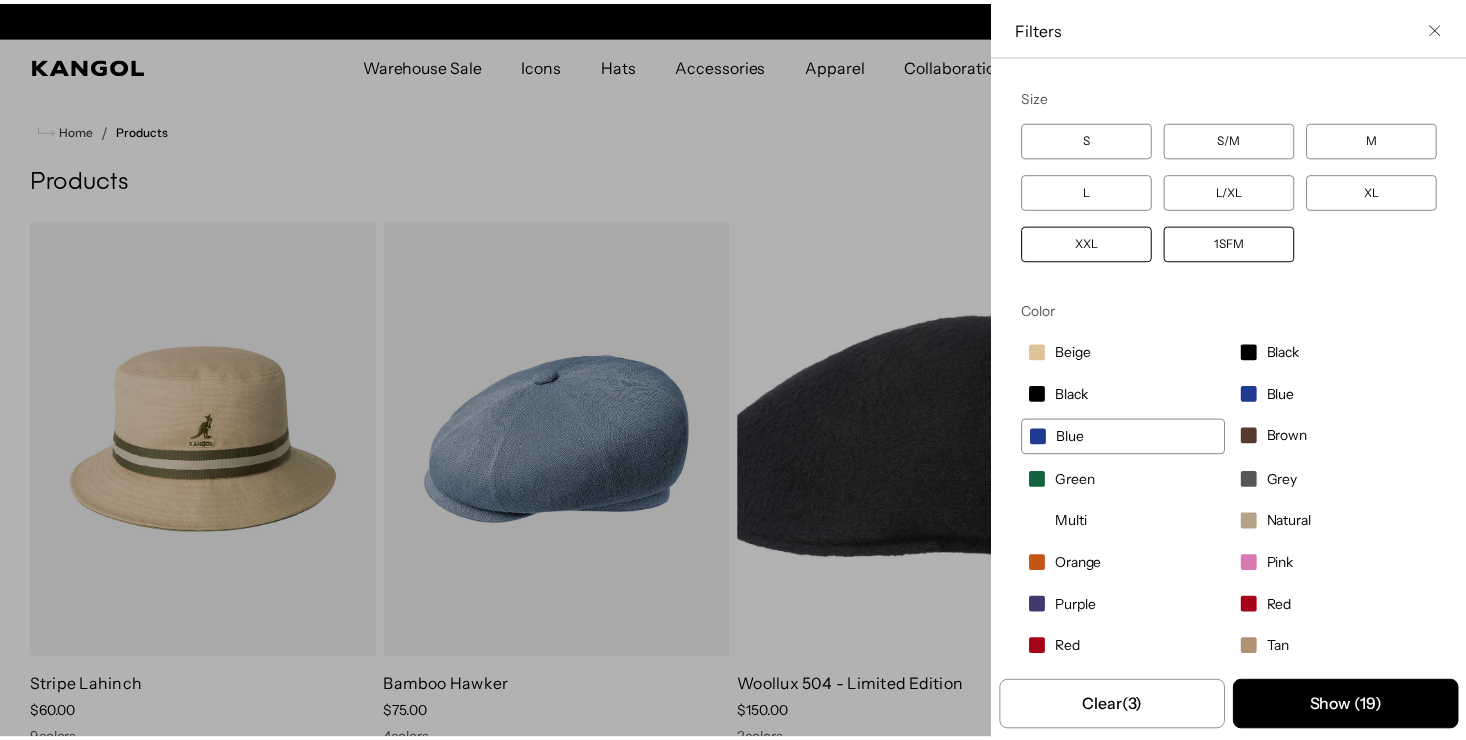 scroll, scrollTop: 0, scrollLeft: 412, axis: horizontal 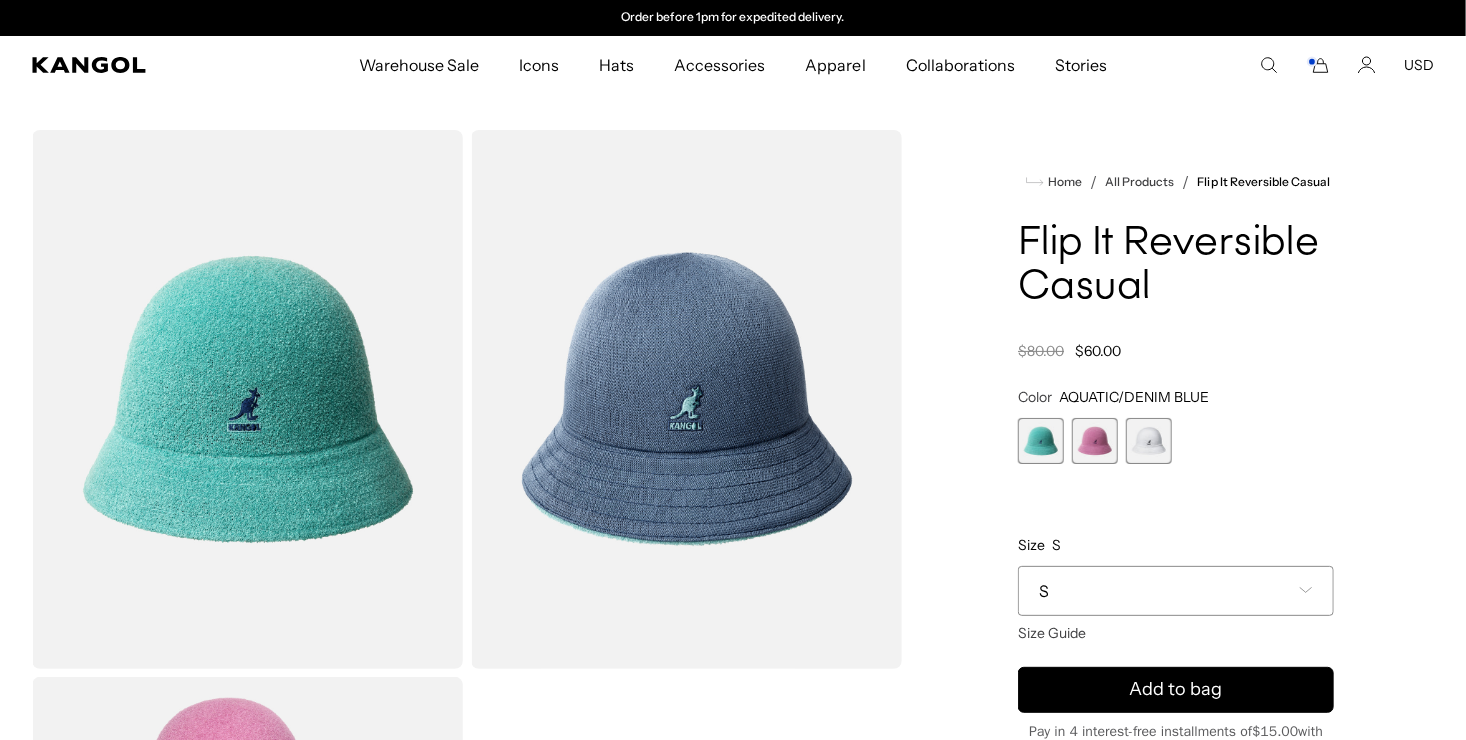 click at bounding box center (686, 399) 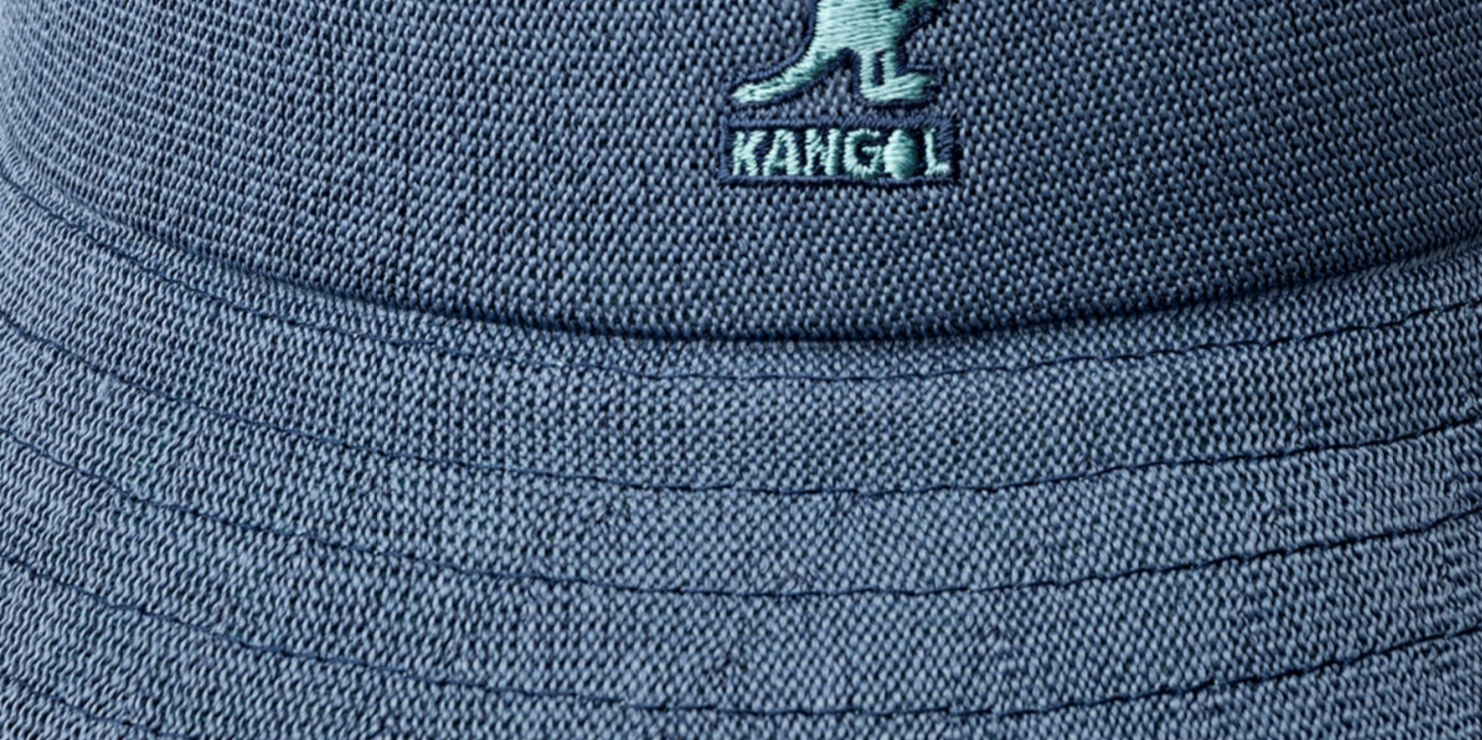 scroll, scrollTop: 0, scrollLeft: 412, axis: horizontal 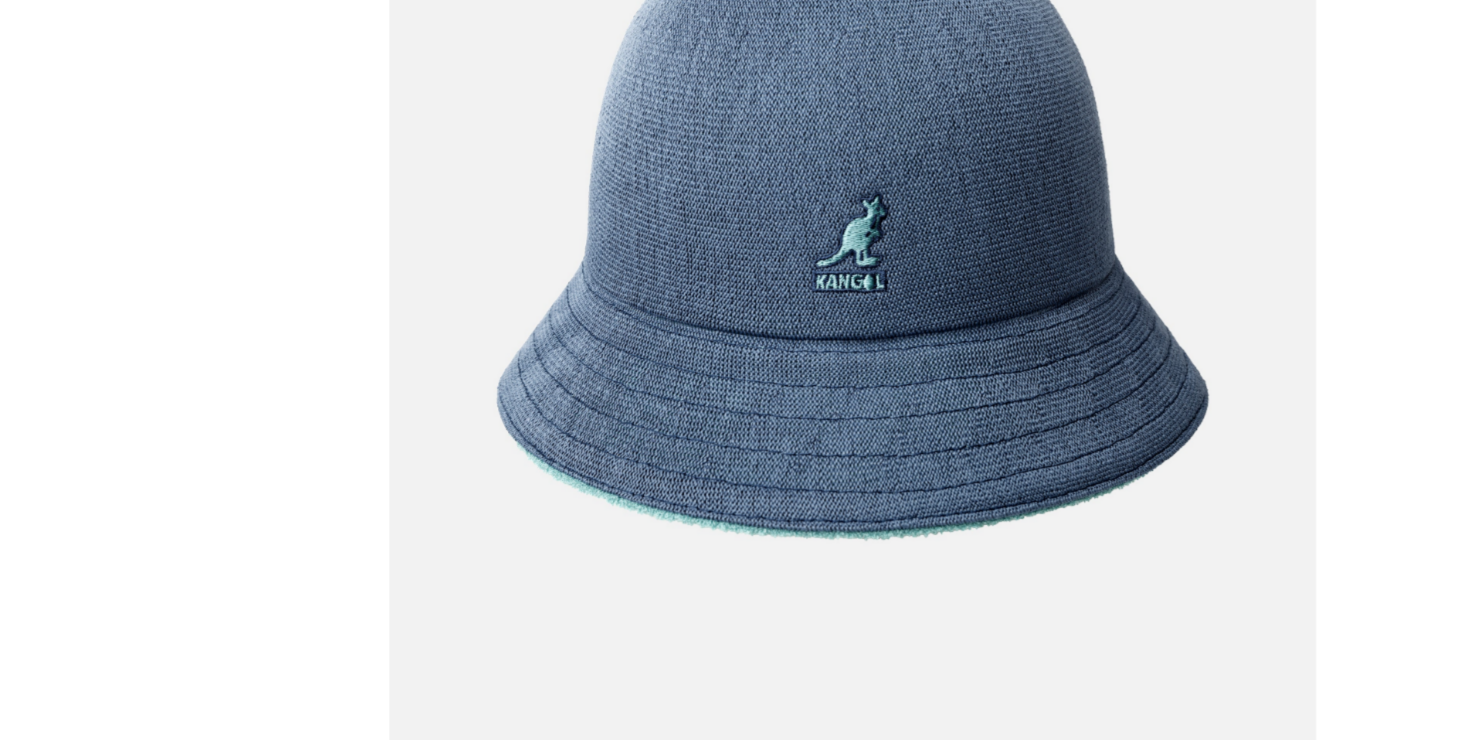 click at bounding box center (740, 327) 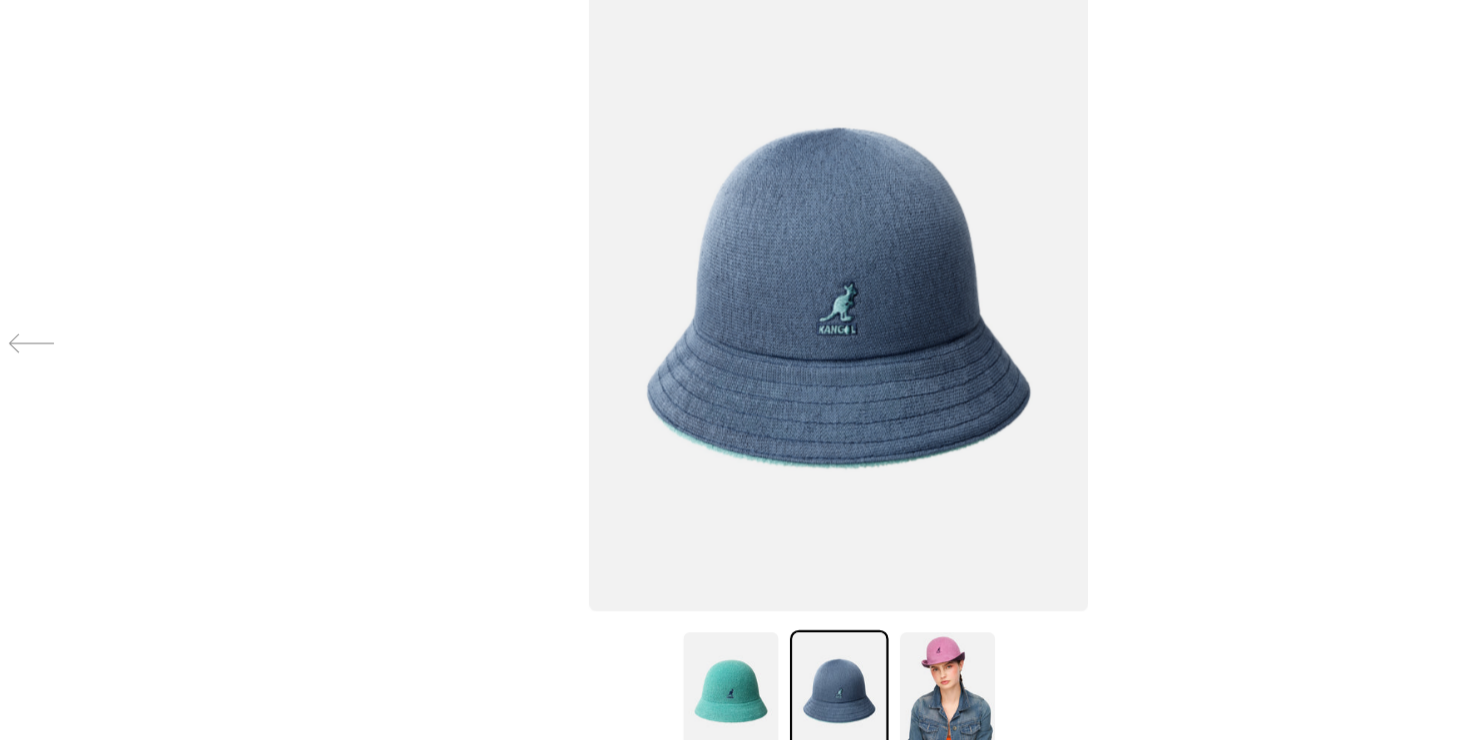 scroll, scrollTop: 0, scrollLeft: 412, axis: horizontal 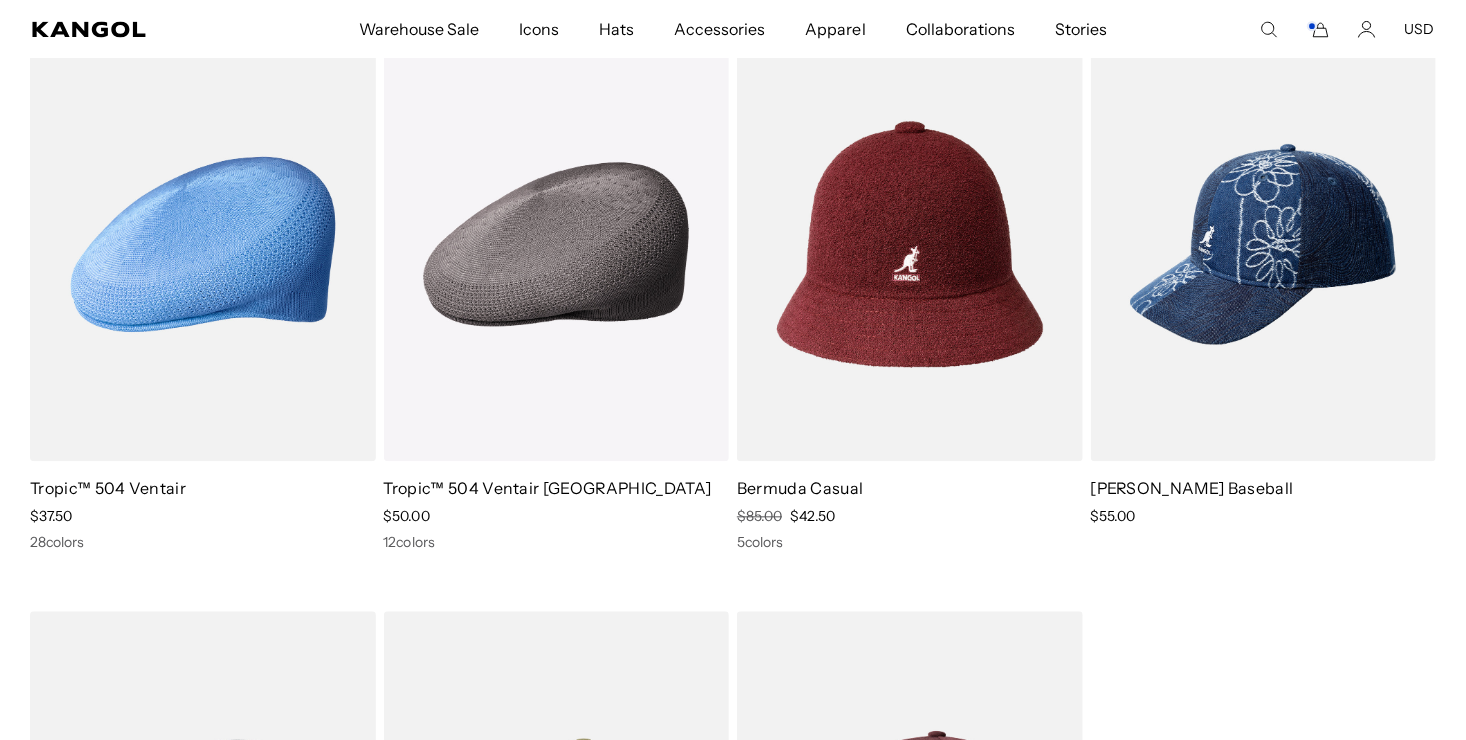 click at bounding box center [910, 244] 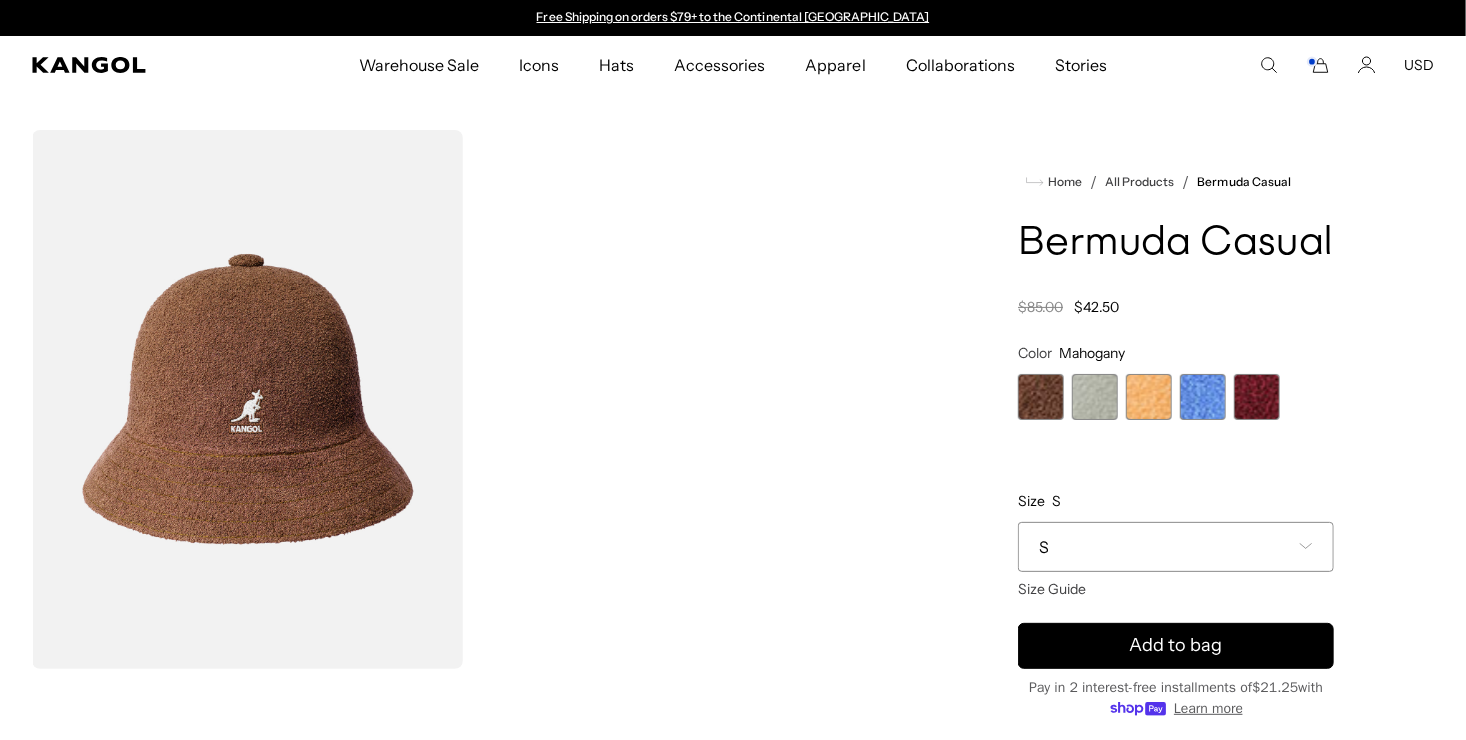 scroll, scrollTop: 0, scrollLeft: 0, axis: both 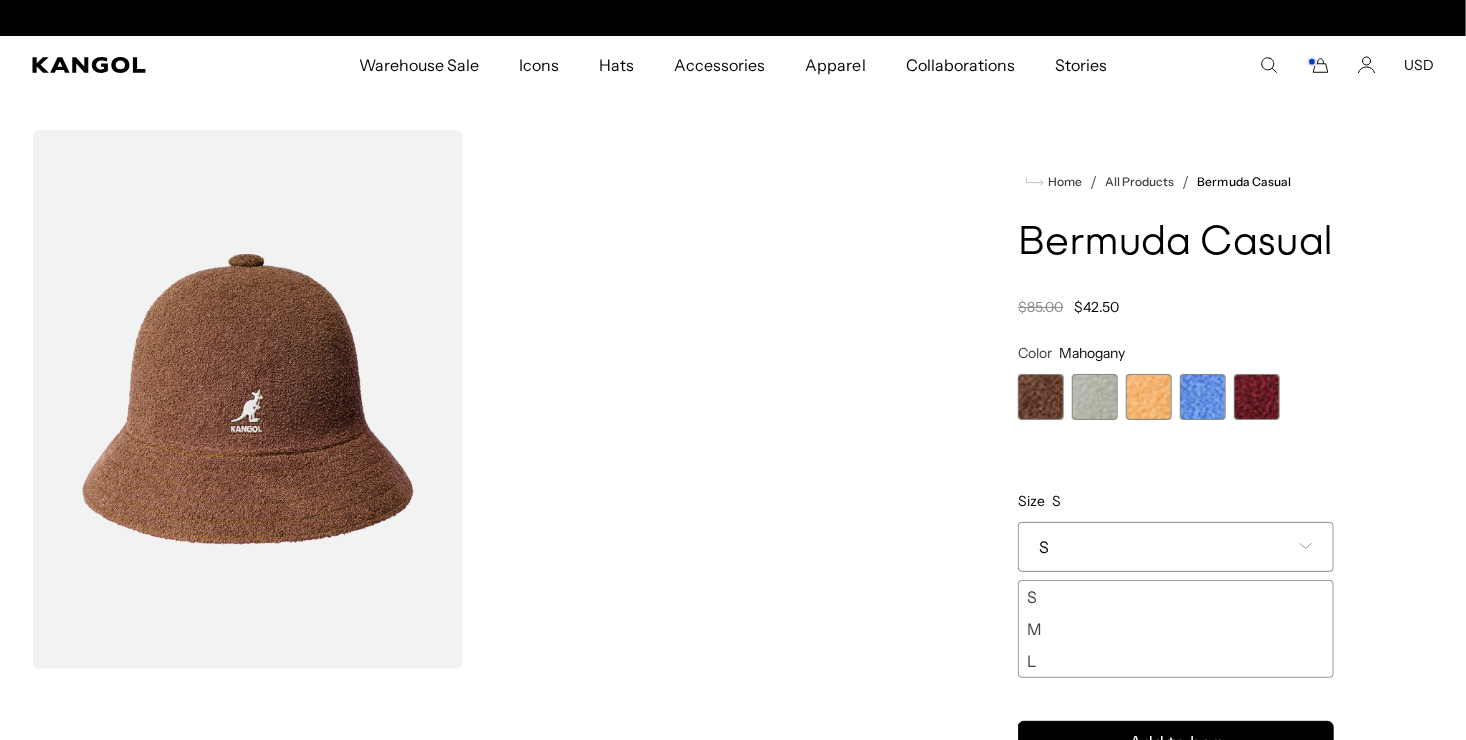 click on "M" at bounding box center [1176, 629] 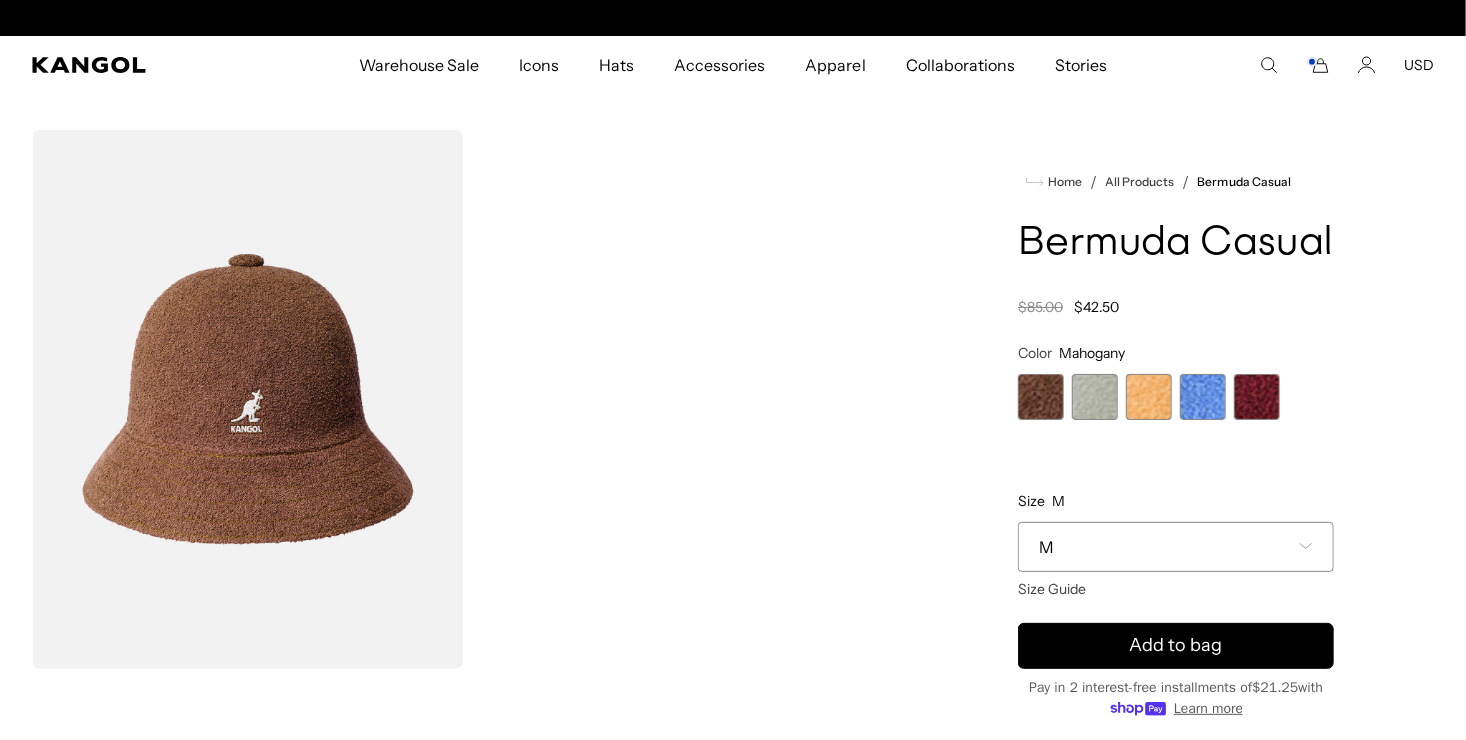 scroll, scrollTop: 0, scrollLeft: 0, axis: both 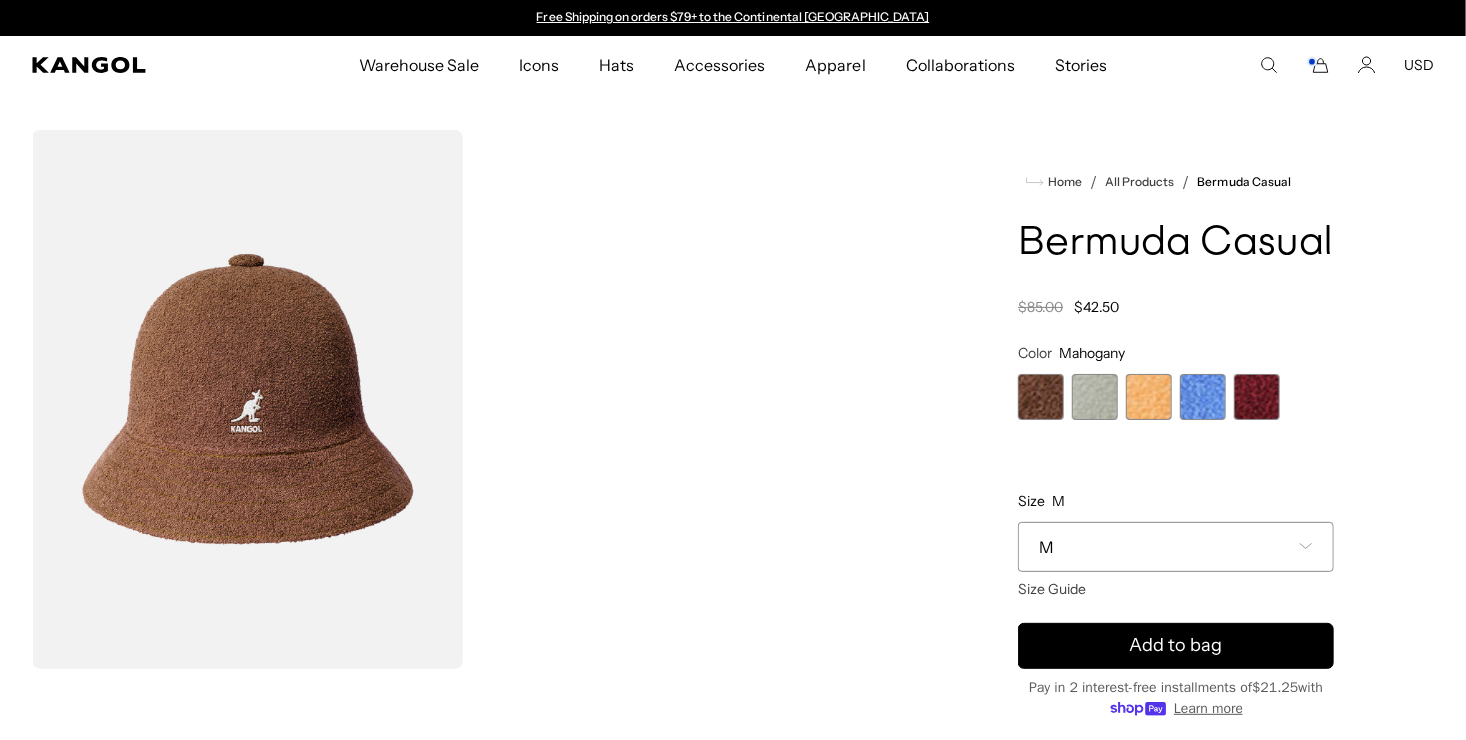 click at bounding box center (1203, 397) 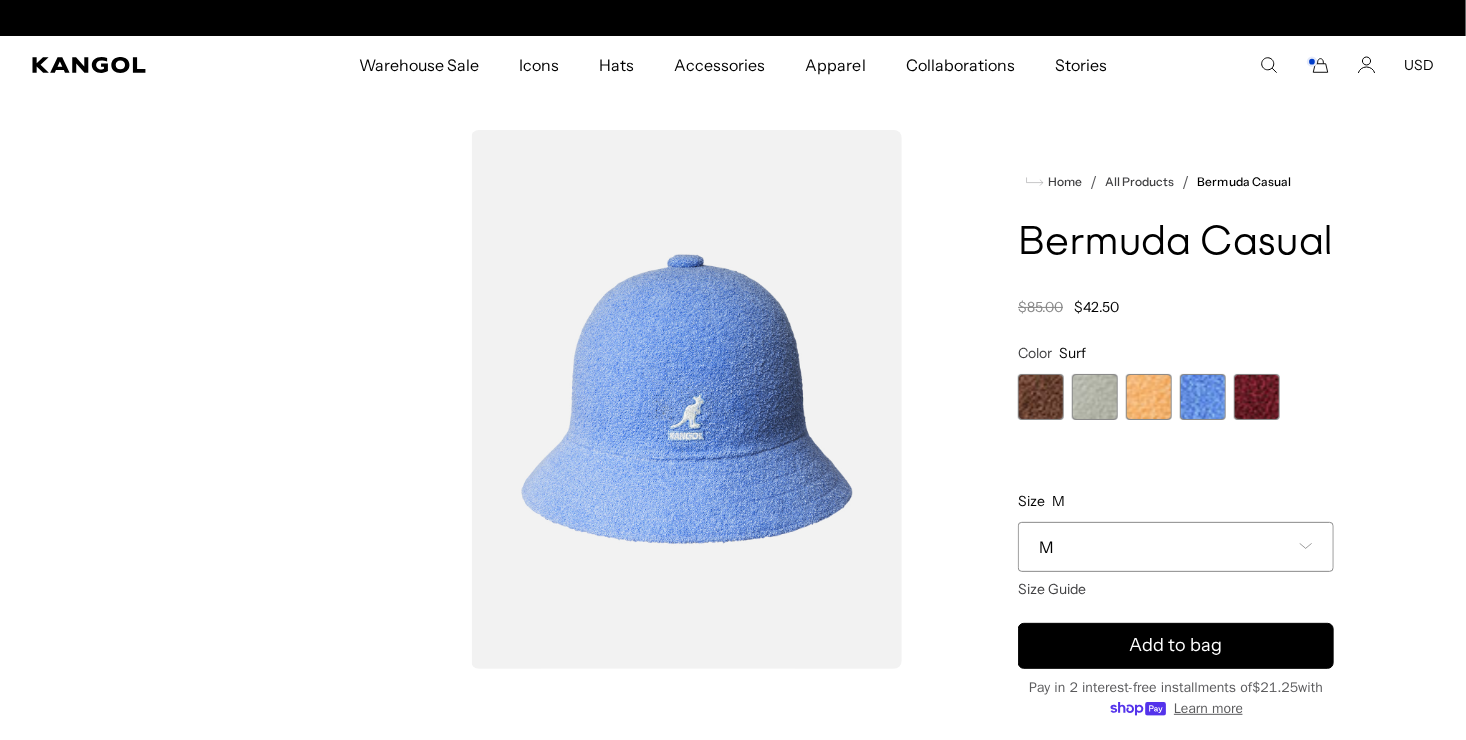 scroll, scrollTop: 0, scrollLeft: 0, axis: both 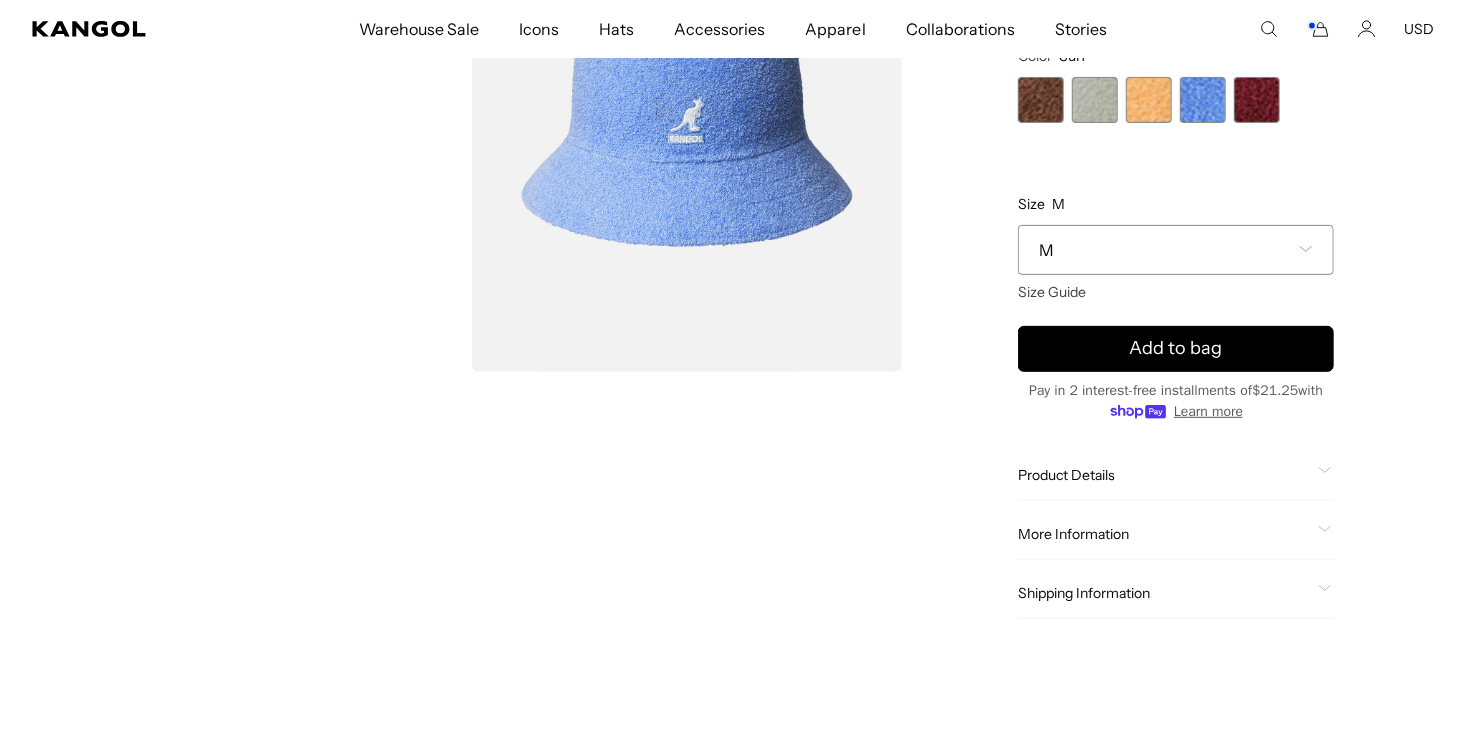 click on "More Information" 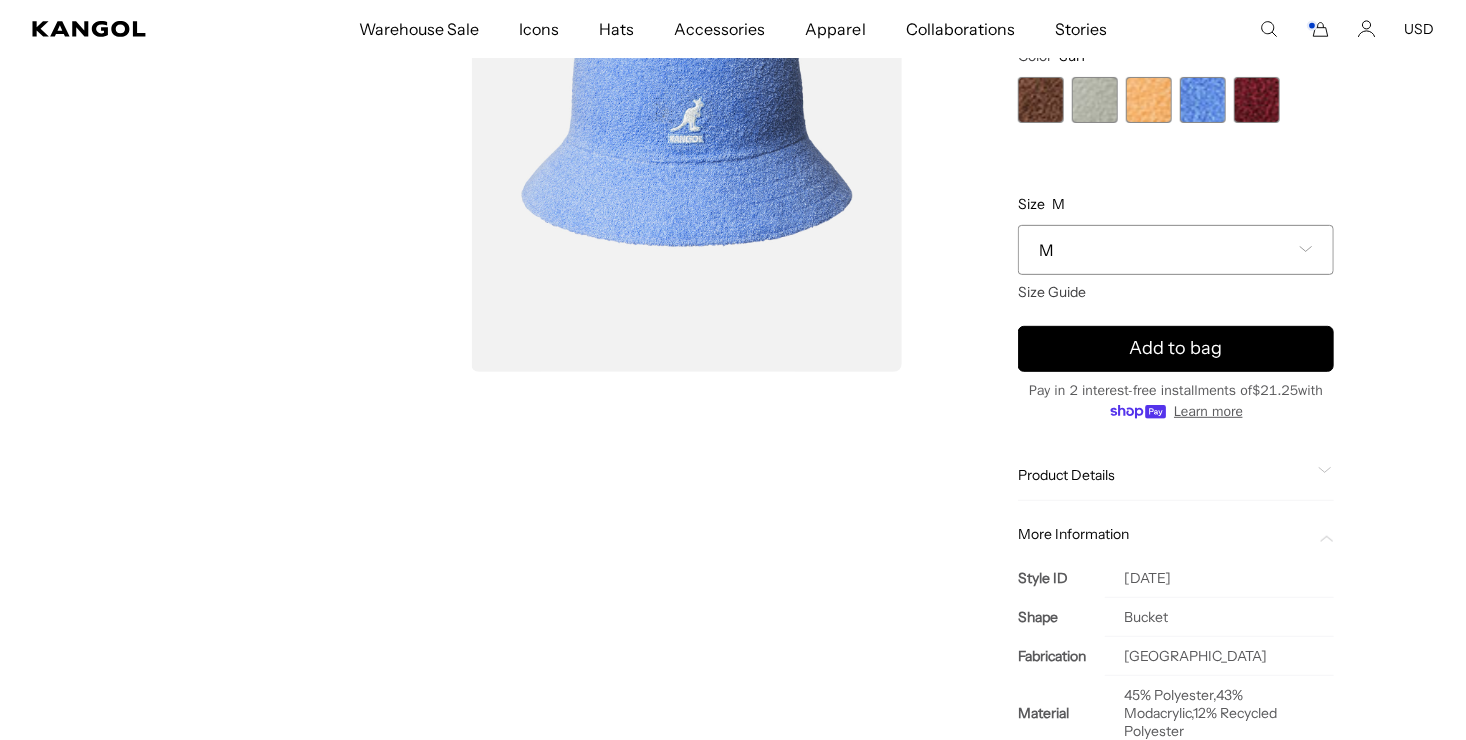 scroll, scrollTop: 0, scrollLeft: 412, axis: horizontal 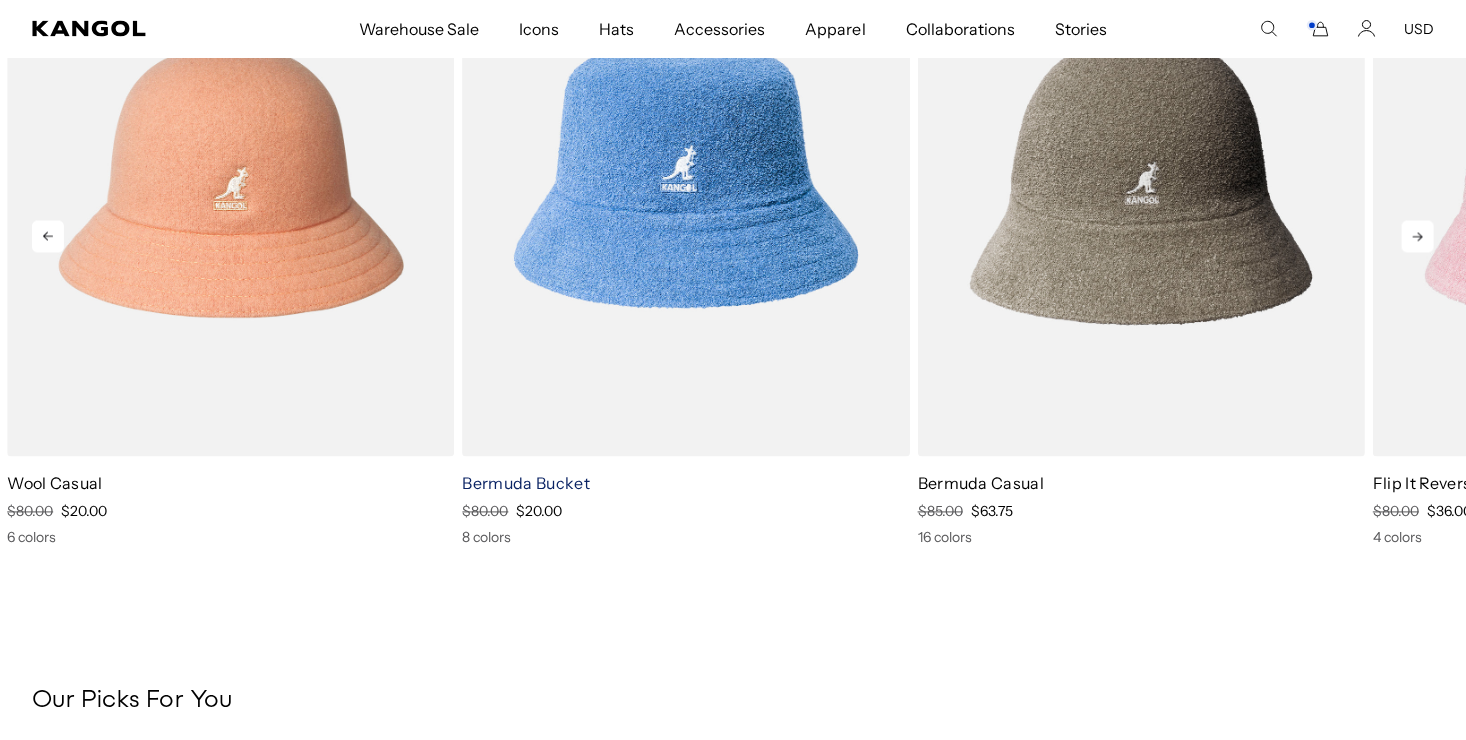 click on "Bermuda Bucket" at bounding box center (526, 484) 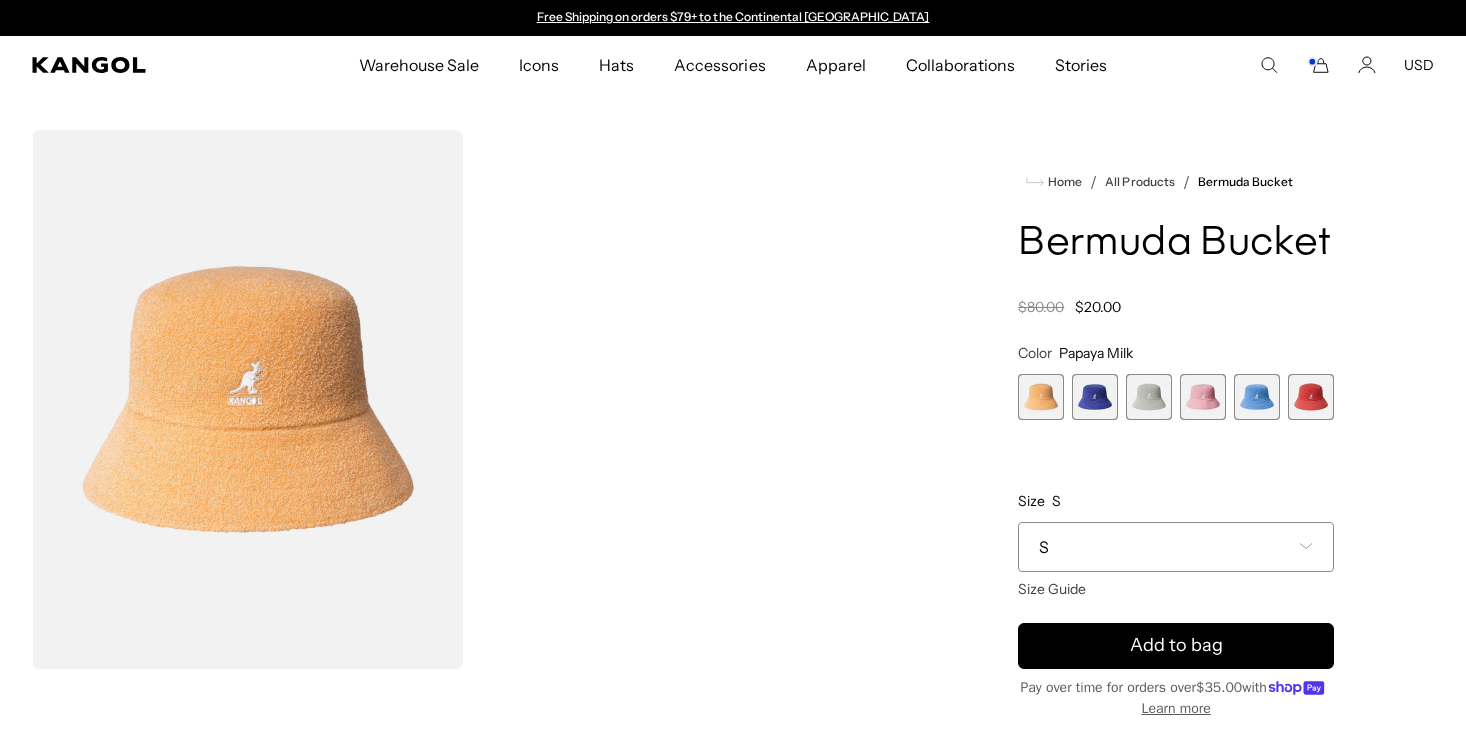 scroll, scrollTop: 0, scrollLeft: 0, axis: both 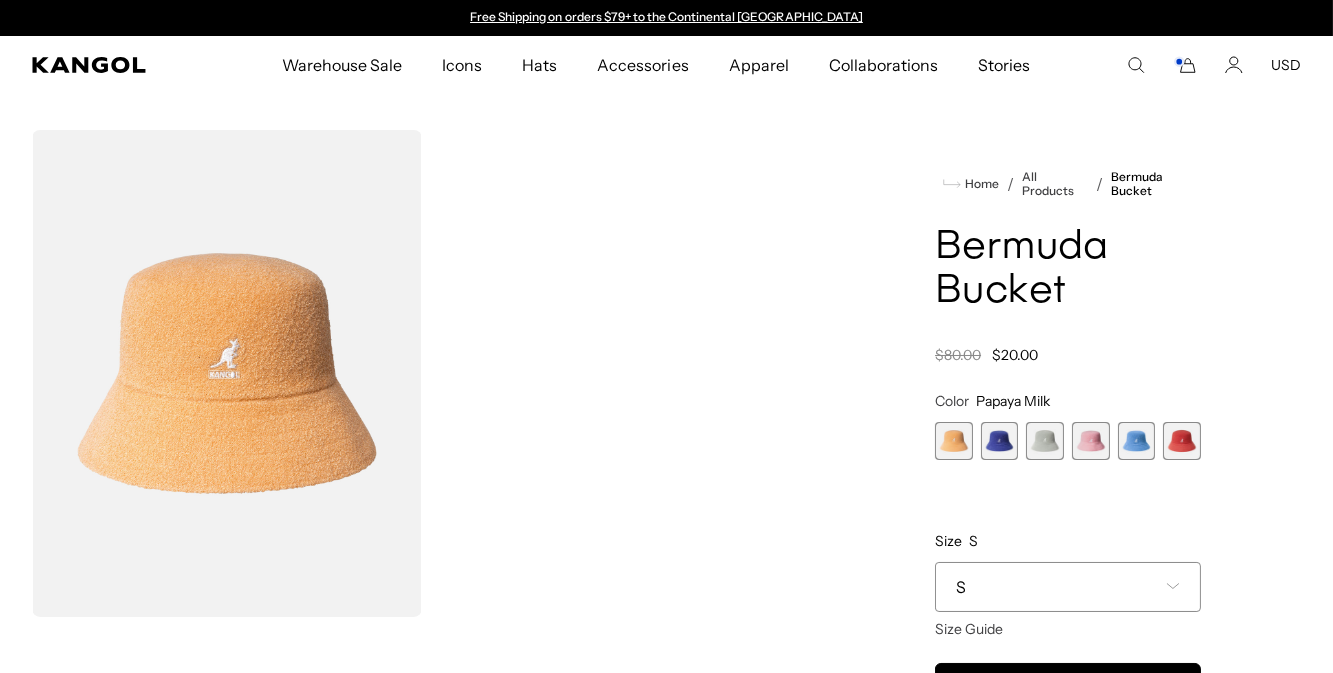 click at bounding box center [1000, 441] 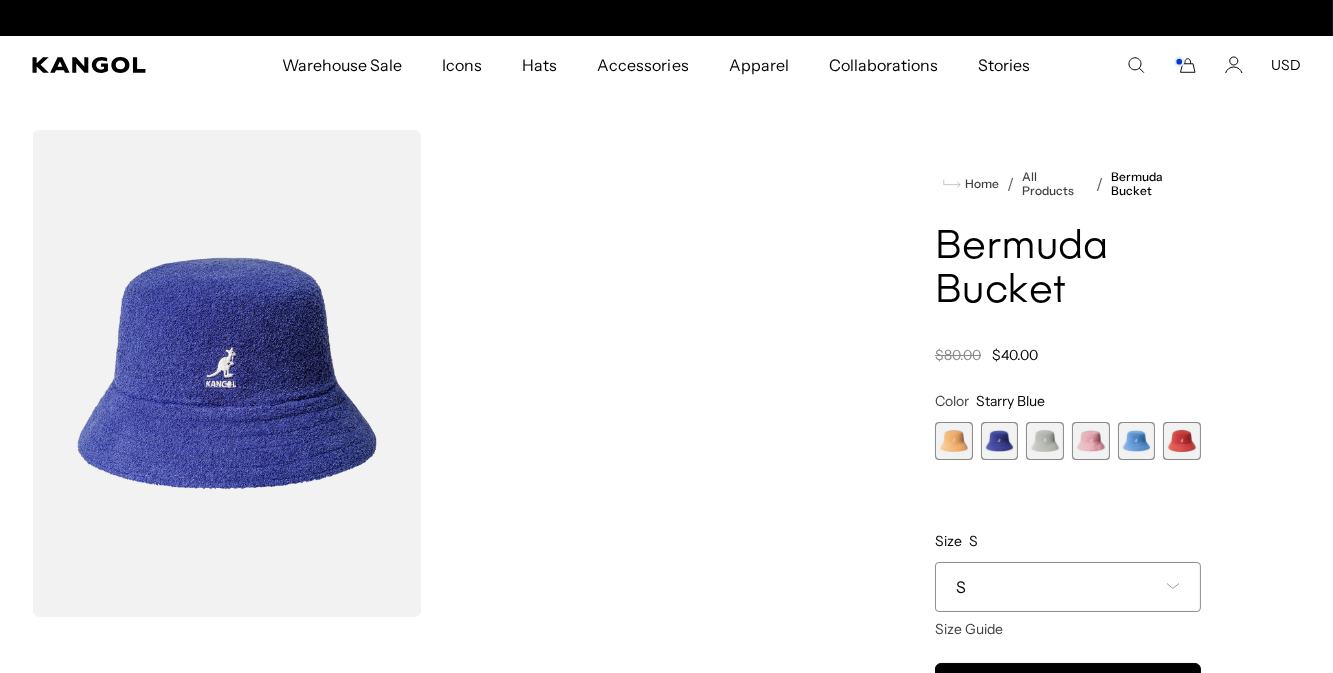 scroll, scrollTop: 0, scrollLeft: 0, axis: both 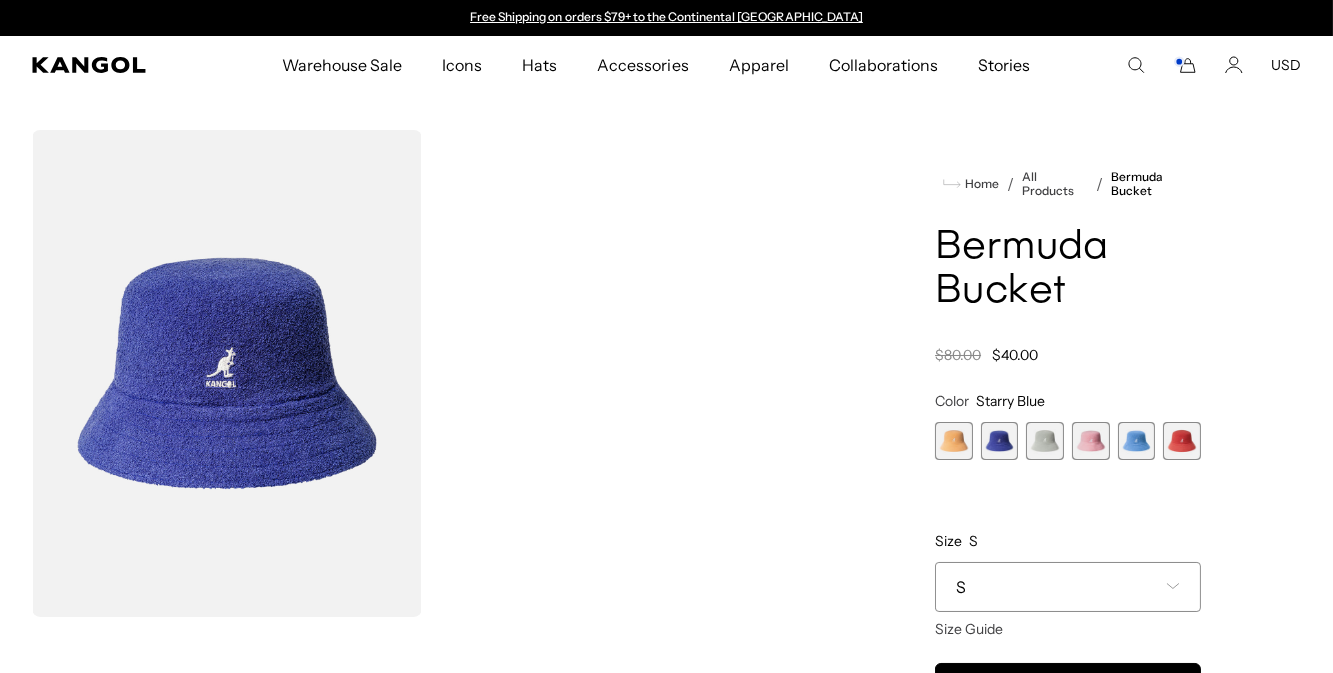 click at bounding box center (954, 441) 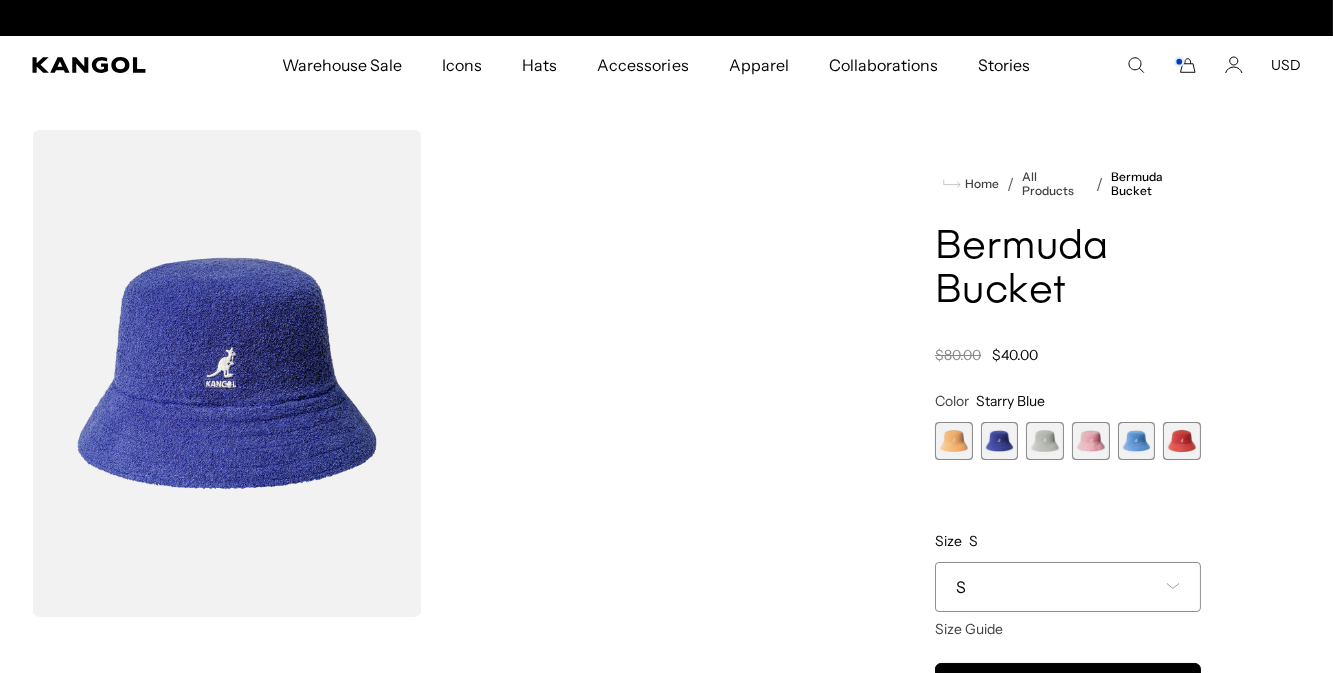 scroll, scrollTop: 0, scrollLeft: 411, axis: horizontal 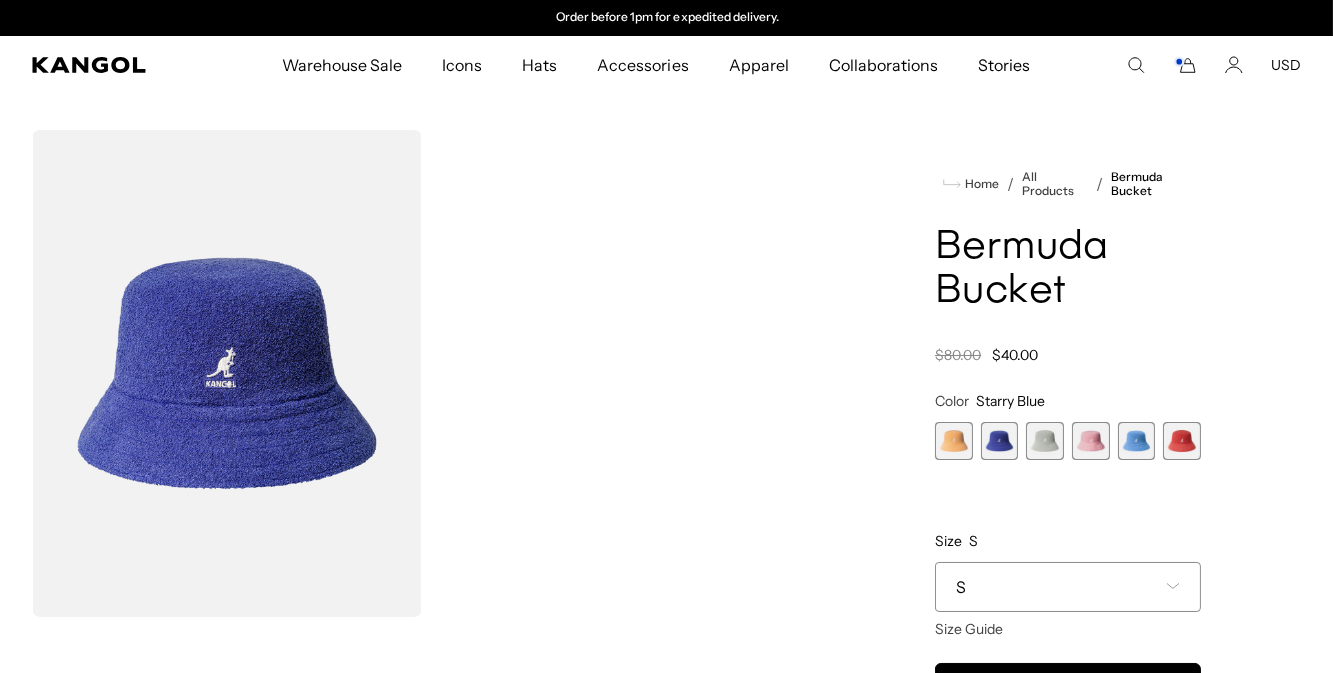 click at bounding box center [954, 441] 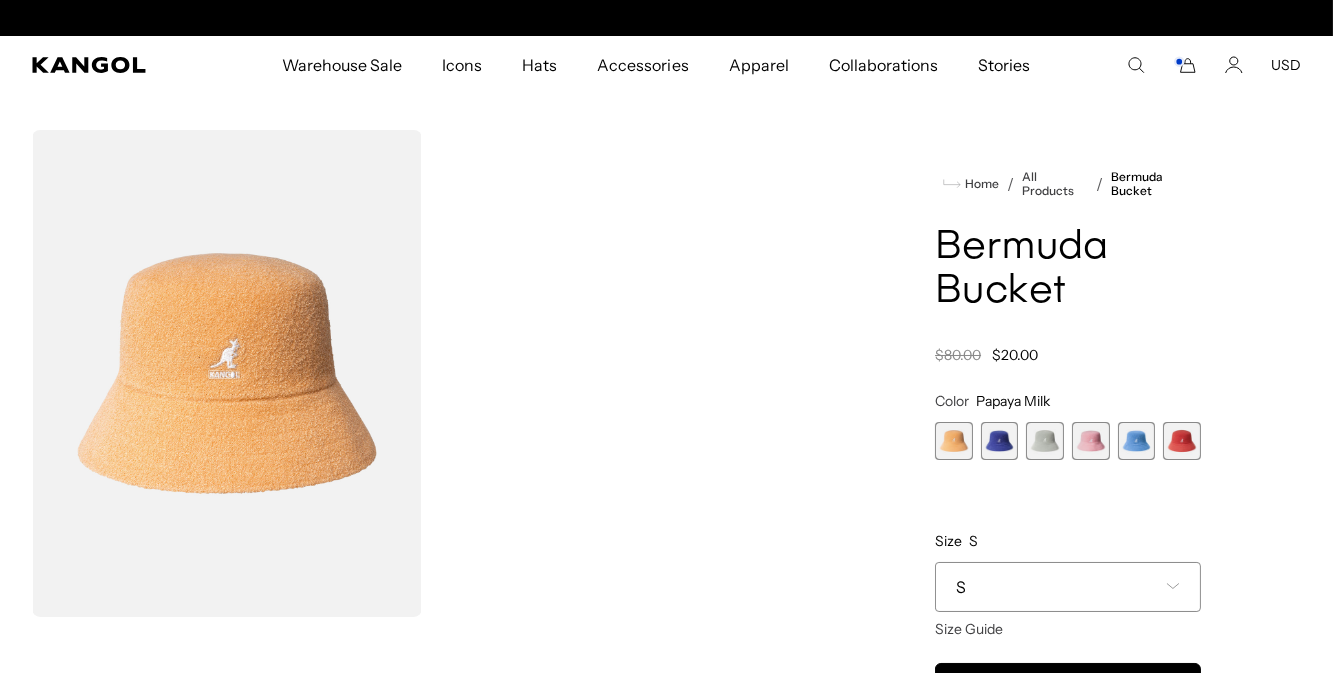 scroll, scrollTop: 0, scrollLeft: 0, axis: both 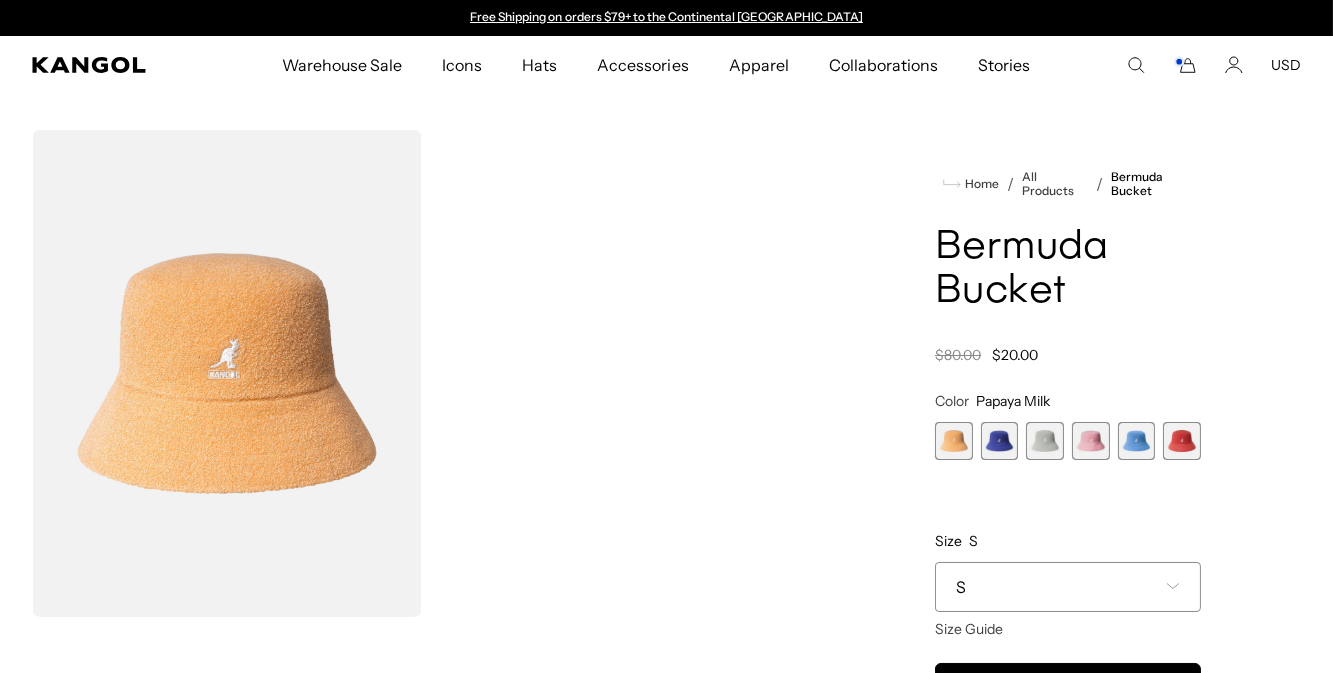 click at bounding box center [1137, 441] 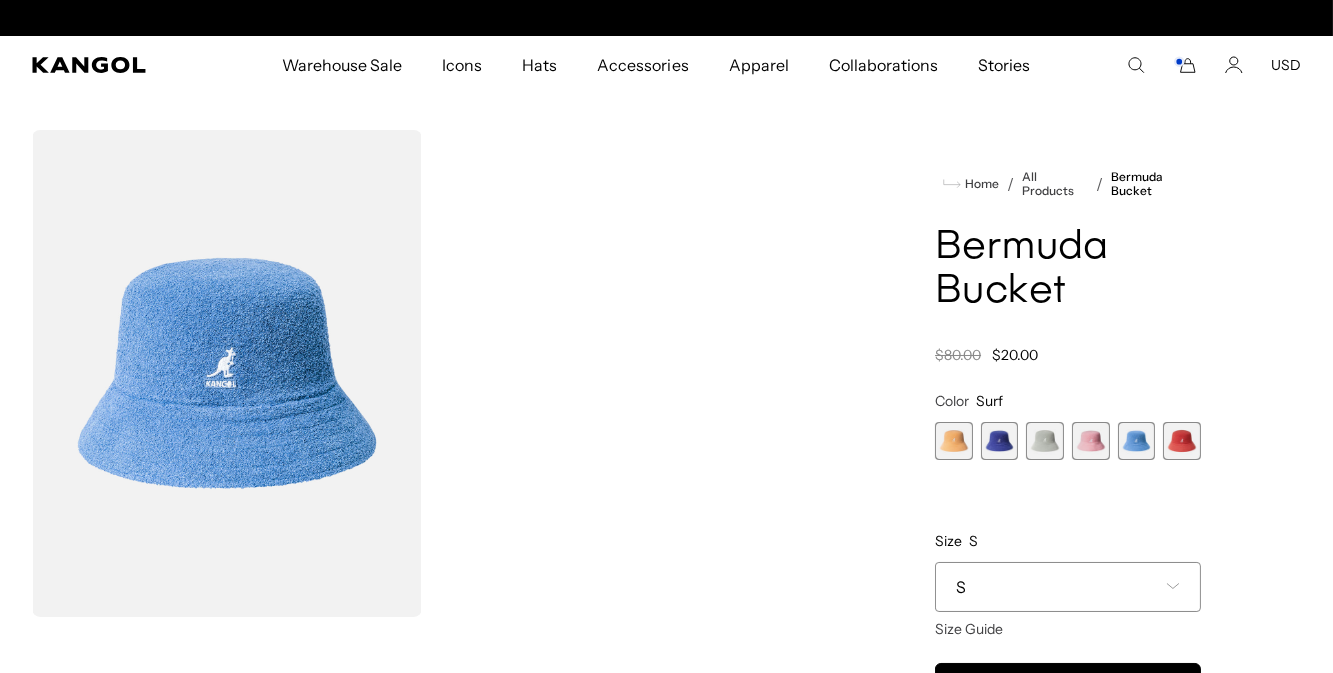 scroll, scrollTop: 0, scrollLeft: 0, axis: both 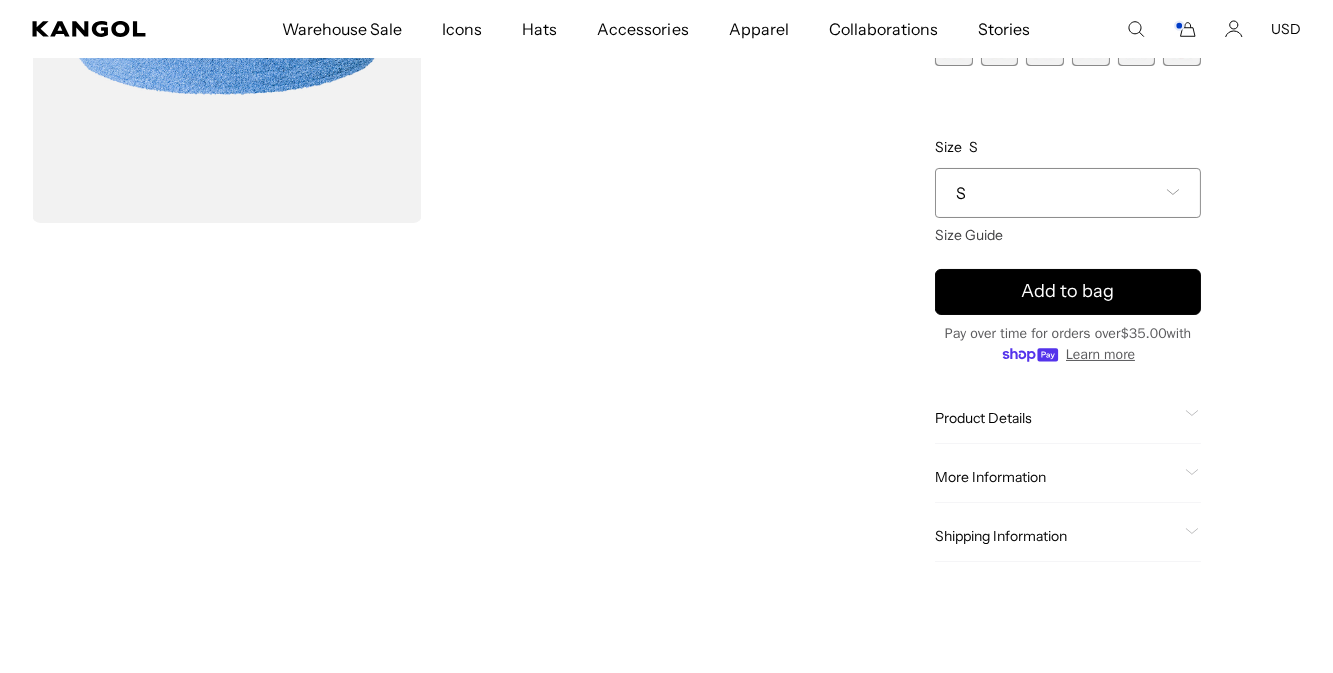 click on "More Information" 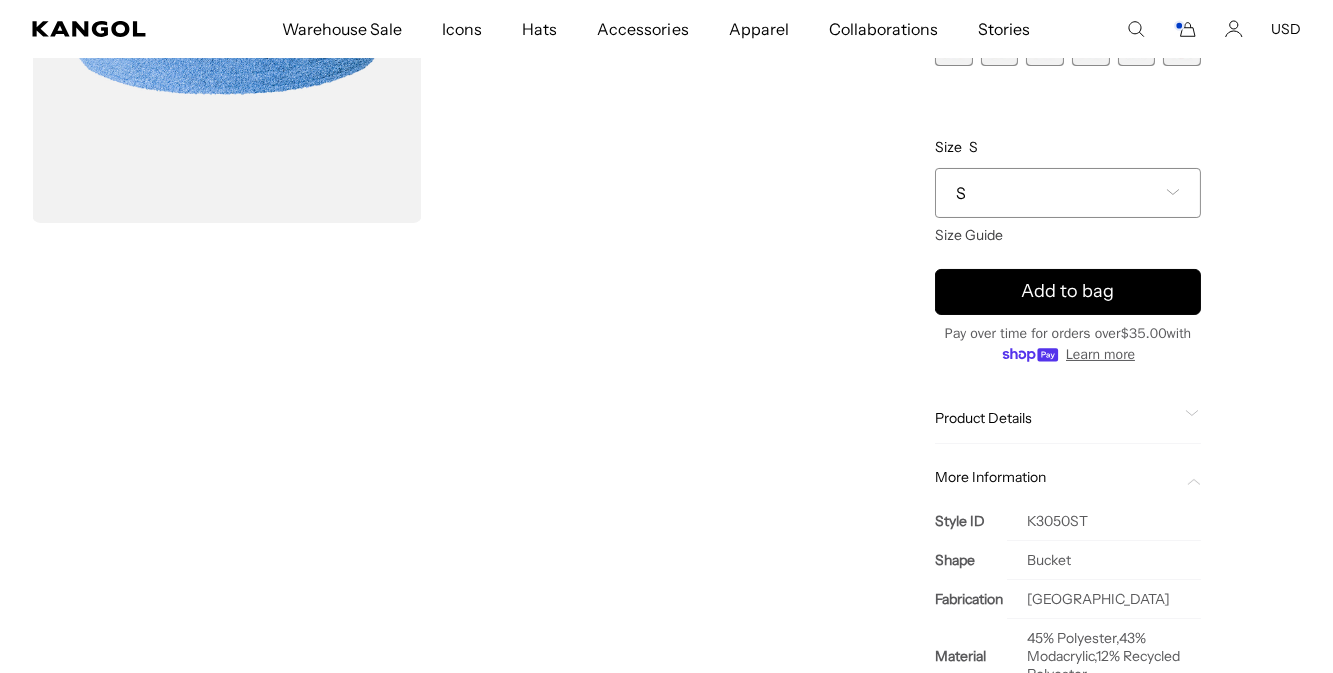 scroll, scrollTop: 0, scrollLeft: 411, axis: horizontal 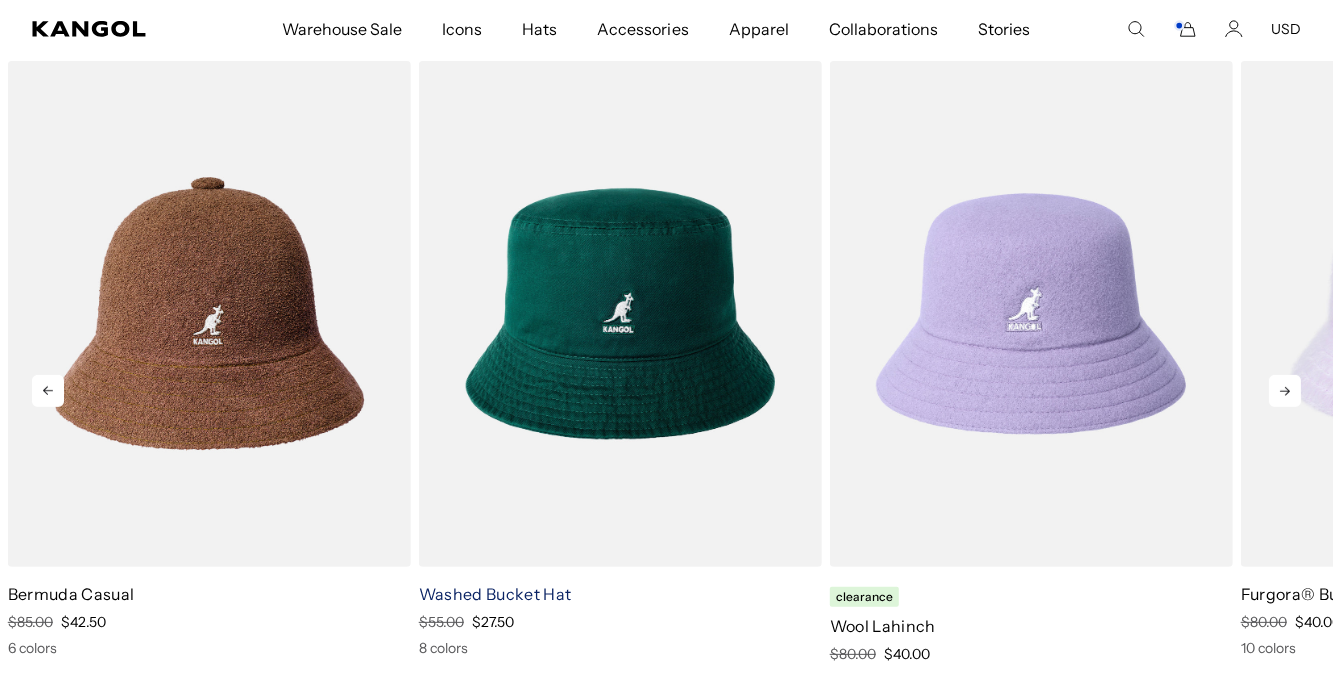 click on "Washed Bucket Hat" at bounding box center [495, 594] 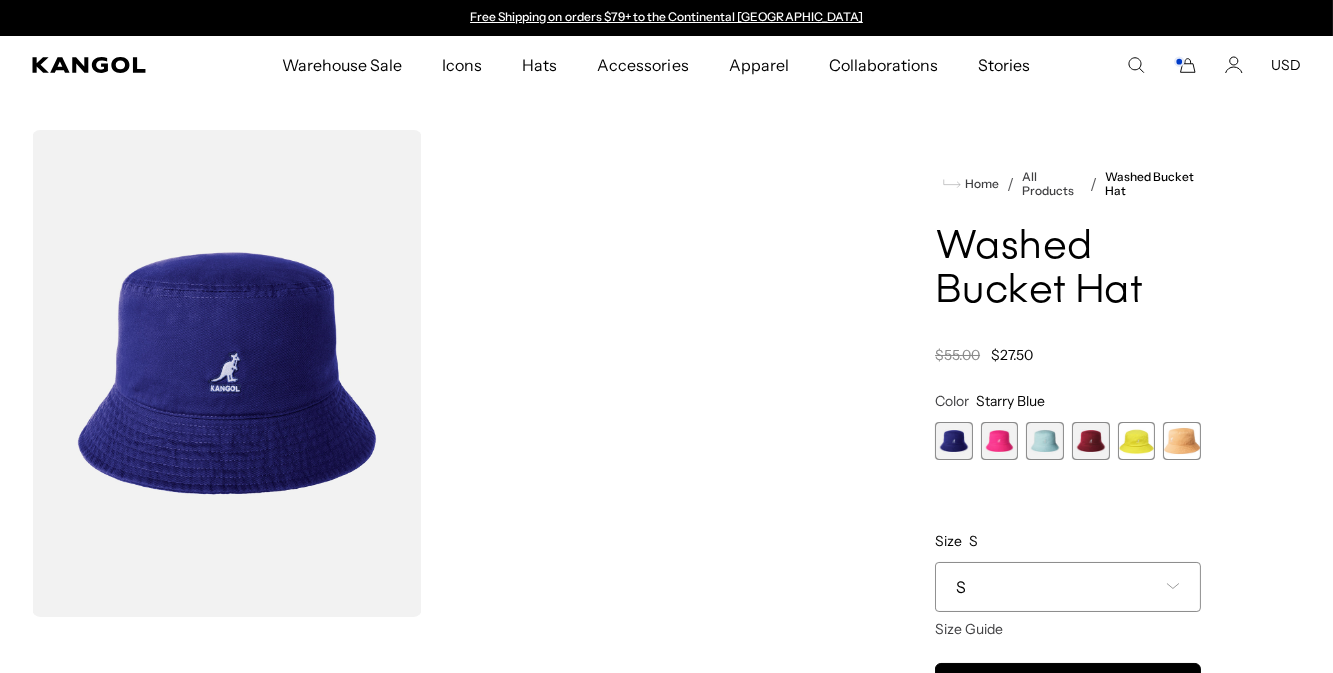 scroll, scrollTop: 0, scrollLeft: 0, axis: both 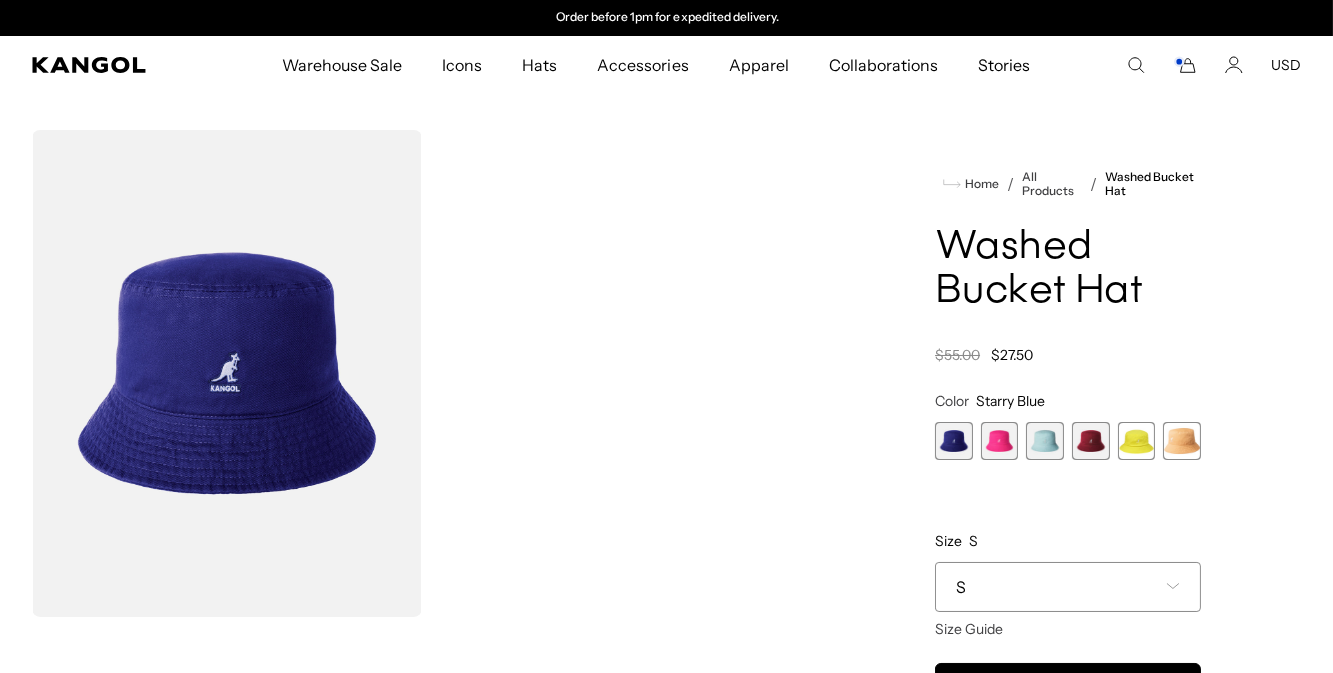 click on "S" at bounding box center (1068, 587) 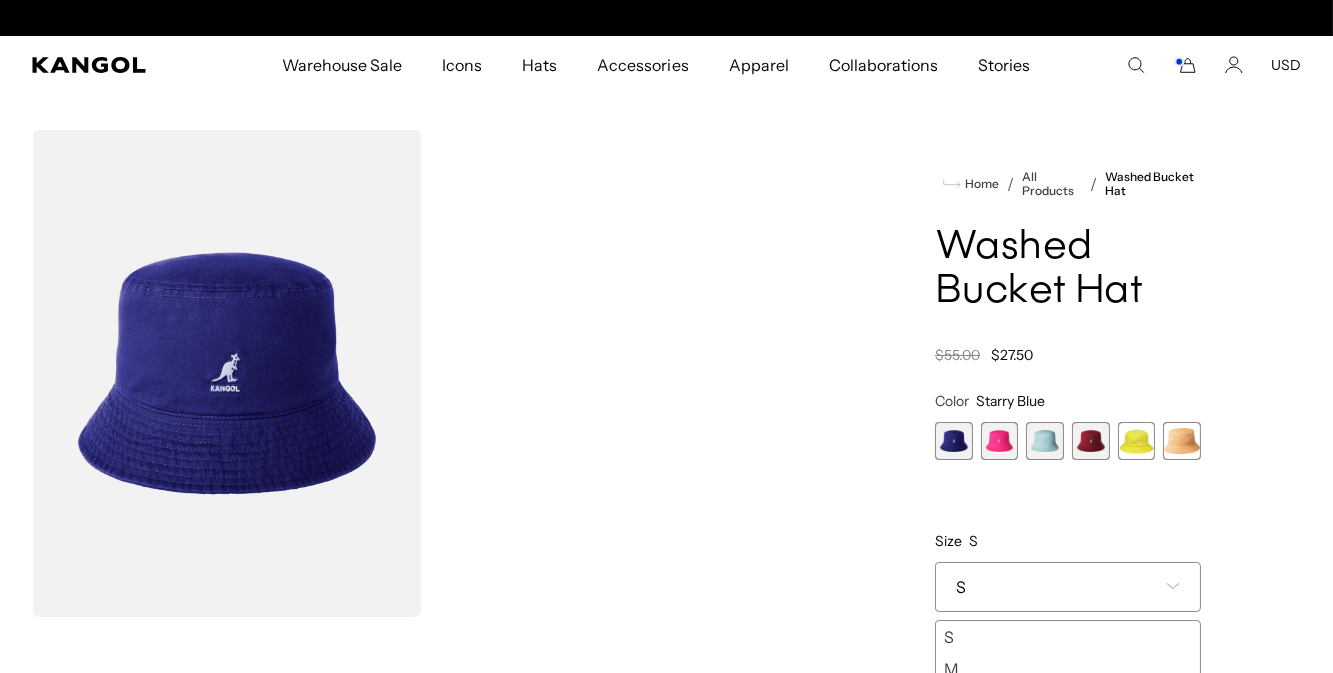 scroll, scrollTop: 0, scrollLeft: 0, axis: both 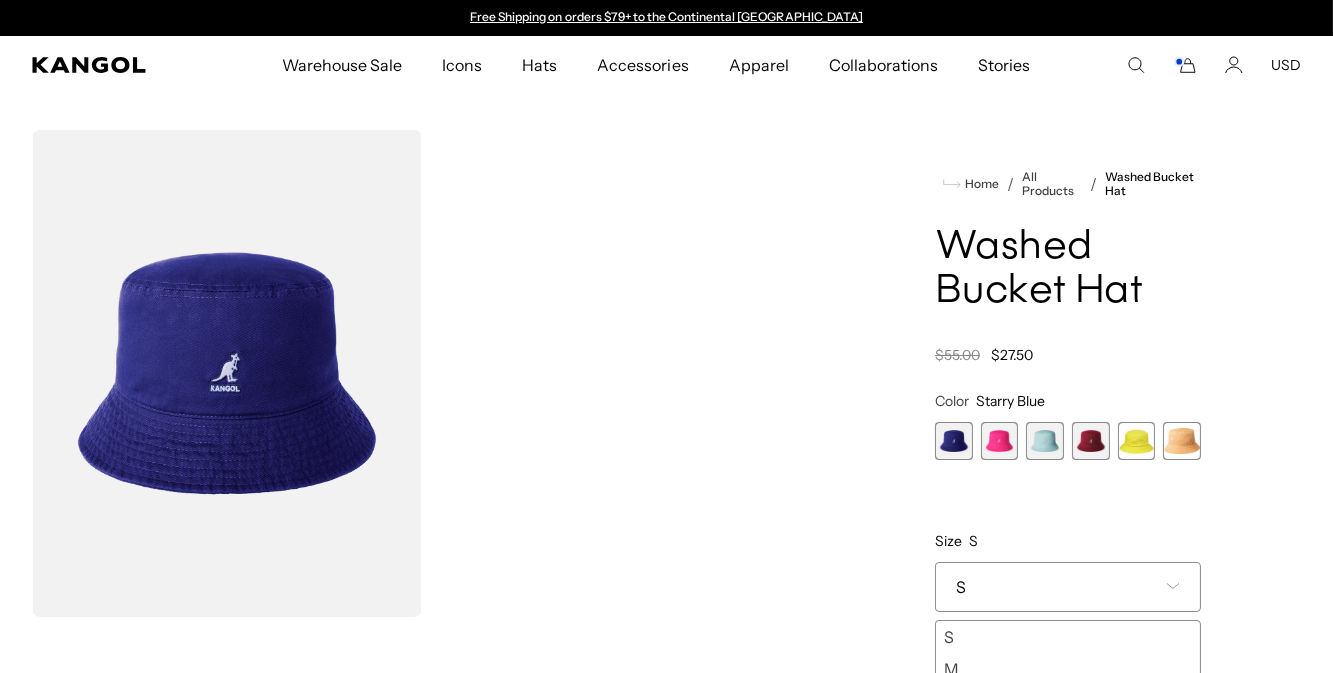 click on "M" at bounding box center (1068, 669) 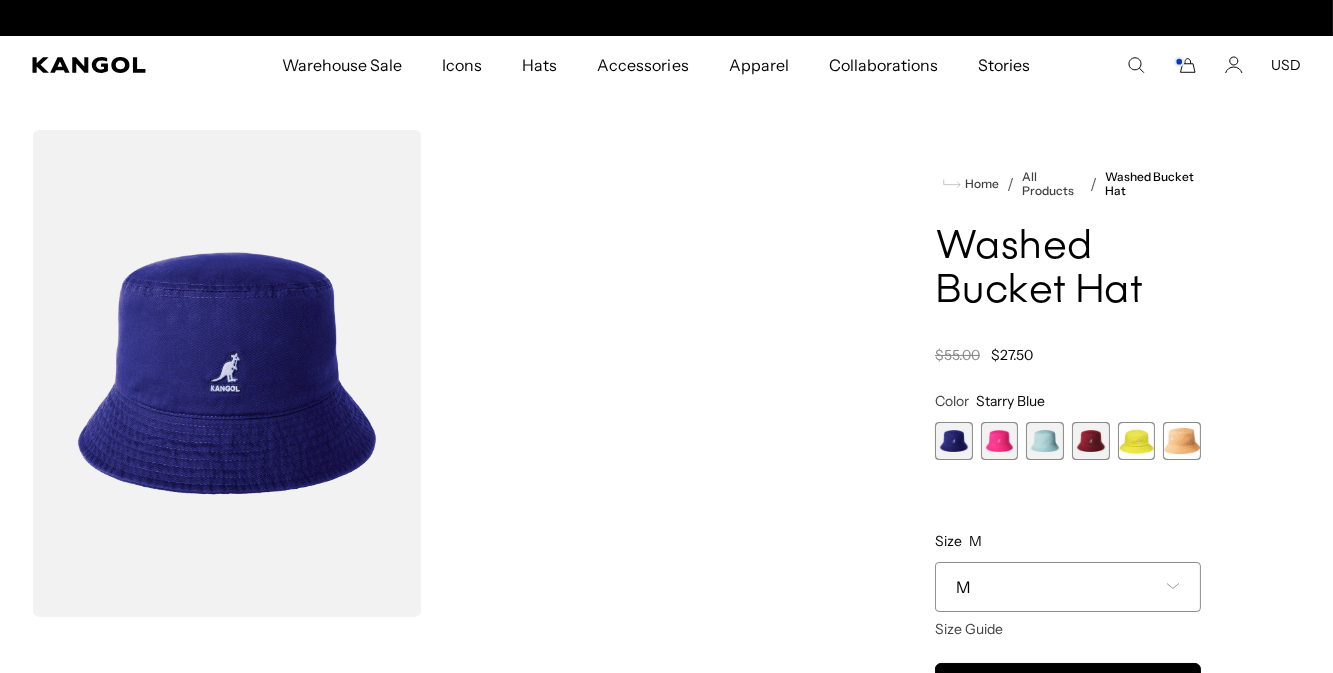 scroll, scrollTop: 114, scrollLeft: 0, axis: vertical 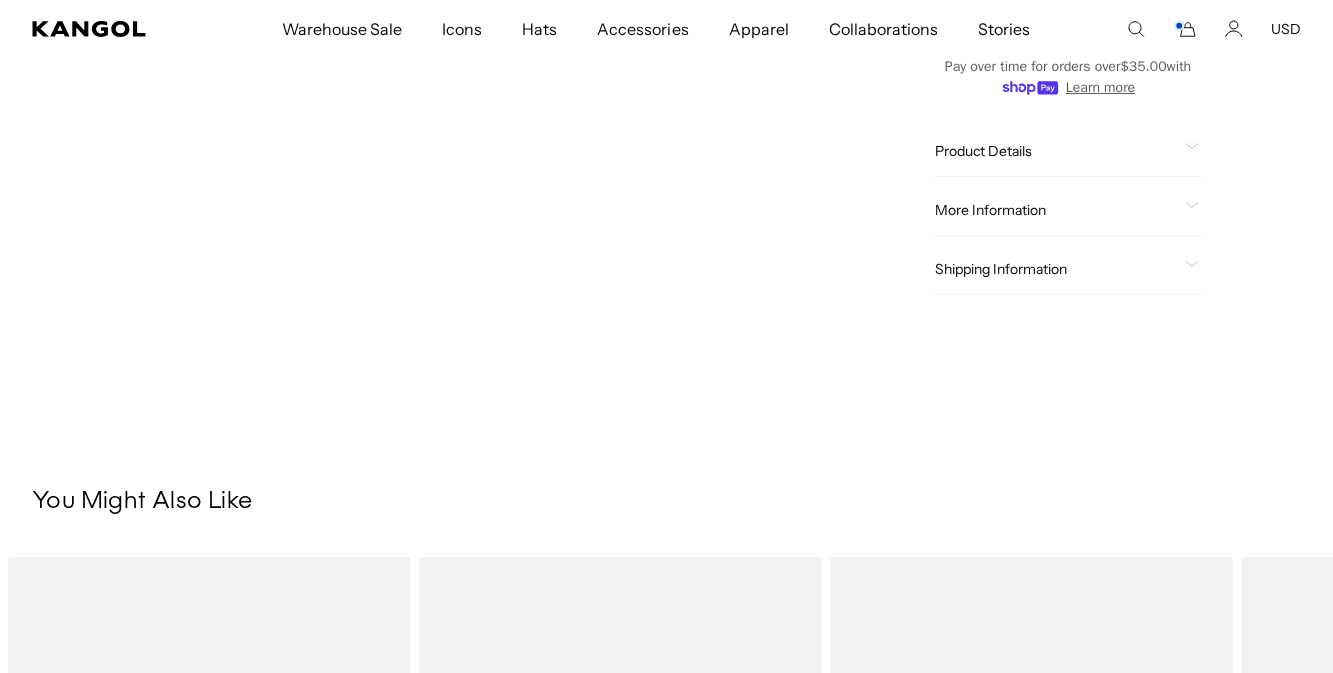 click on "Shipping Information" 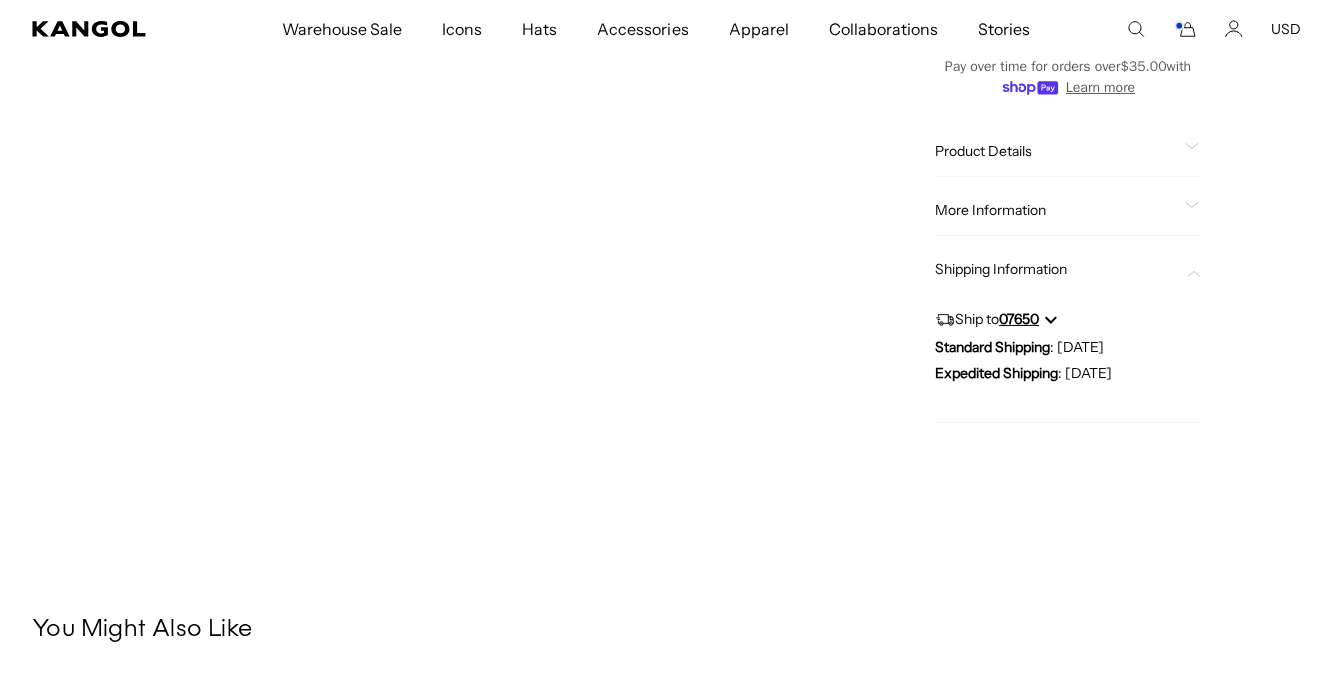 scroll, scrollTop: 0, scrollLeft: 411, axis: horizontal 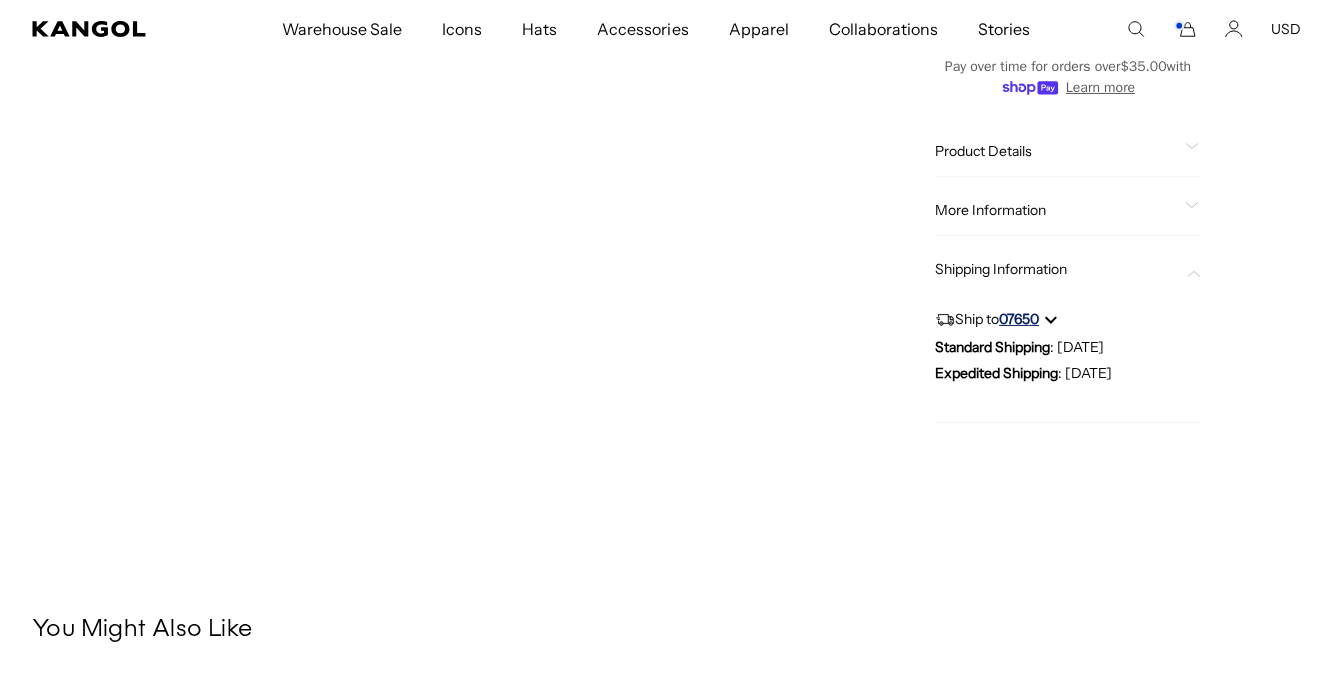 click 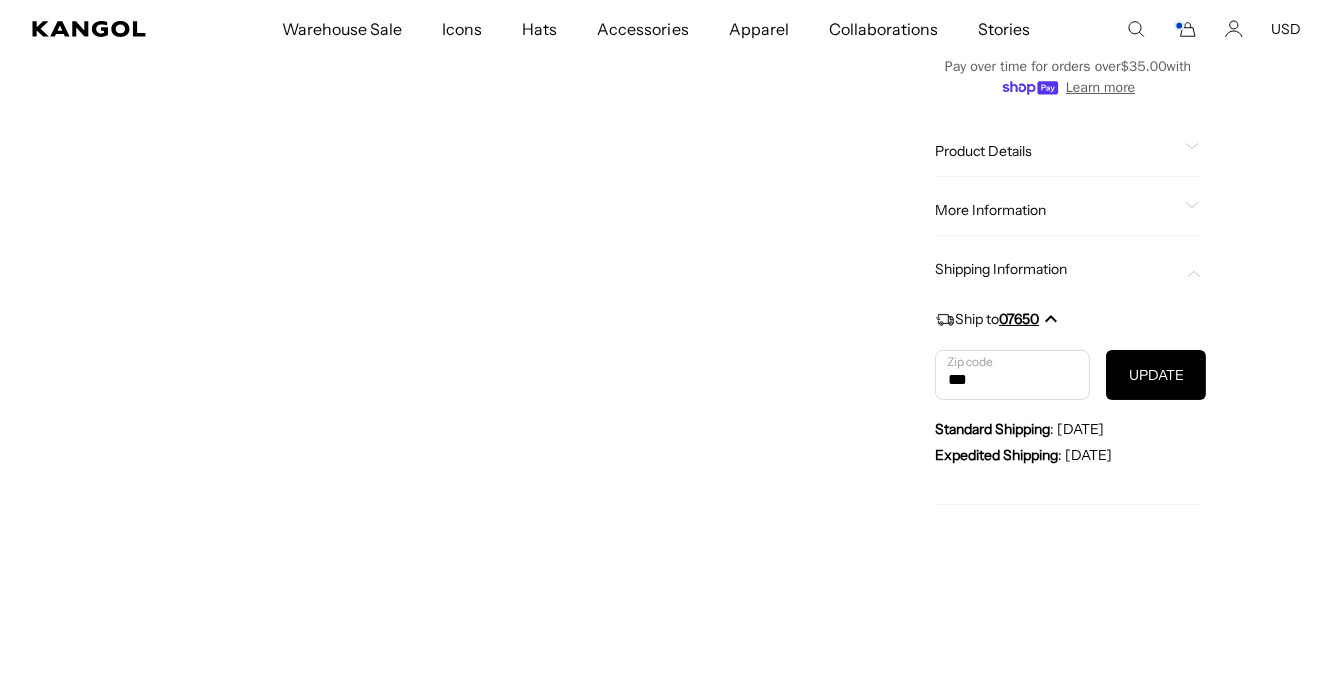 scroll, scrollTop: 0, scrollLeft: 411, axis: horizontal 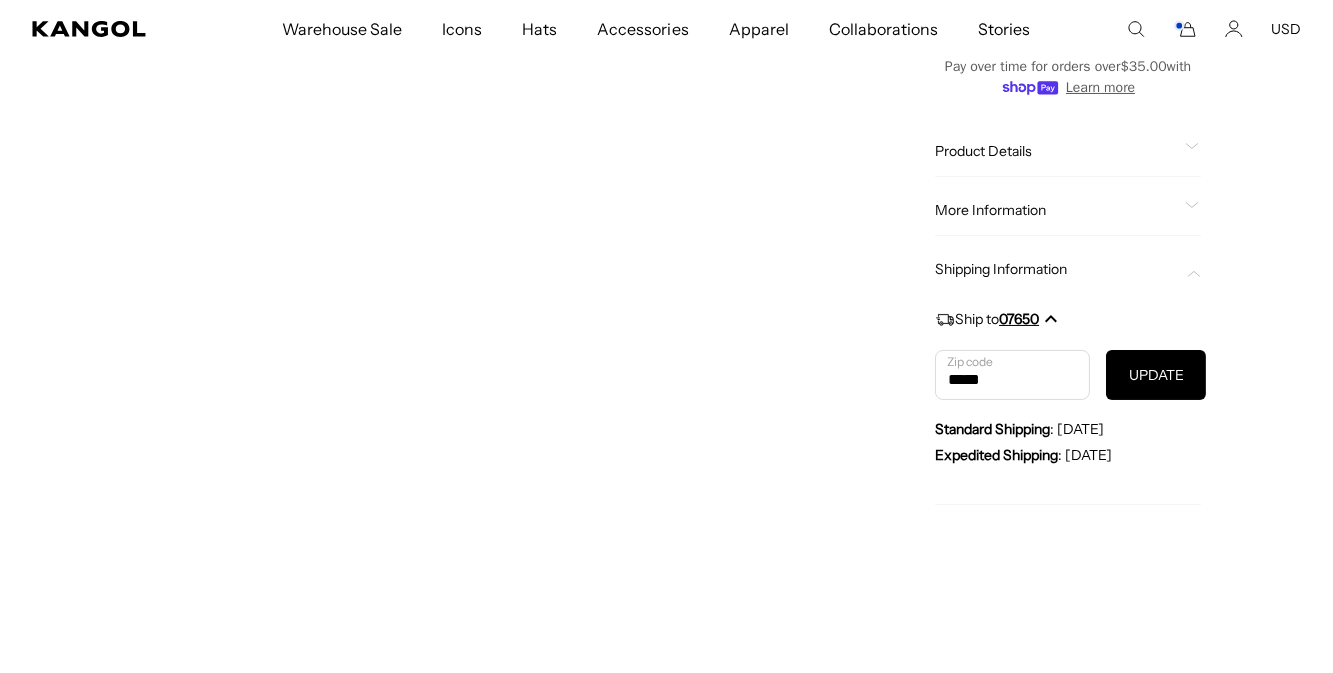 type on "*****" 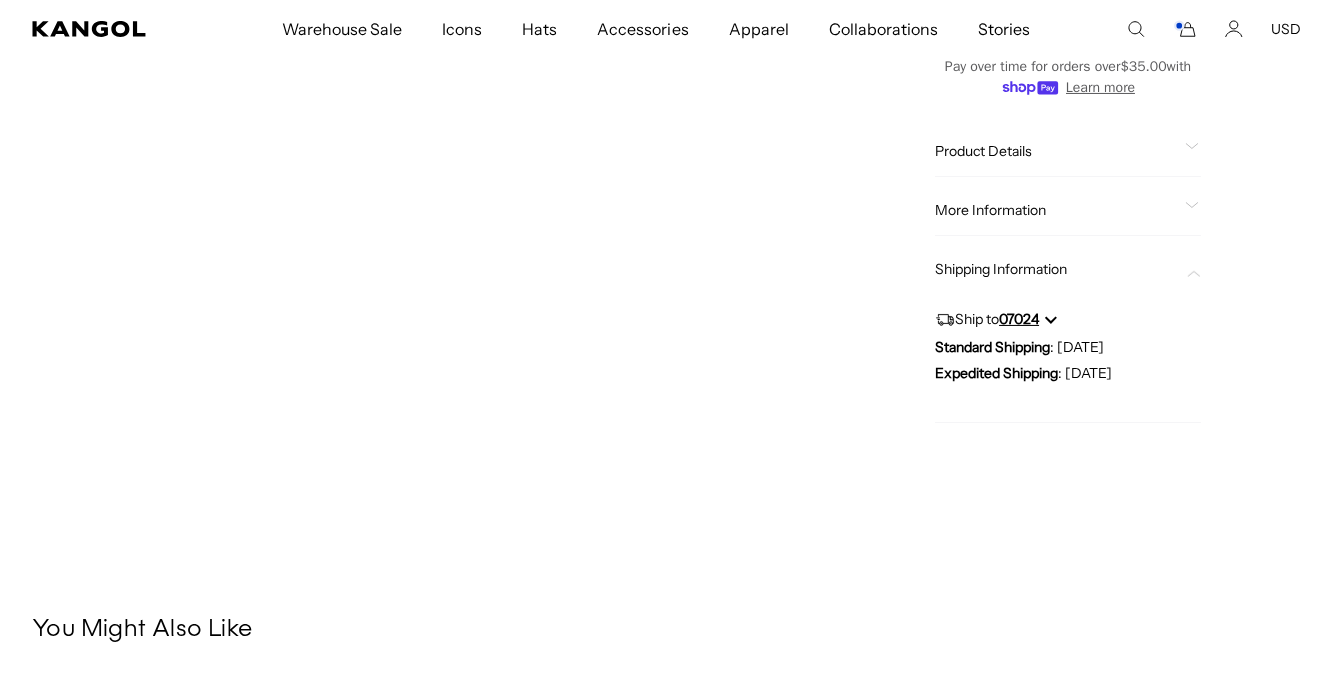 scroll, scrollTop: 0, scrollLeft: 0, axis: both 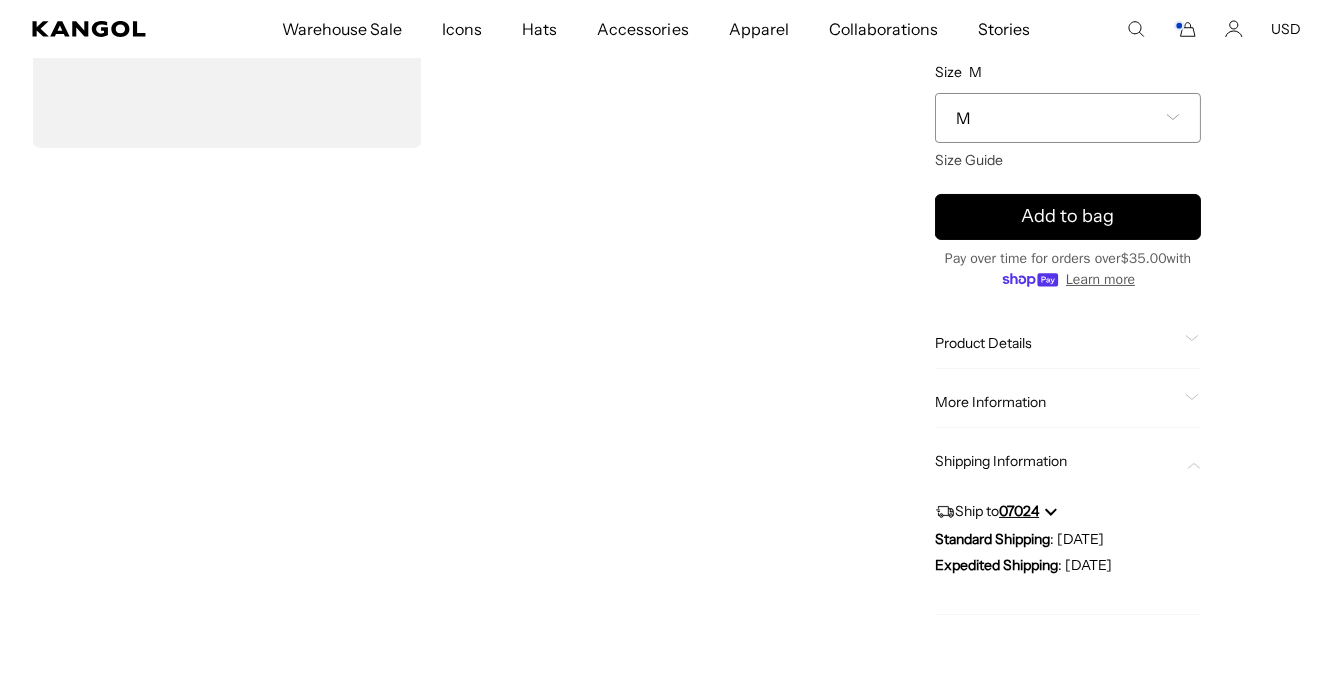 click on "More Information" 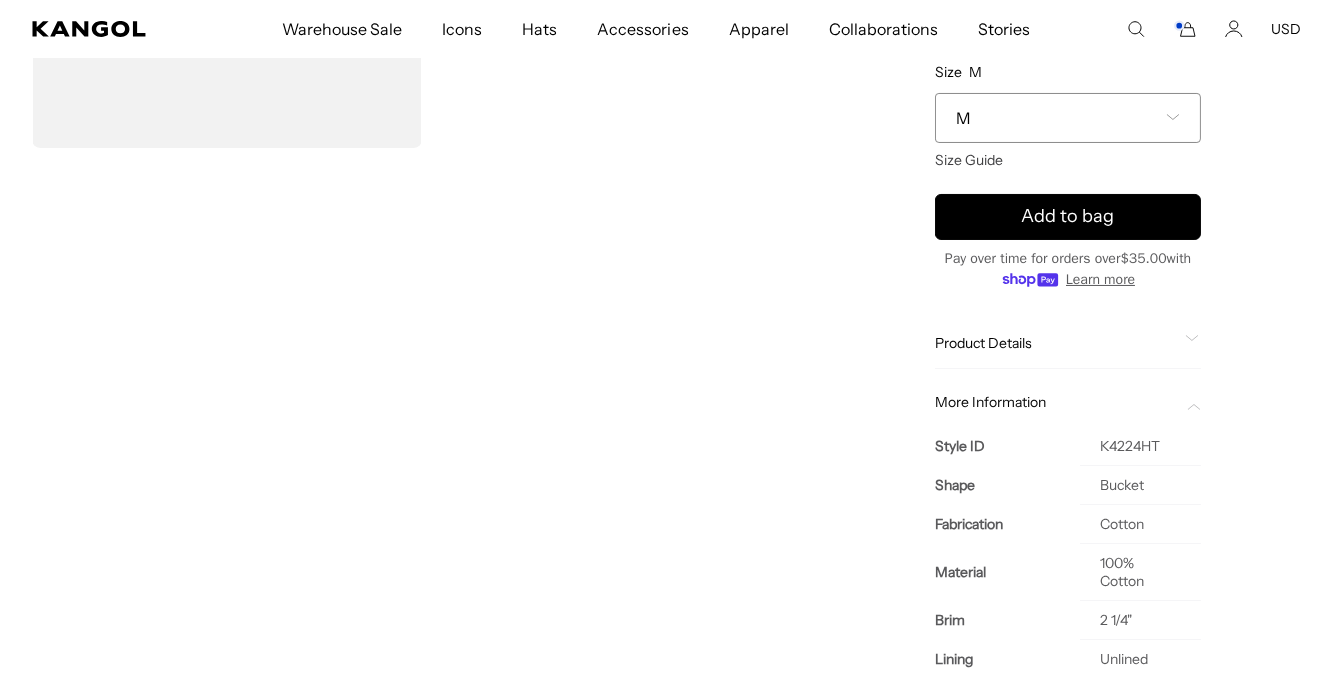 scroll, scrollTop: 0, scrollLeft: 0, axis: both 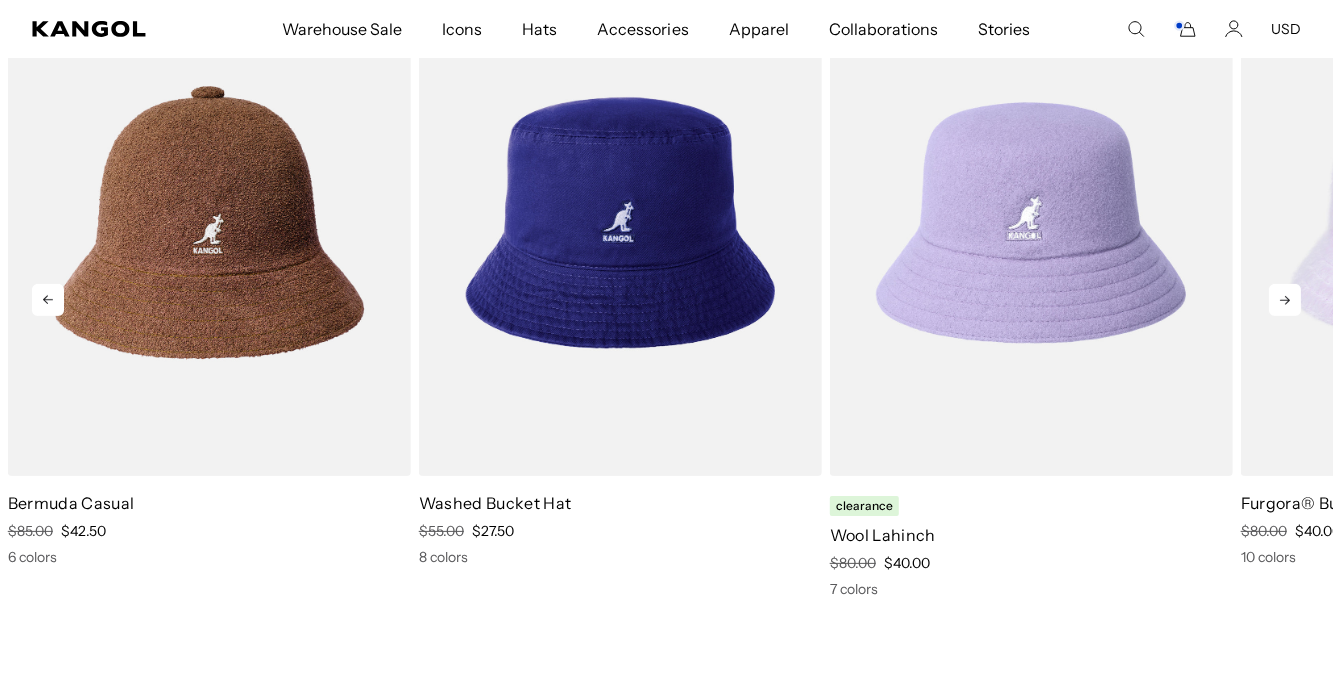 click 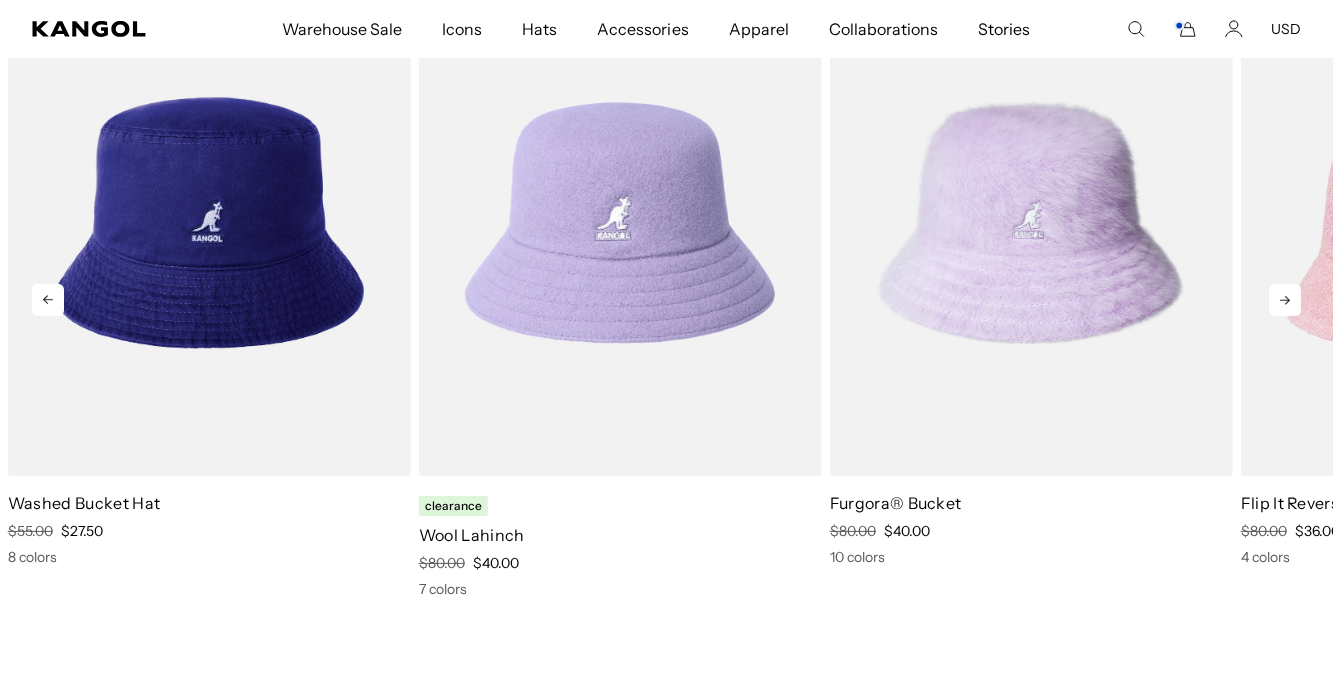 click 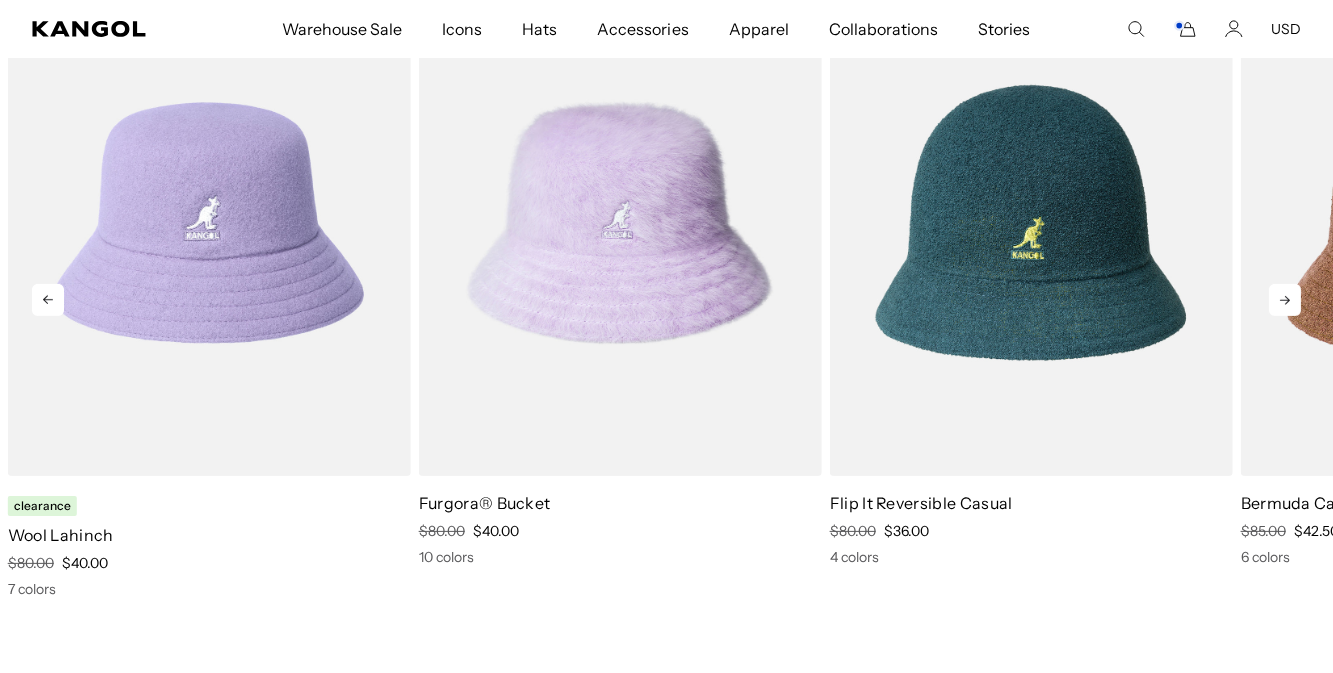 scroll, scrollTop: 0, scrollLeft: 411, axis: horizontal 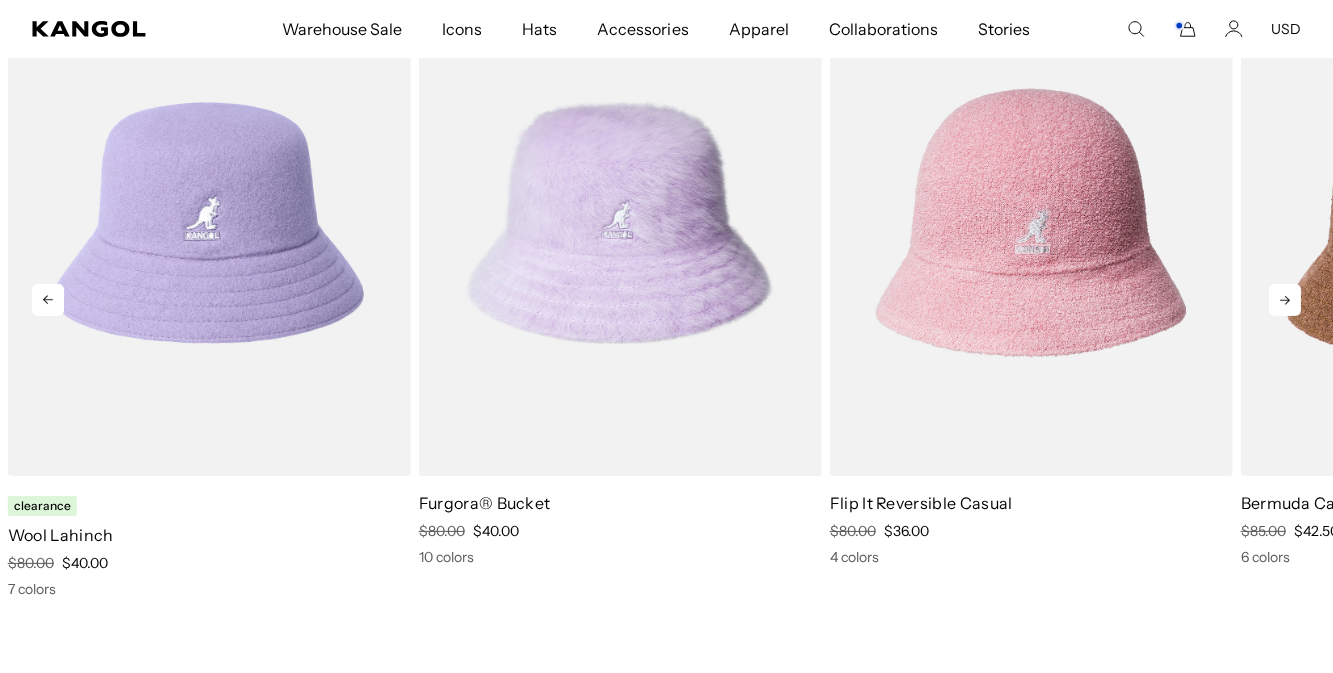 click 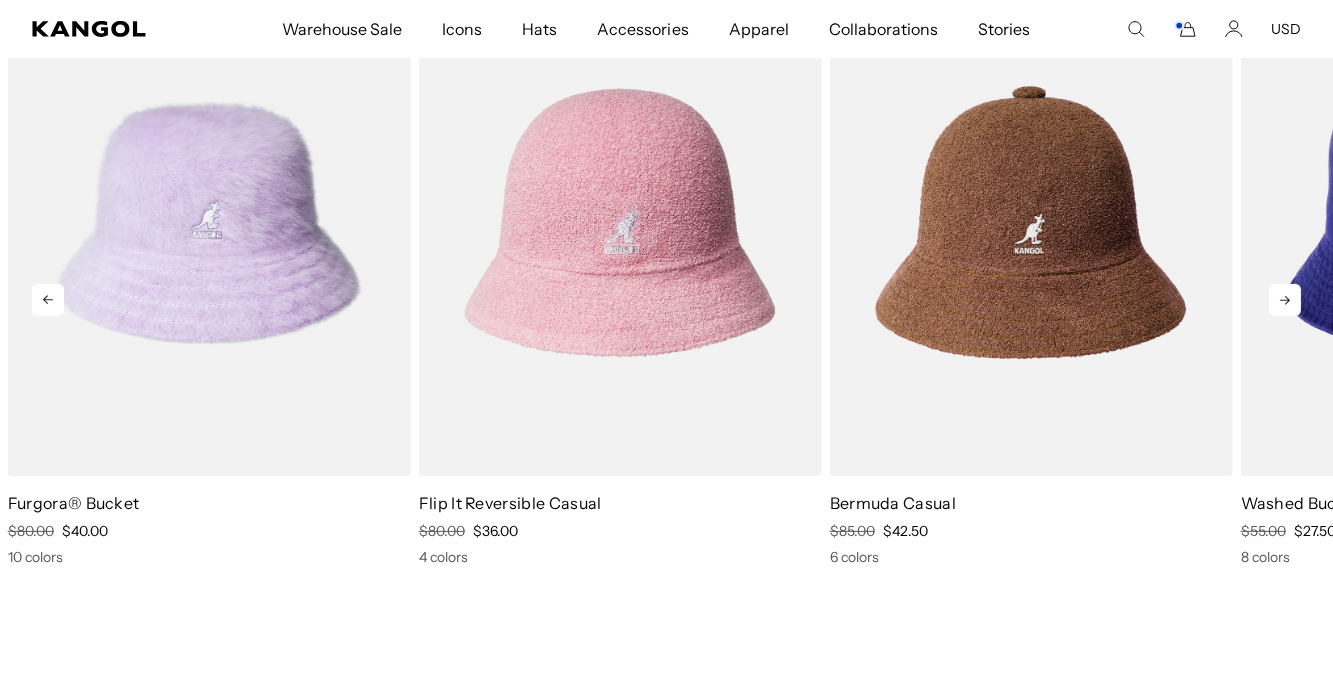 scroll, scrollTop: 0, scrollLeft: 0, axis: both 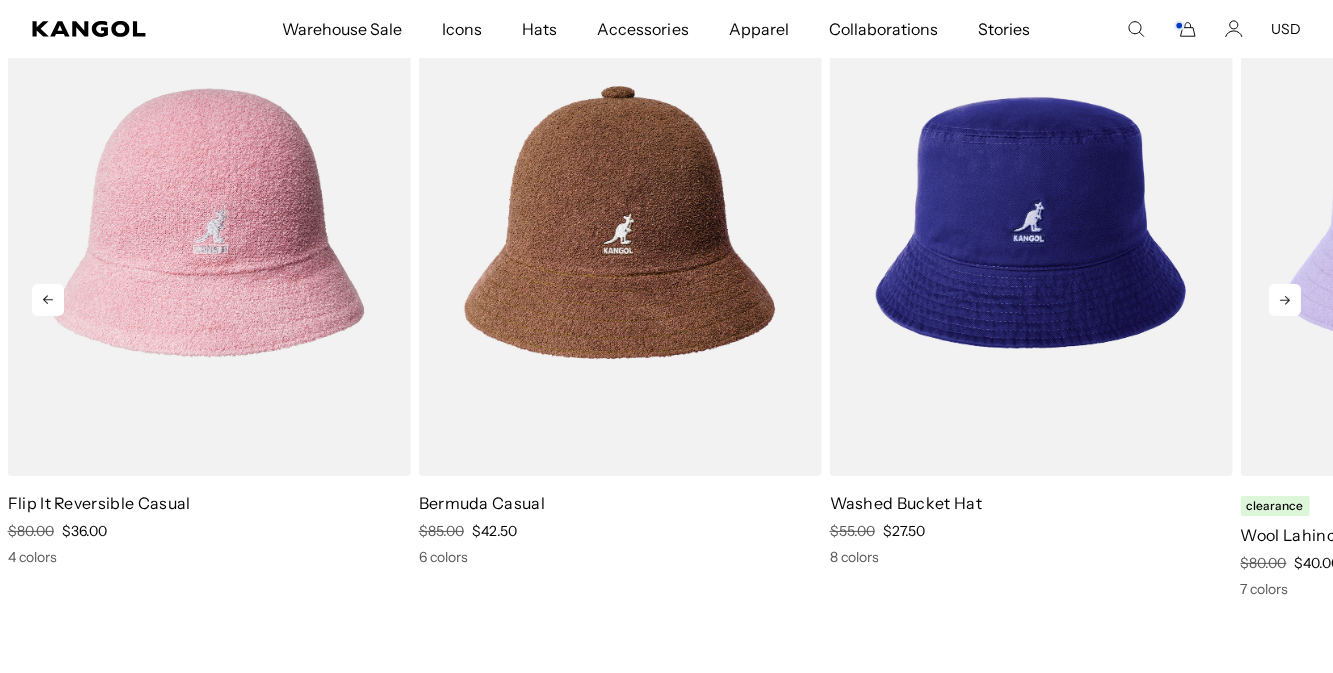 click 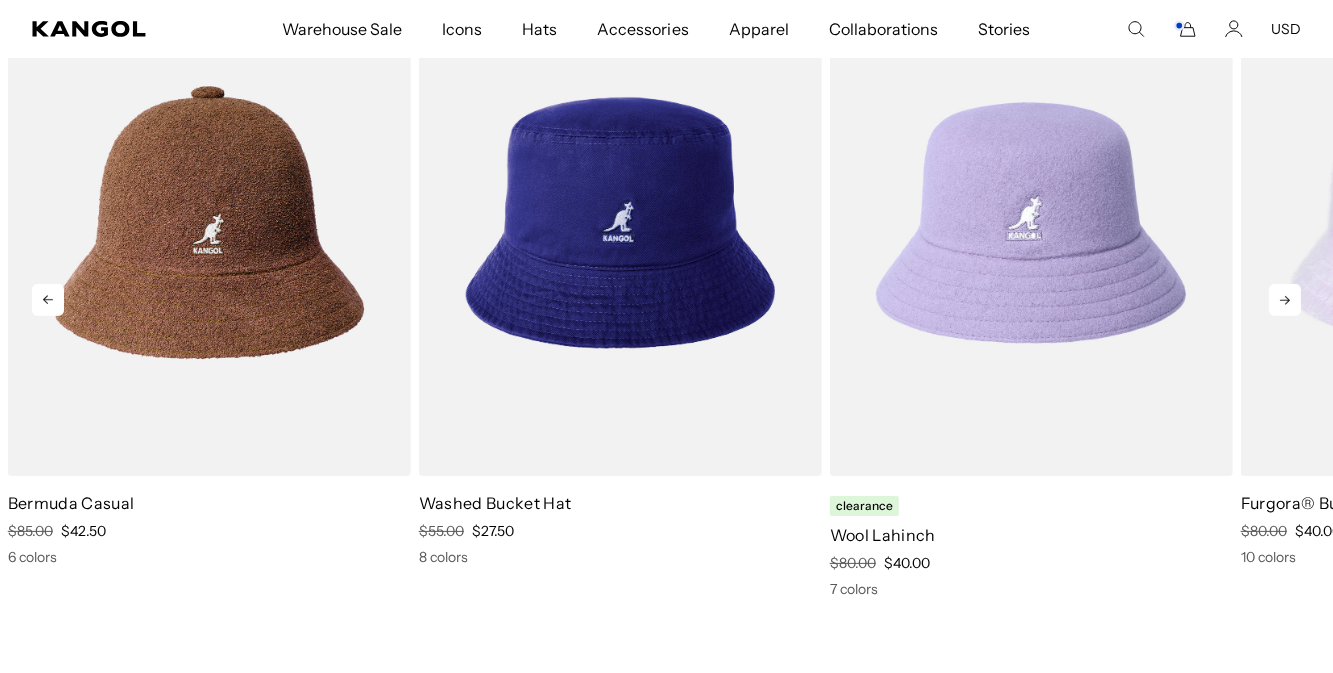 scroll, scrollTop: 0, scrollLeft: 411, axis: horizontal 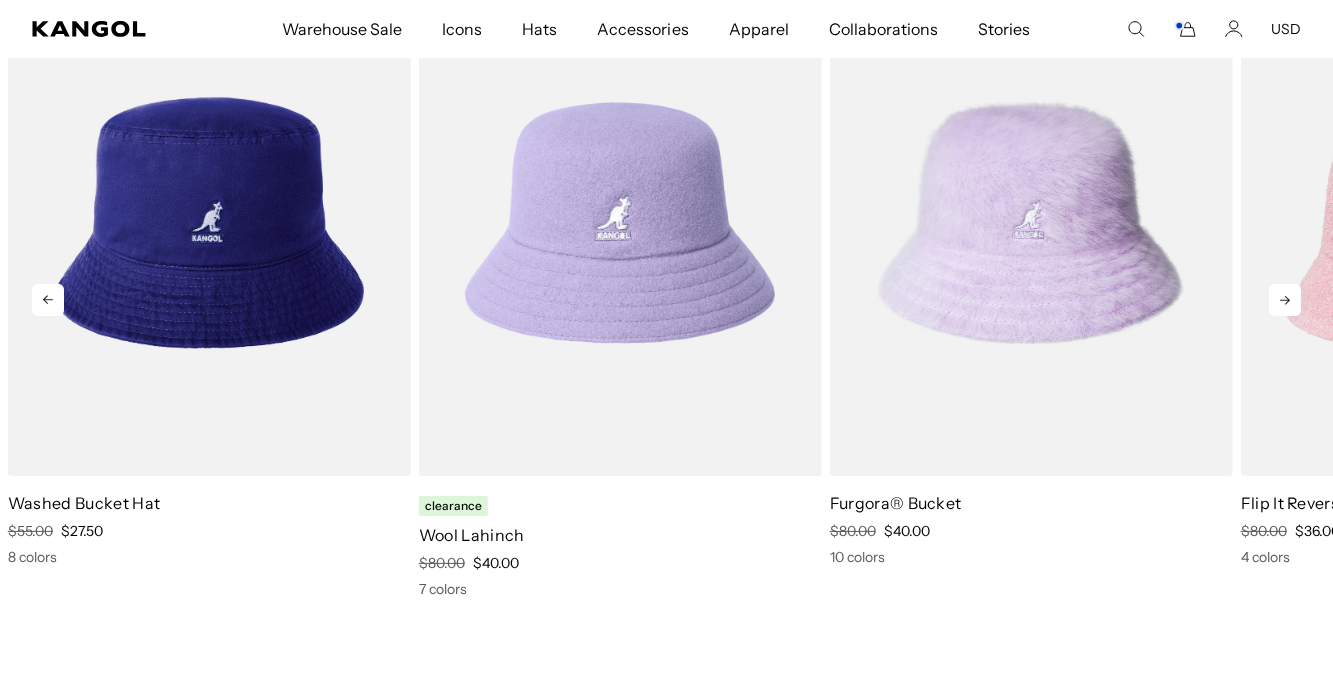 click 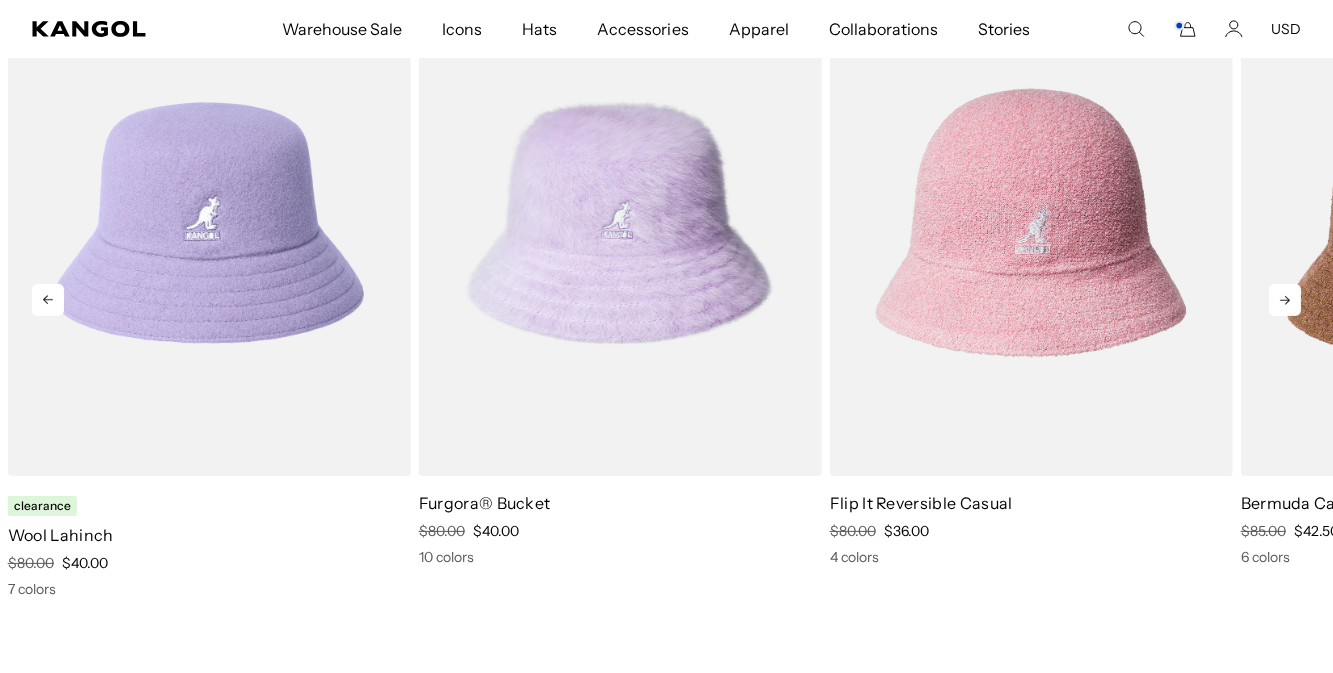 scroll, scrollTop: 0, scrollLeft: 411, axis: horizontal 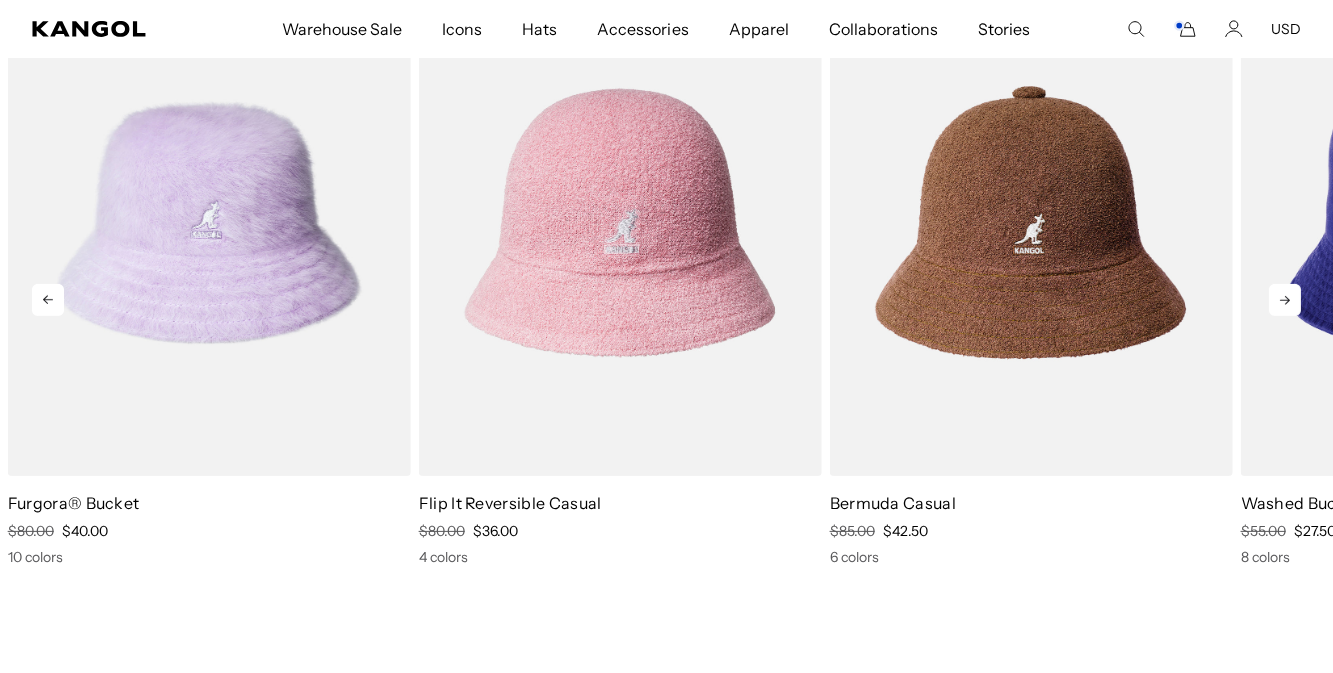 click 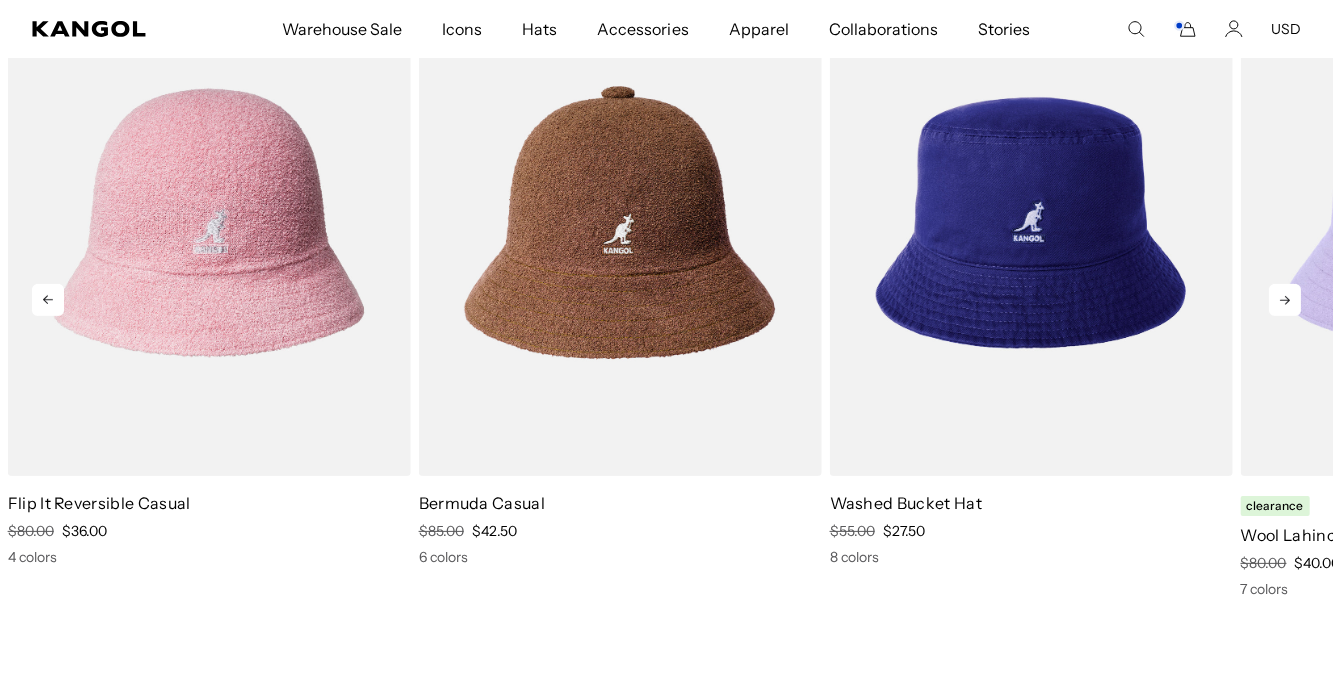 scroll, scrollTop: 0, scrollLeft: 411, axis: horizontal 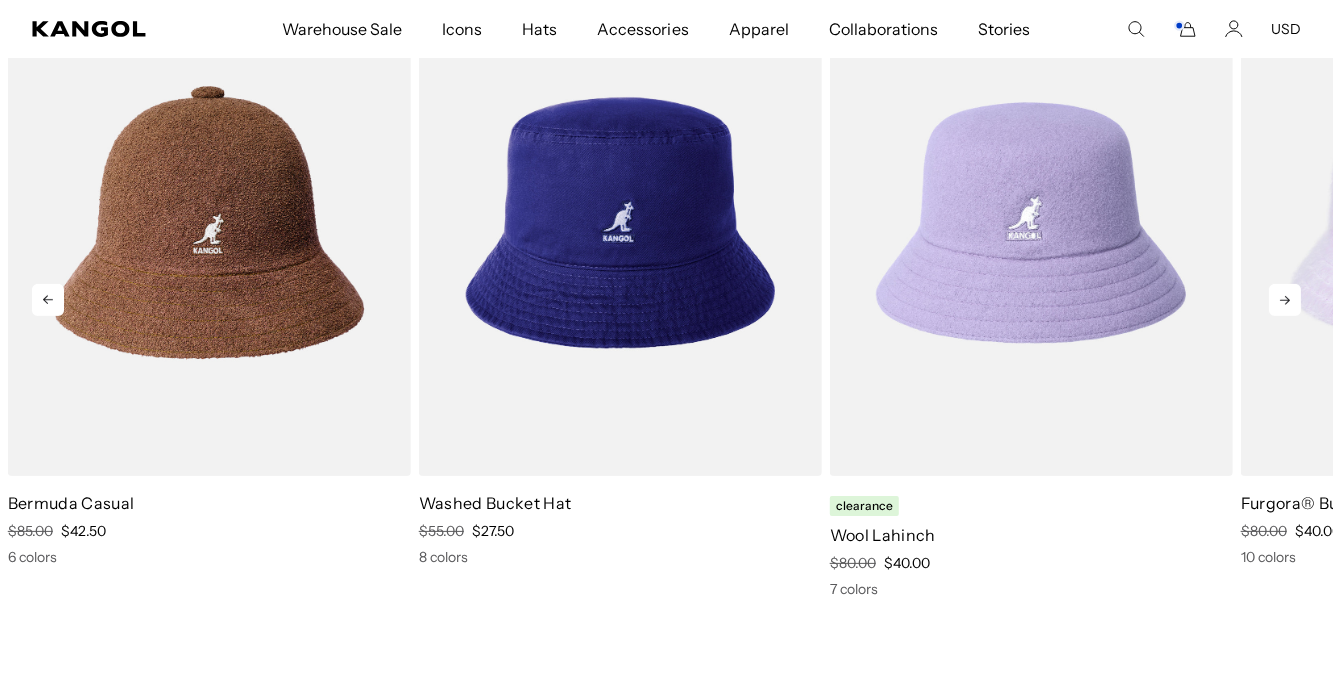 click 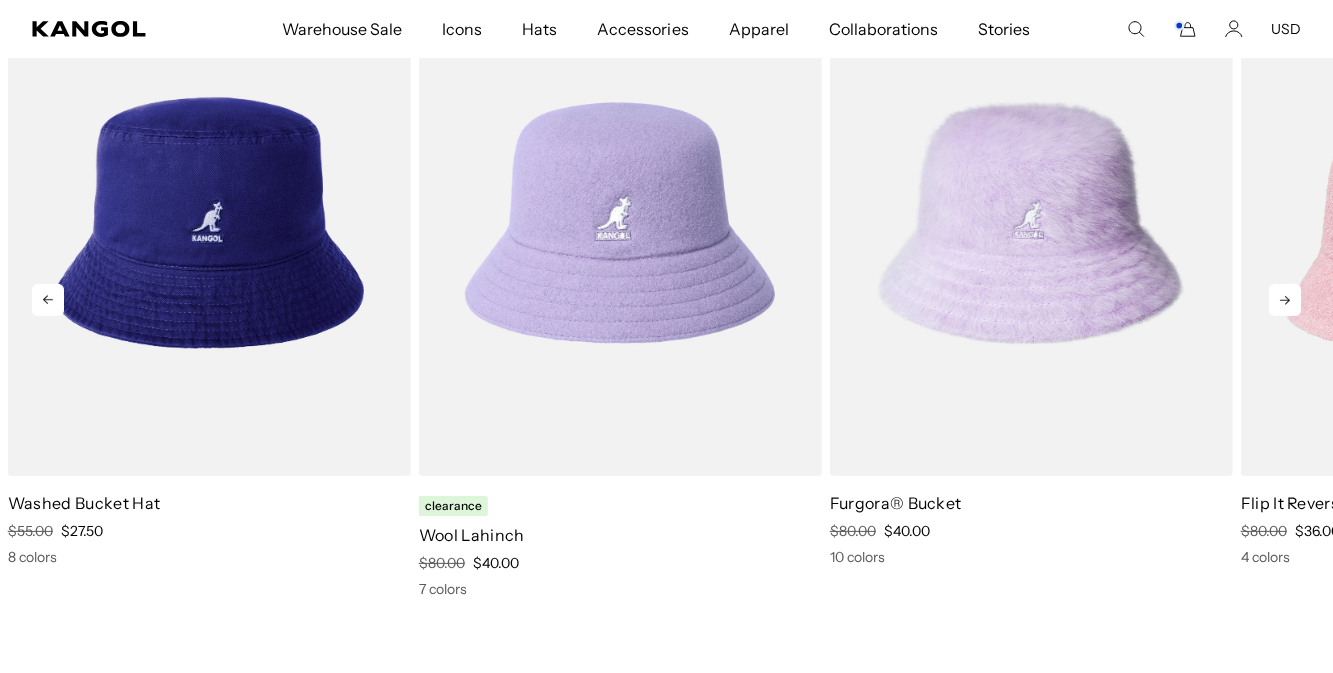 scroll, scrollTop: 0, scrollLeft: 0, axis: both 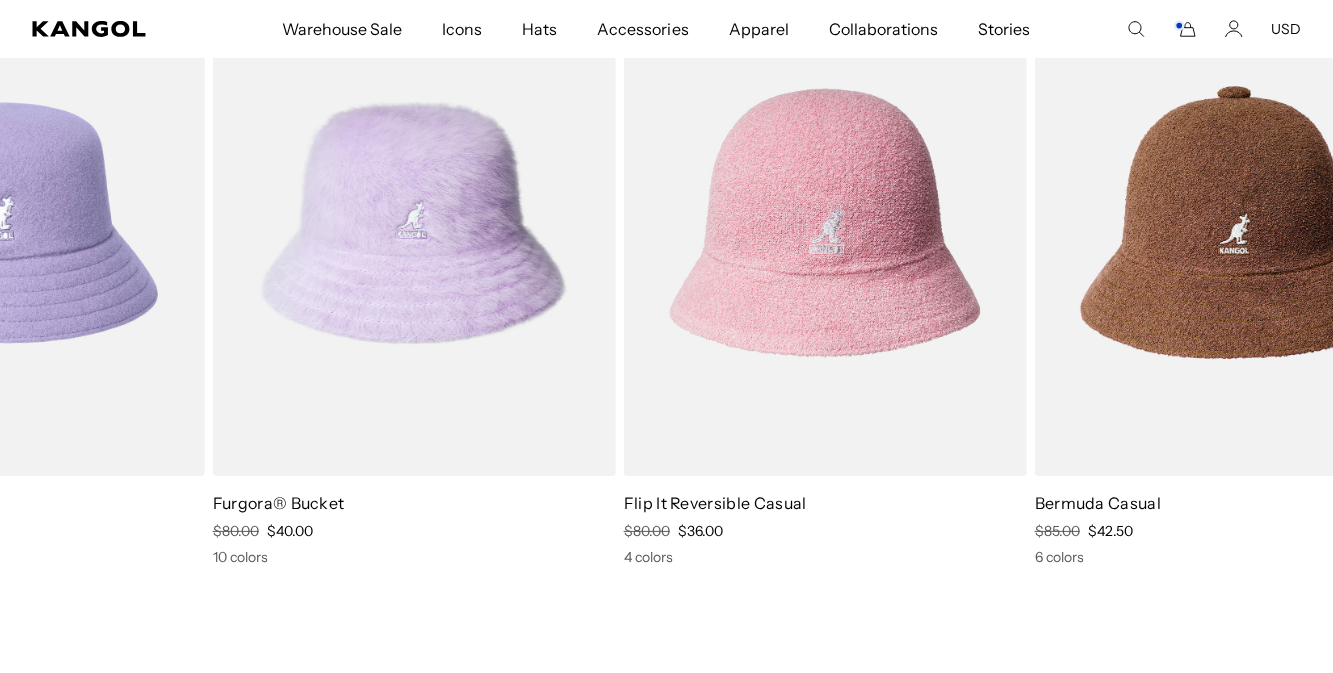 drag, startPoint x: 1184, startPoint y: 240, endPoint x: 659, endPoint y: -66, distance: 607.6685 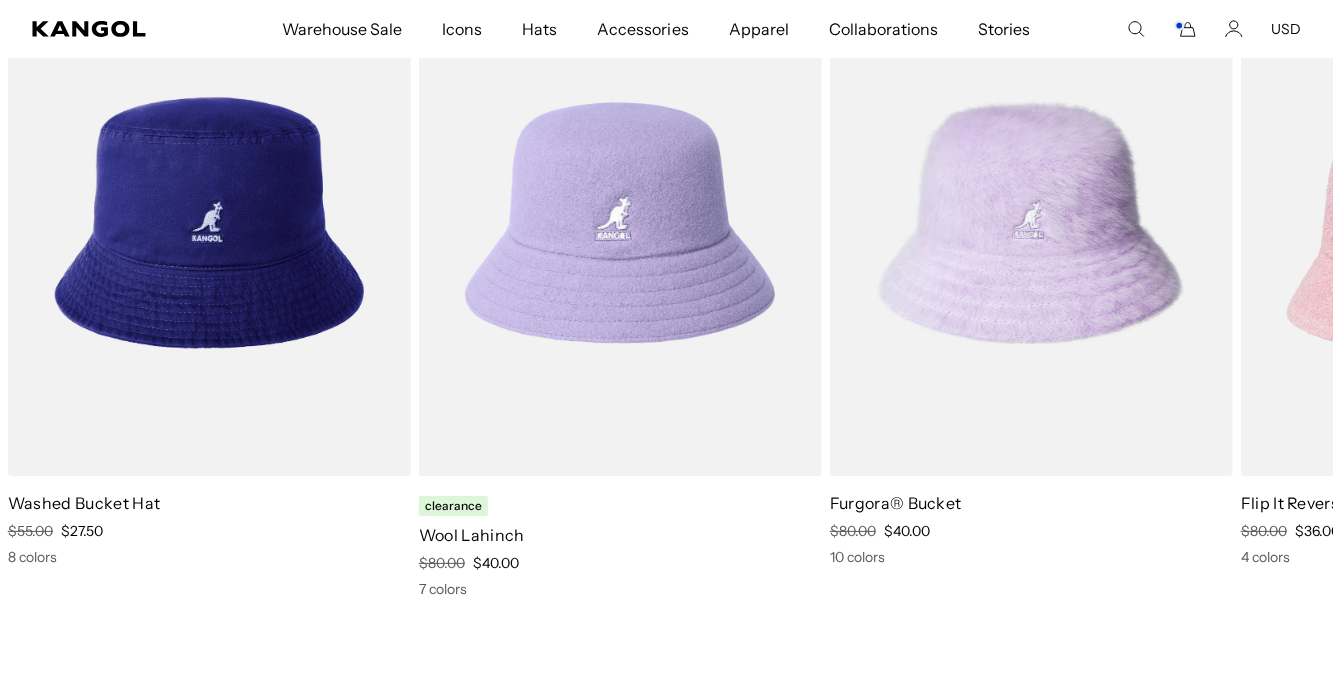 scroll, scrollTop: 0, scrollLeft: 0, axis: both 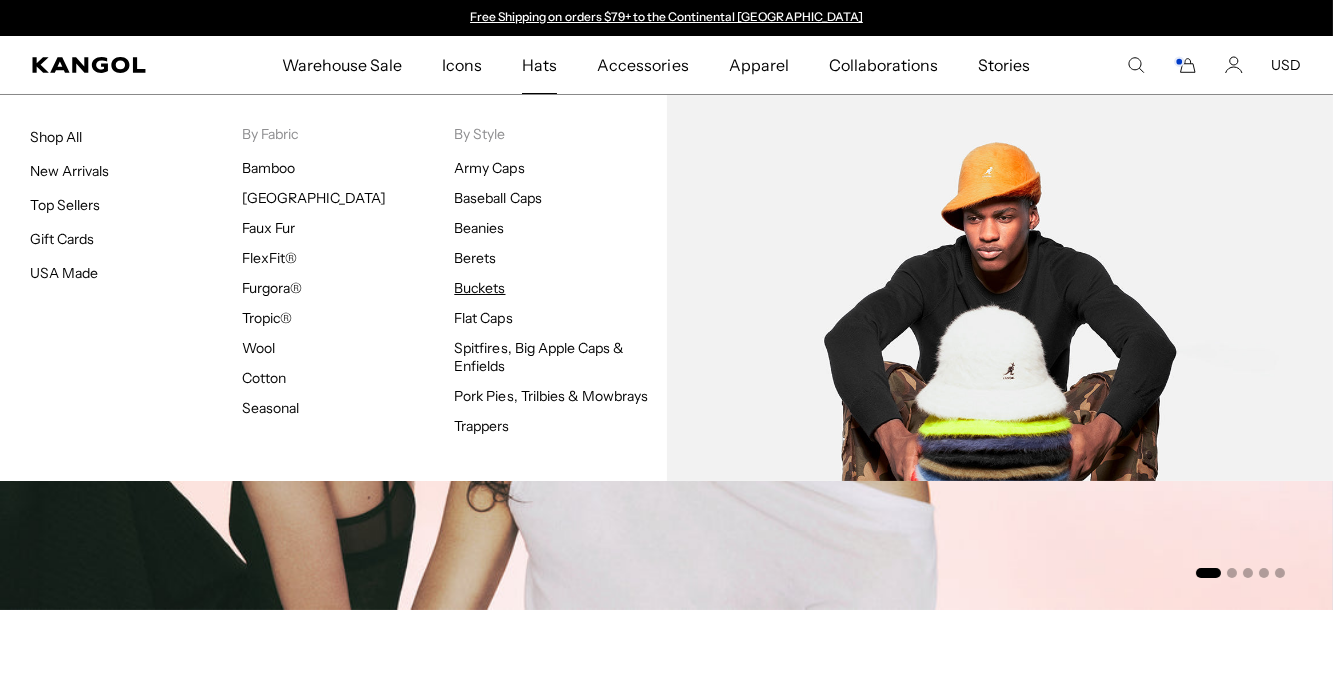 click on "Buckets" at bounding box center (479, 288) 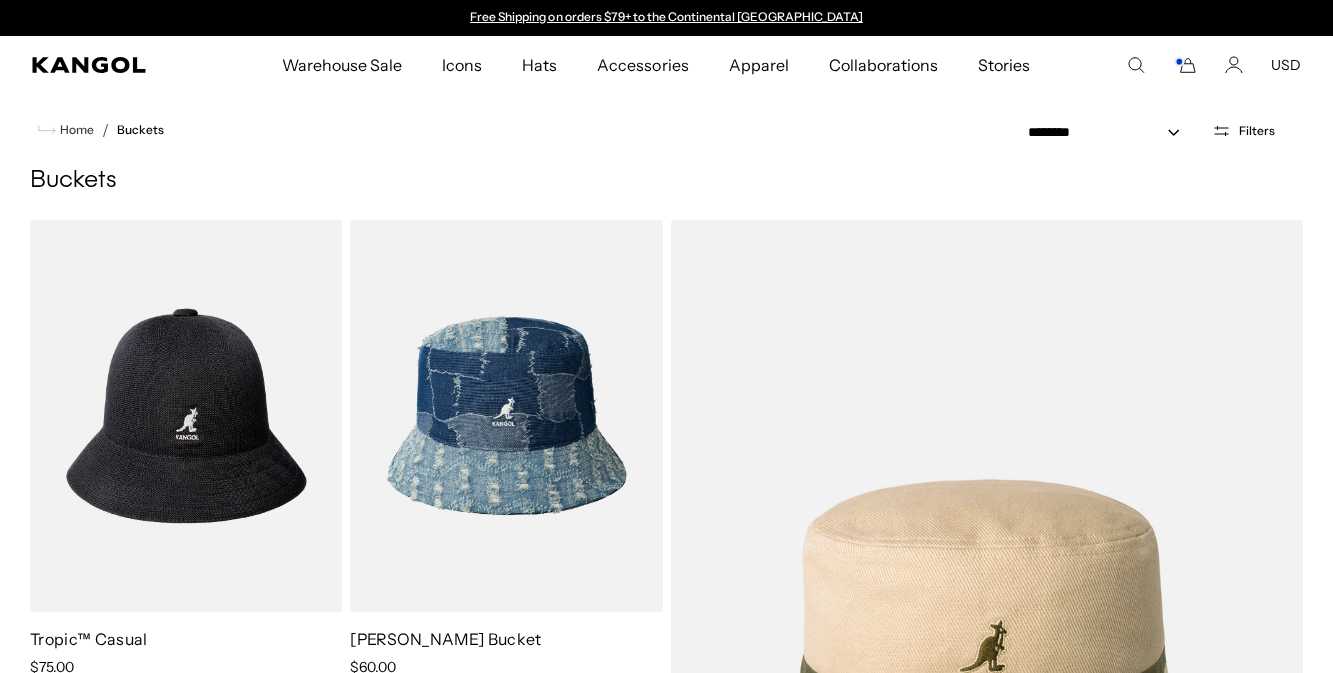 scroll, scrollTop: 0, scrollLeft: 0, axis: both 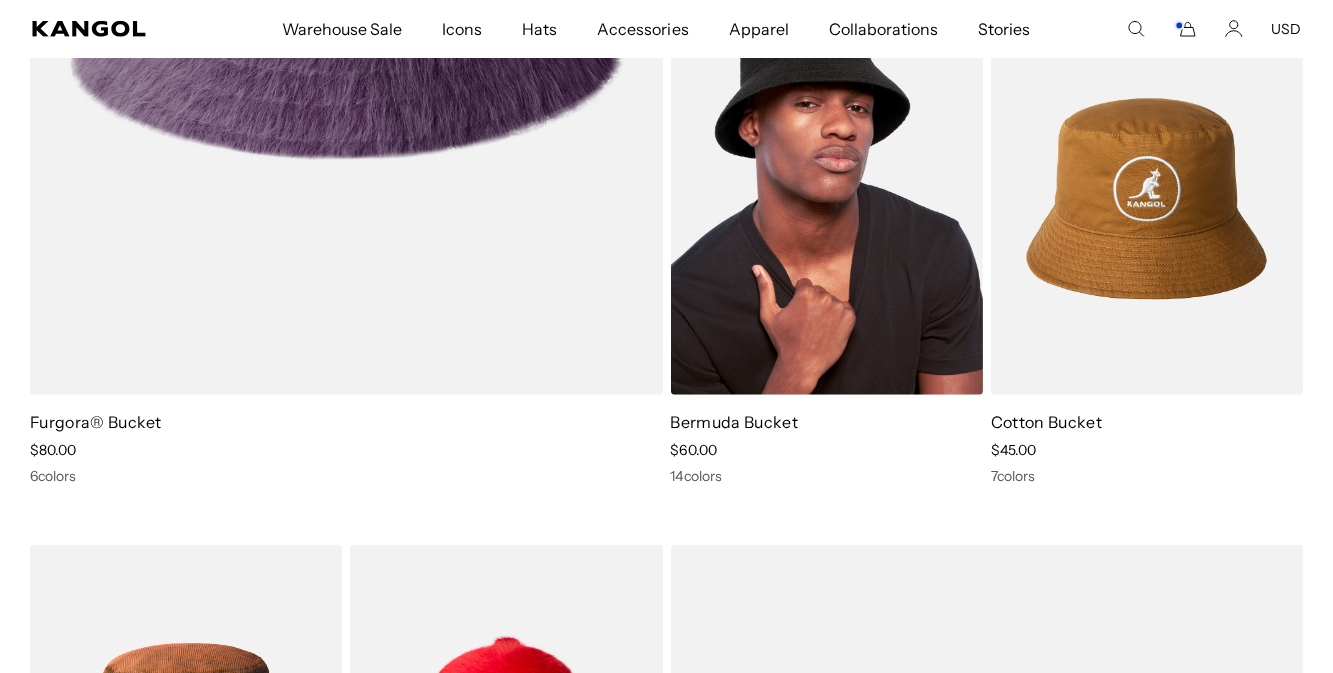 click on "Bermuda Bucket" at bounding box center [734, 422] 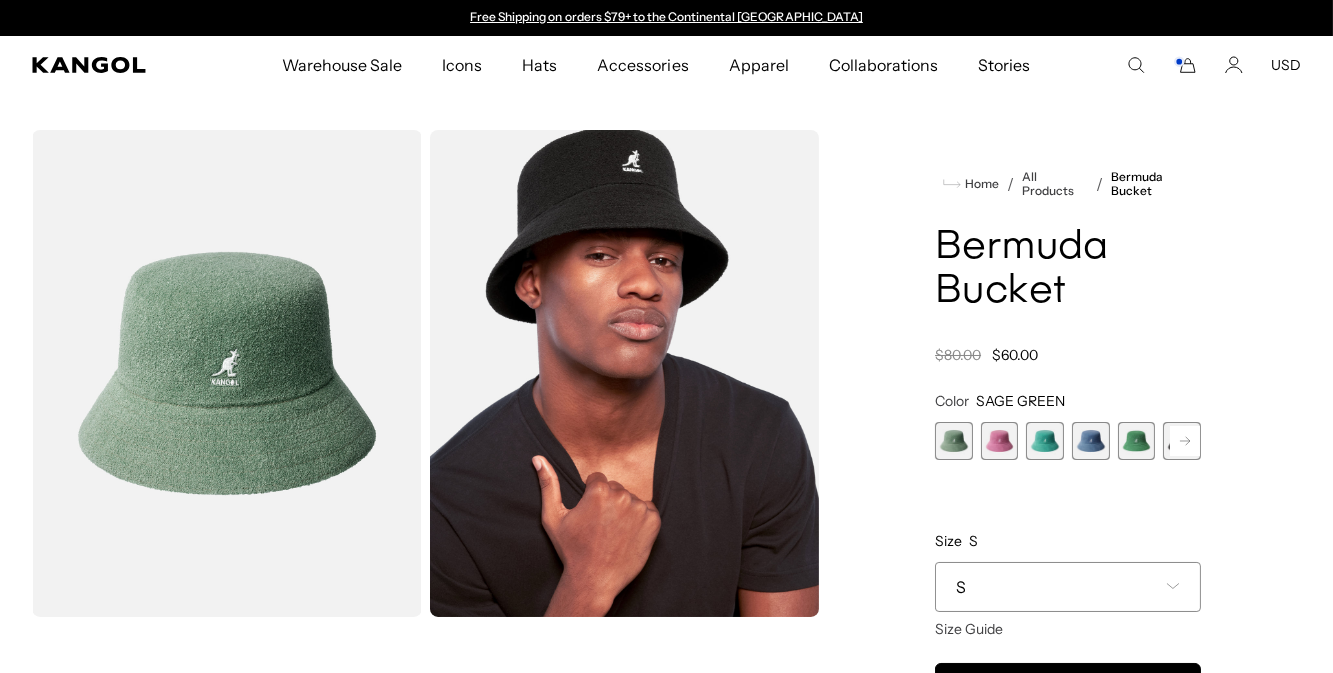 scroll, scrollTop: 0, scrollLeft: 0, axis: both 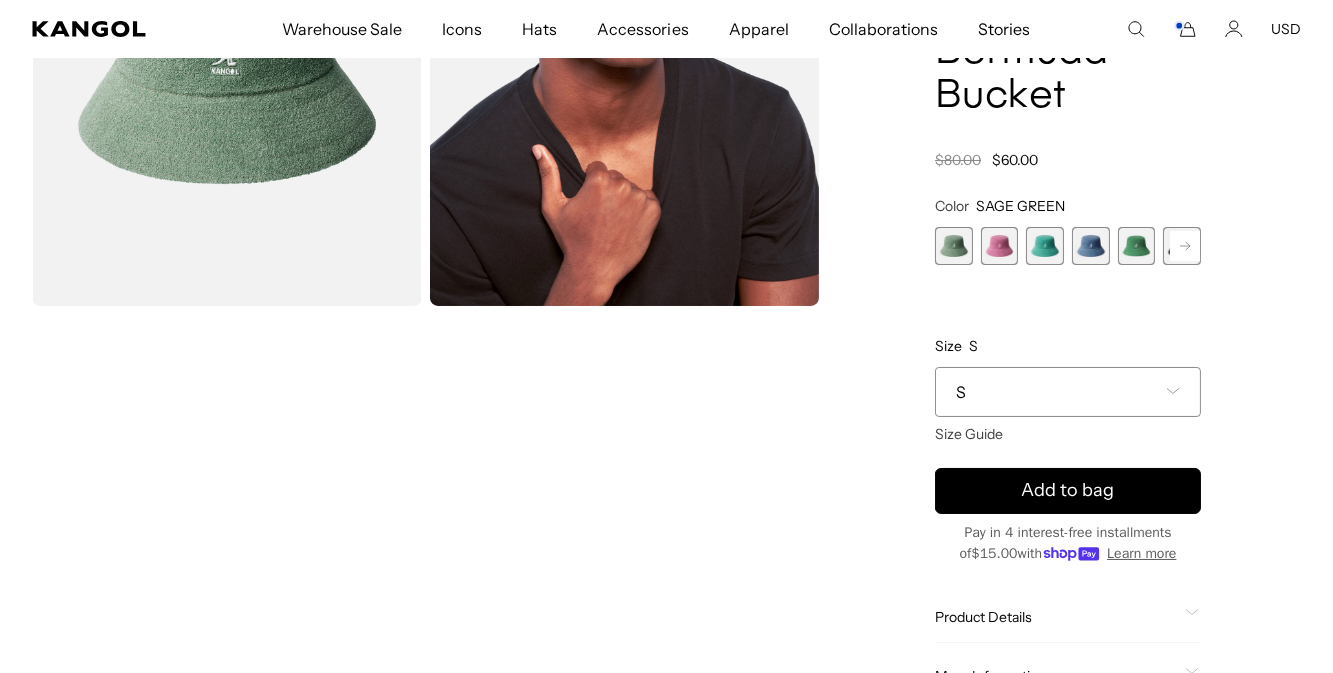 click 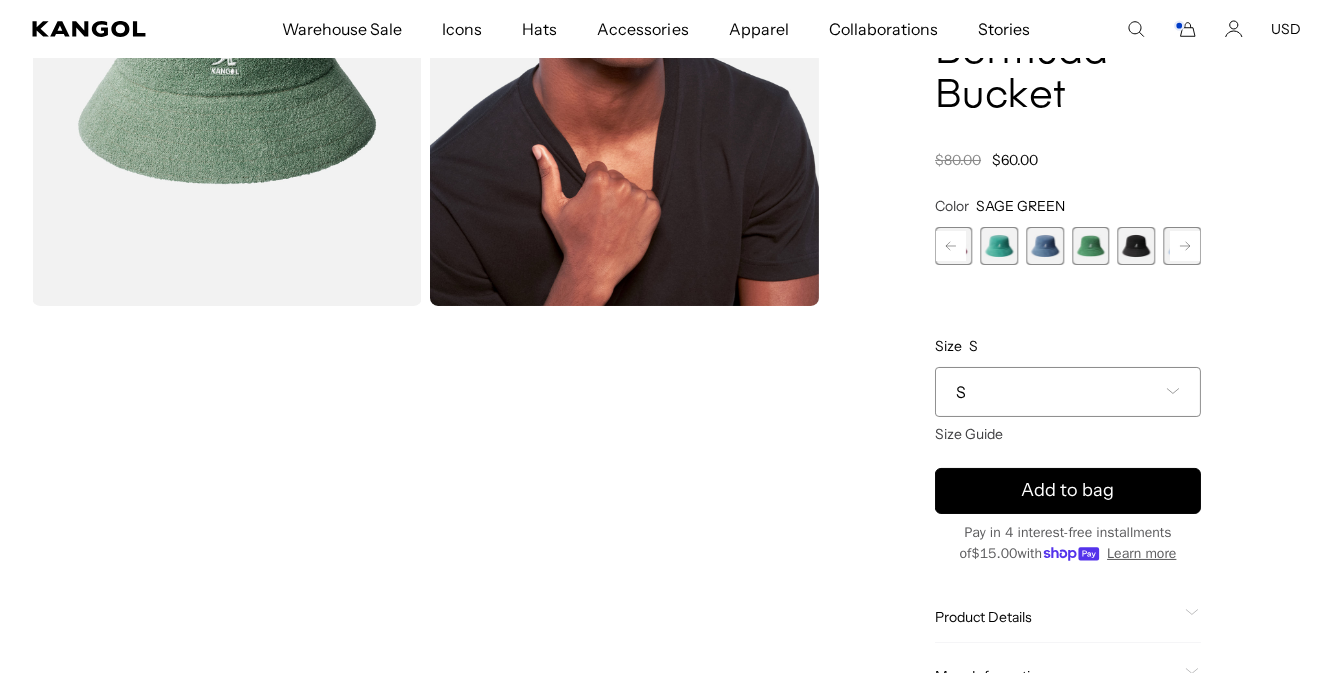 click 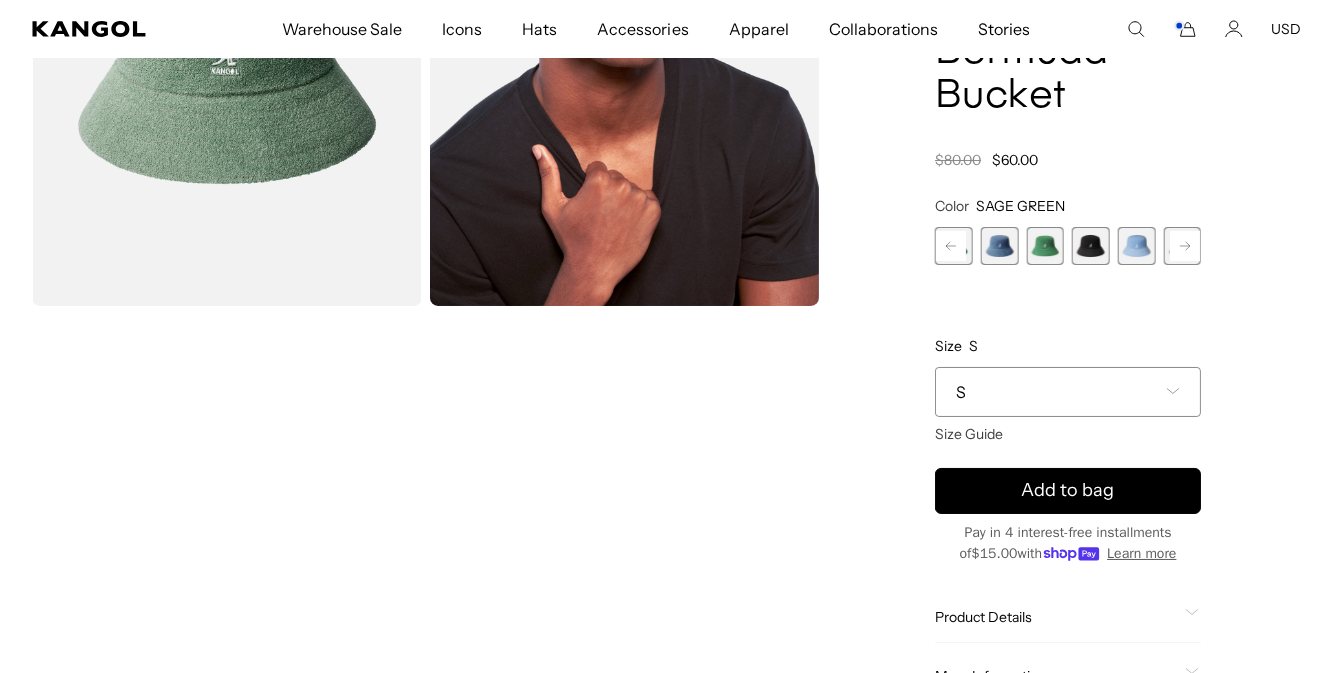 scroll, scrollTop: 0, scrollLeft: 0, axis: both 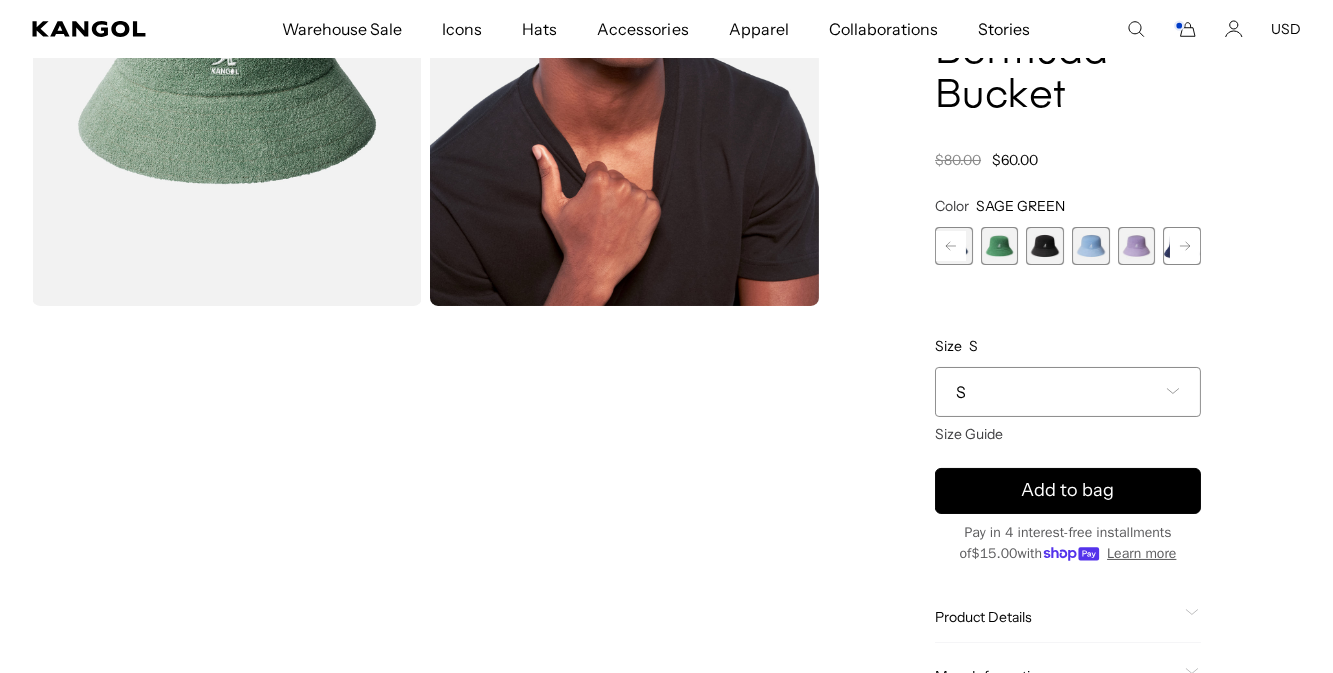 click 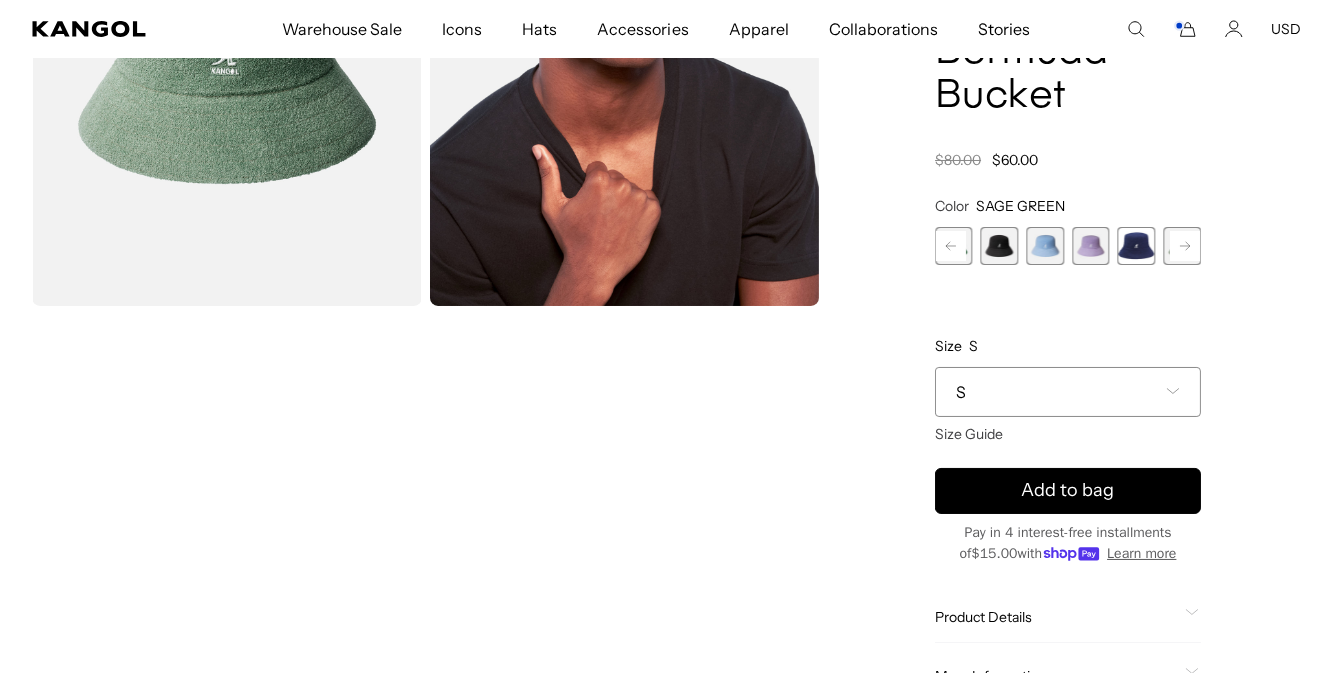click 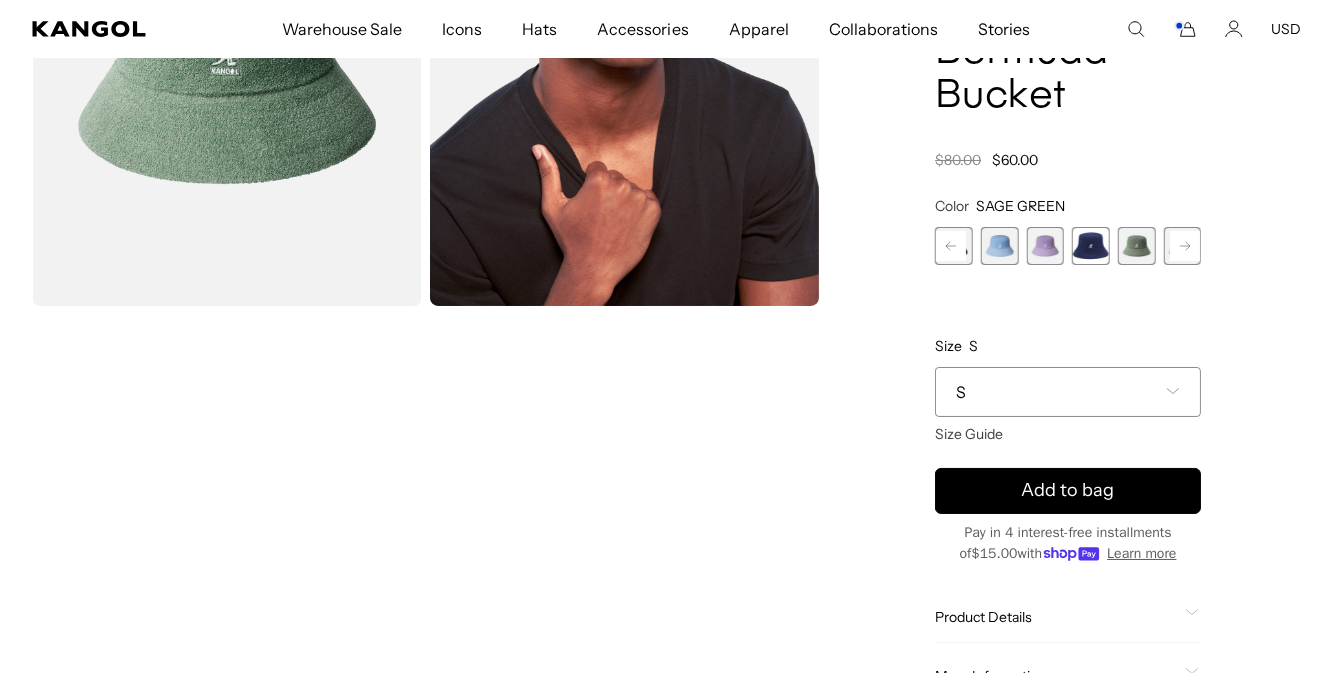 click at bounding box center (1091, 246) 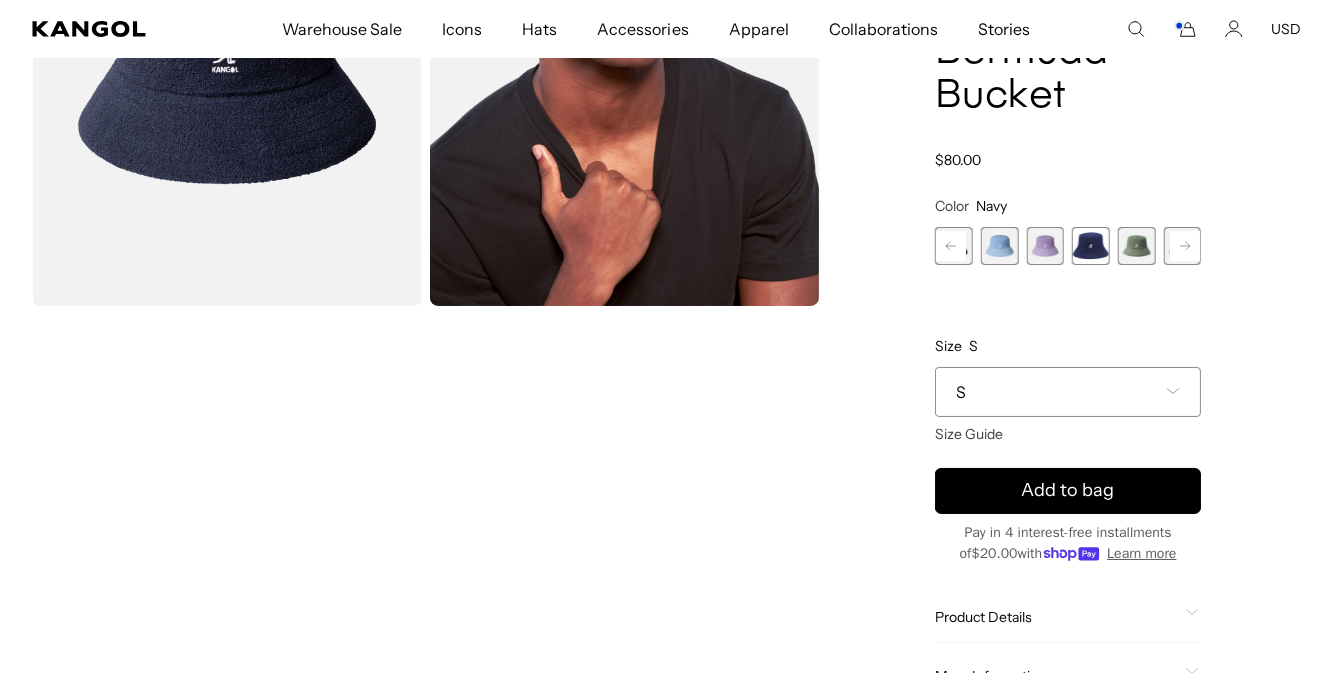 scroll, scrollTop: 0, scrollLeft: 411, axis: horizontal 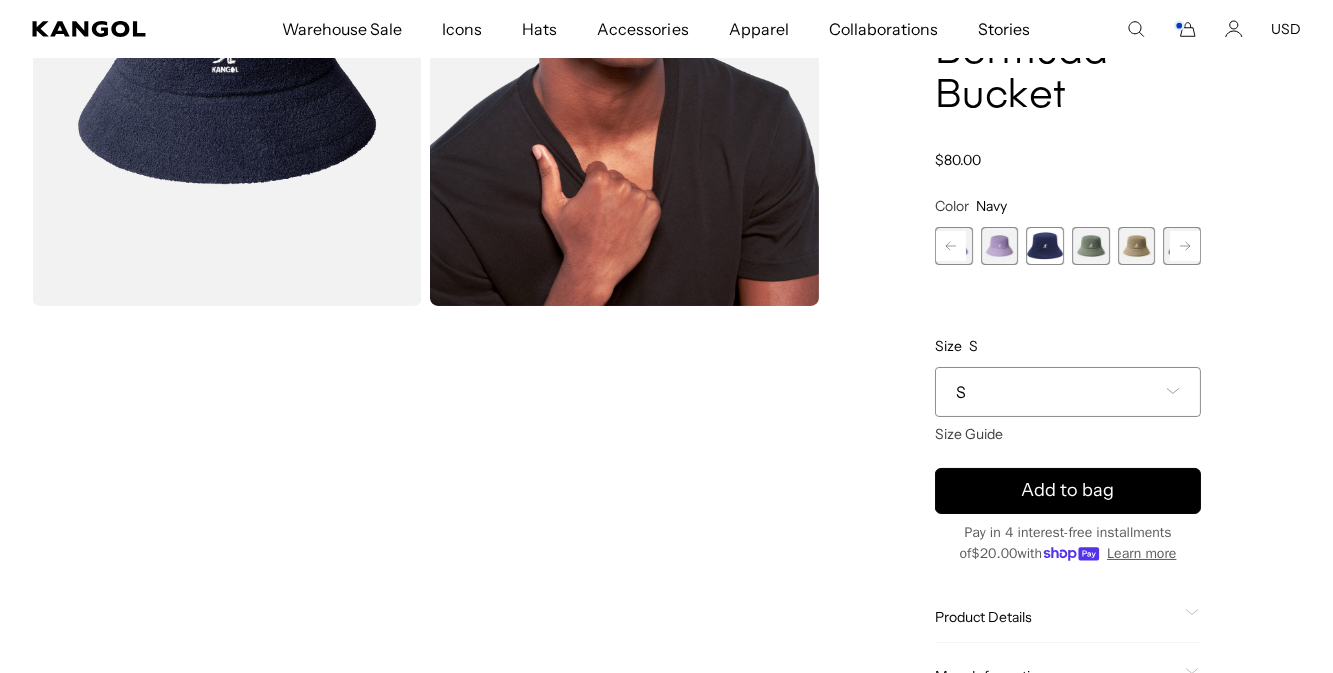 click 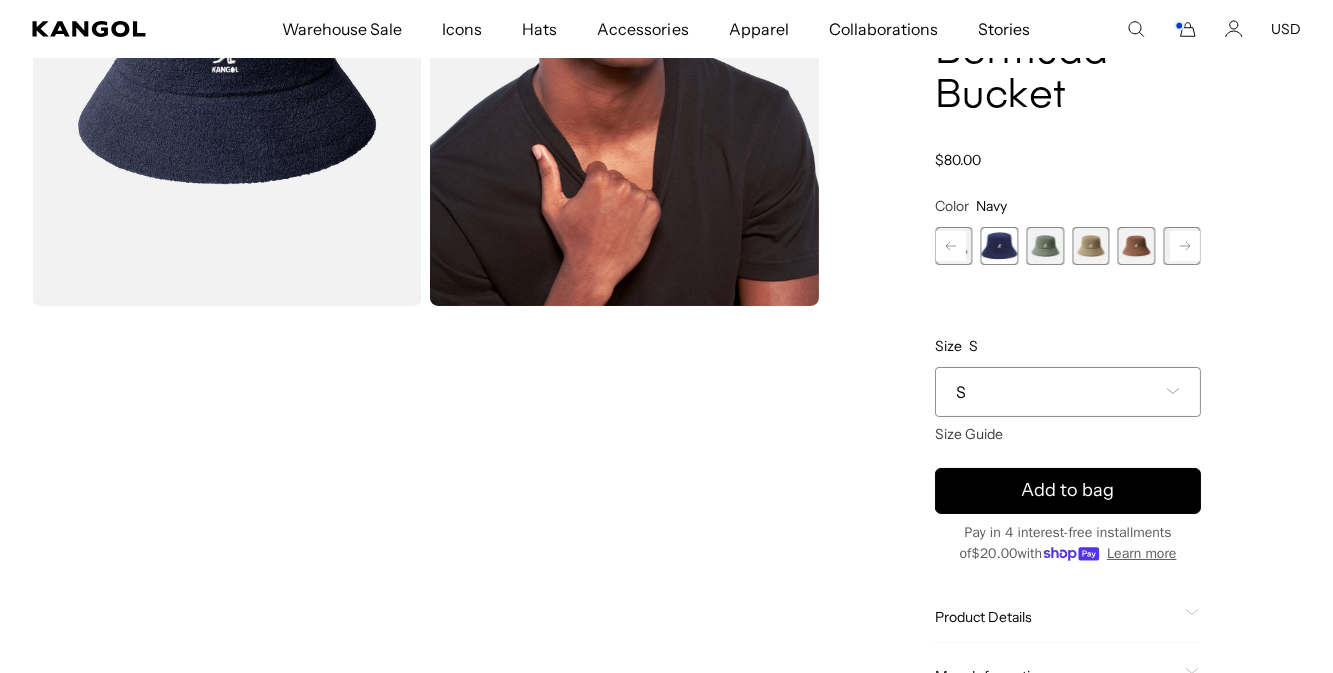scroll, scrollTop: 0, scrollLeft: 0, axis: both 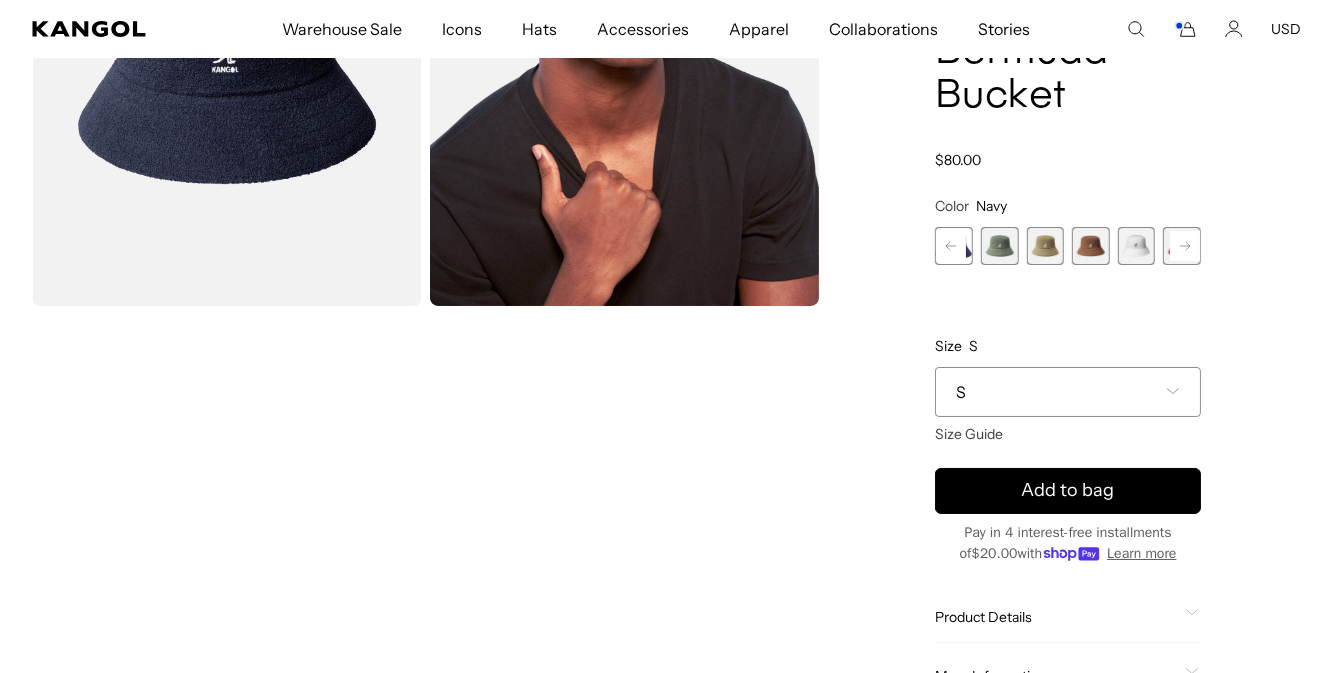 click 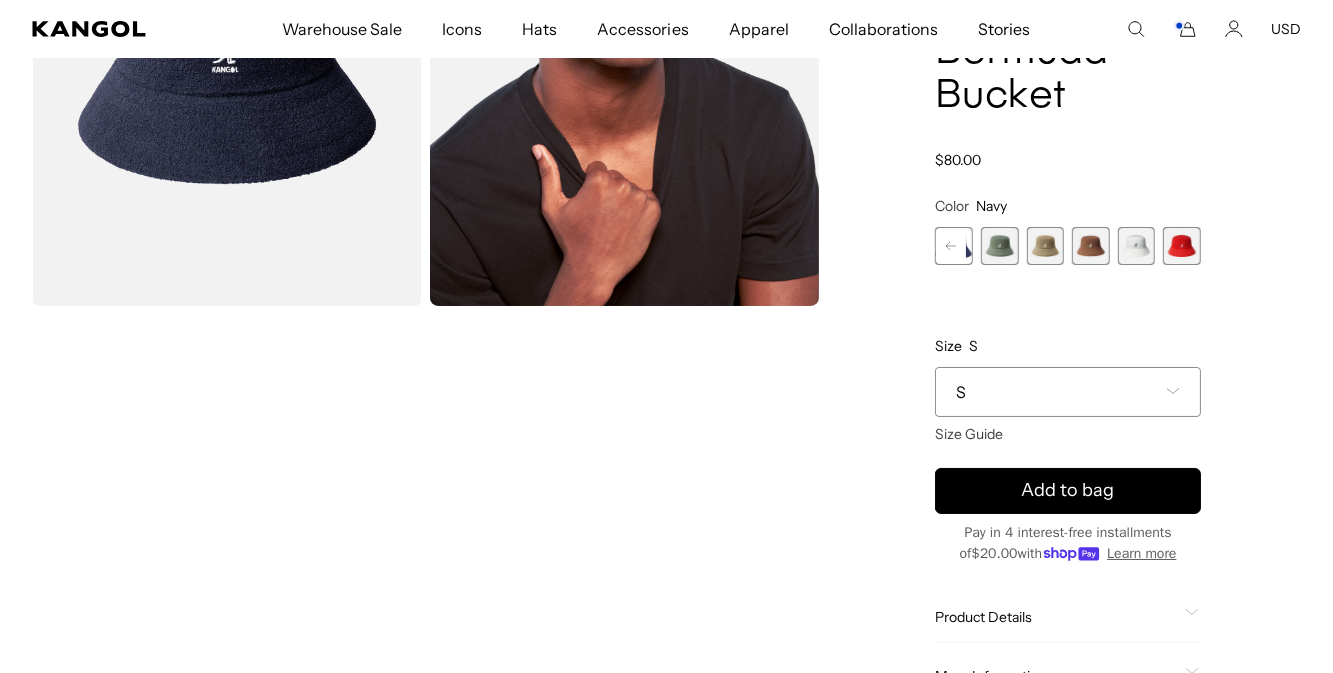 scroll, scrollTop: 0, scrollLeft: 411, axis: horizontal 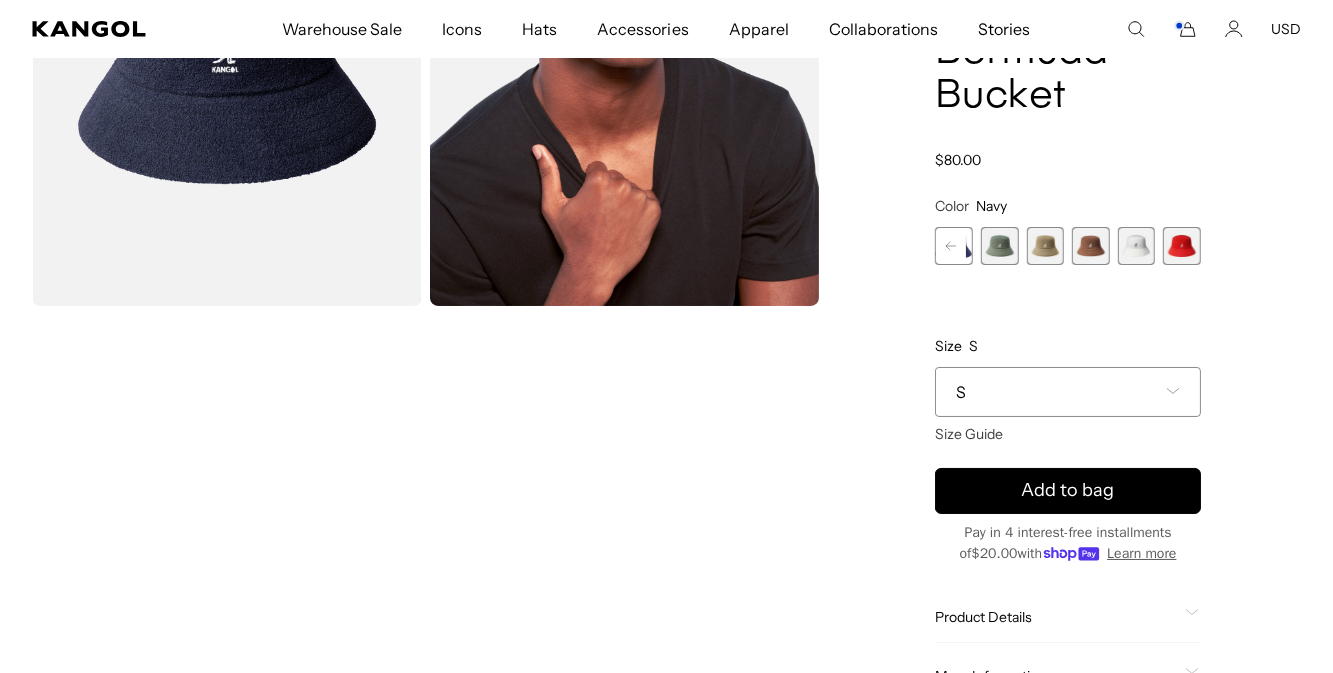 click 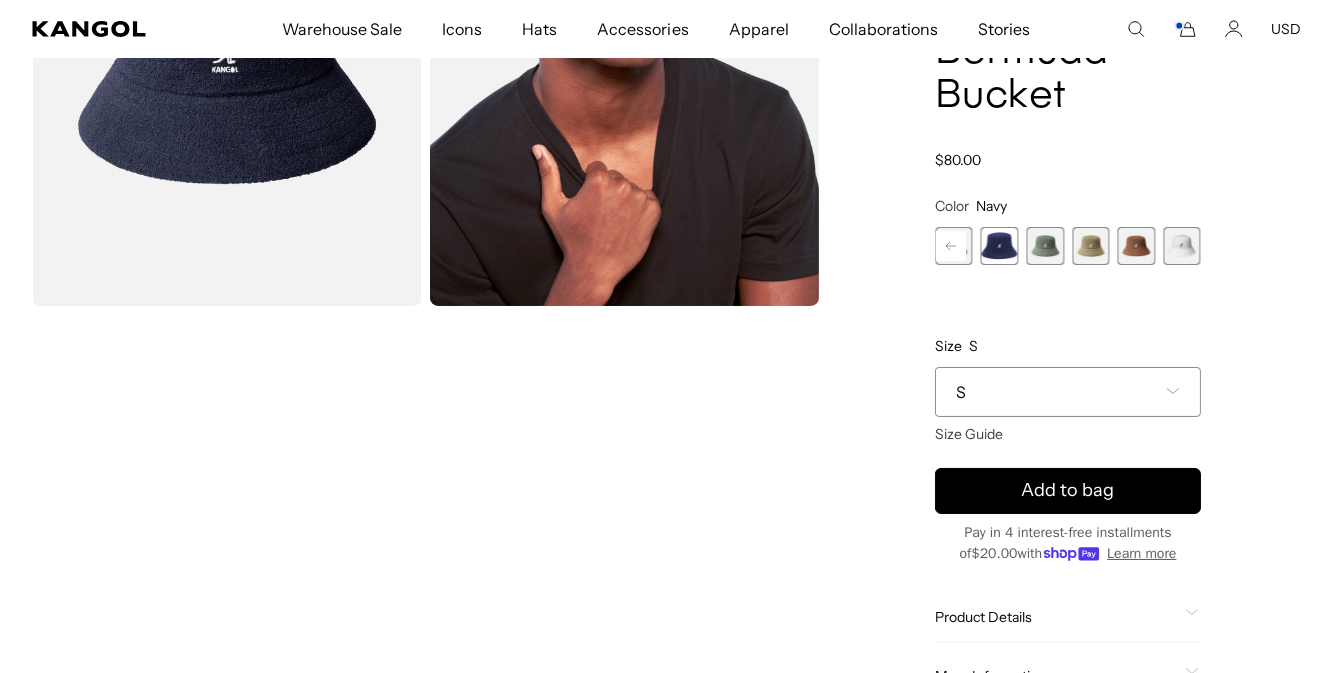 scroll, scrollTop: 0, scrollLeft: 0, axis: both 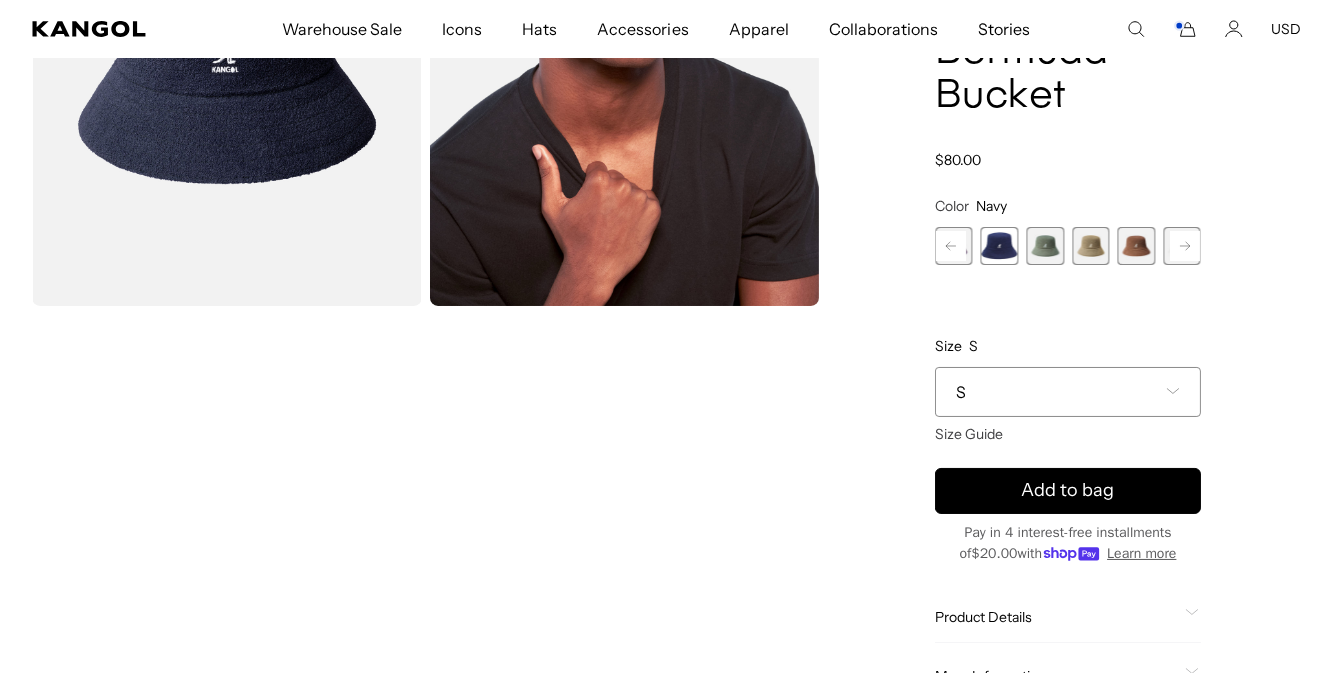 click 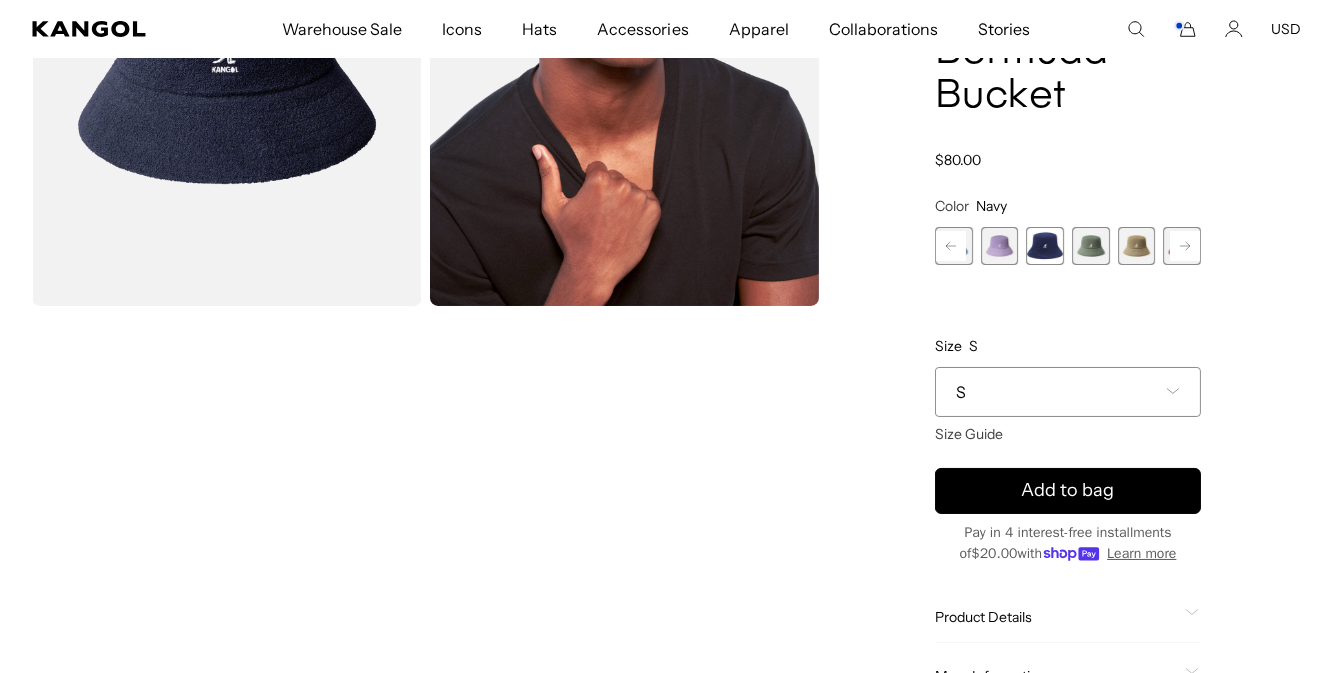 scroll, scrollTop: 0, scrollLeft: 411, axis: horizontal 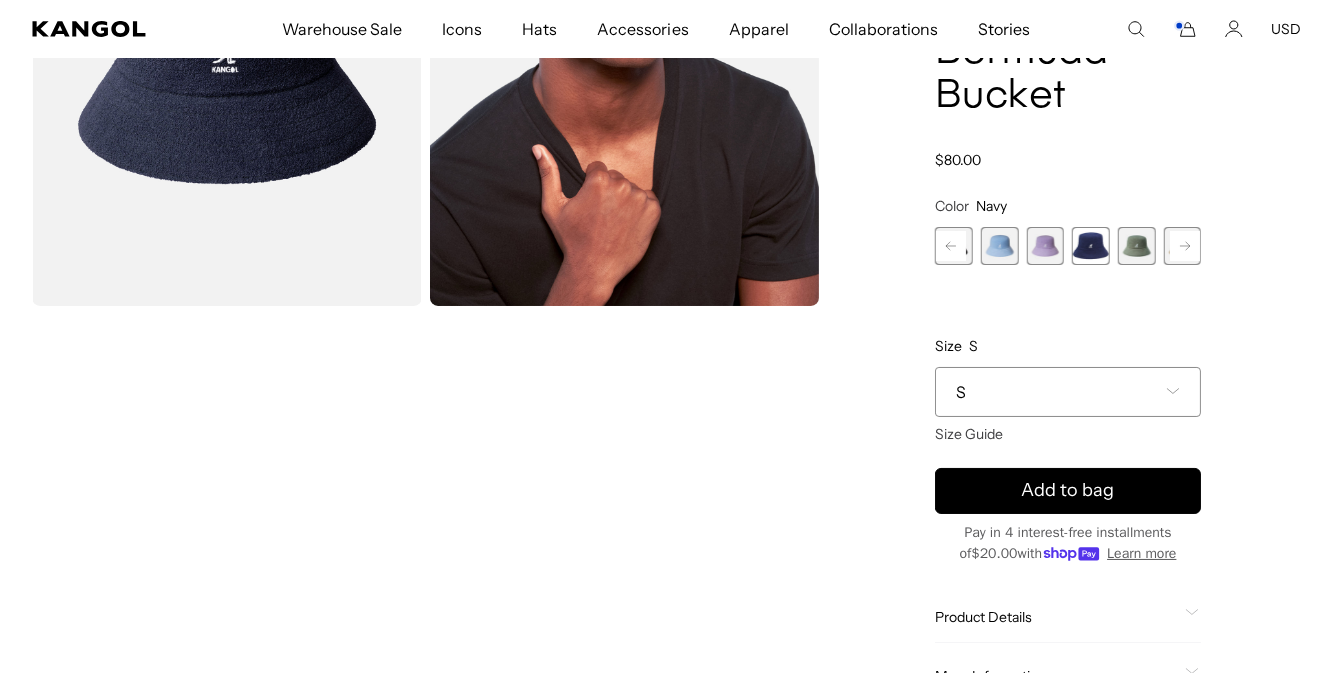 click 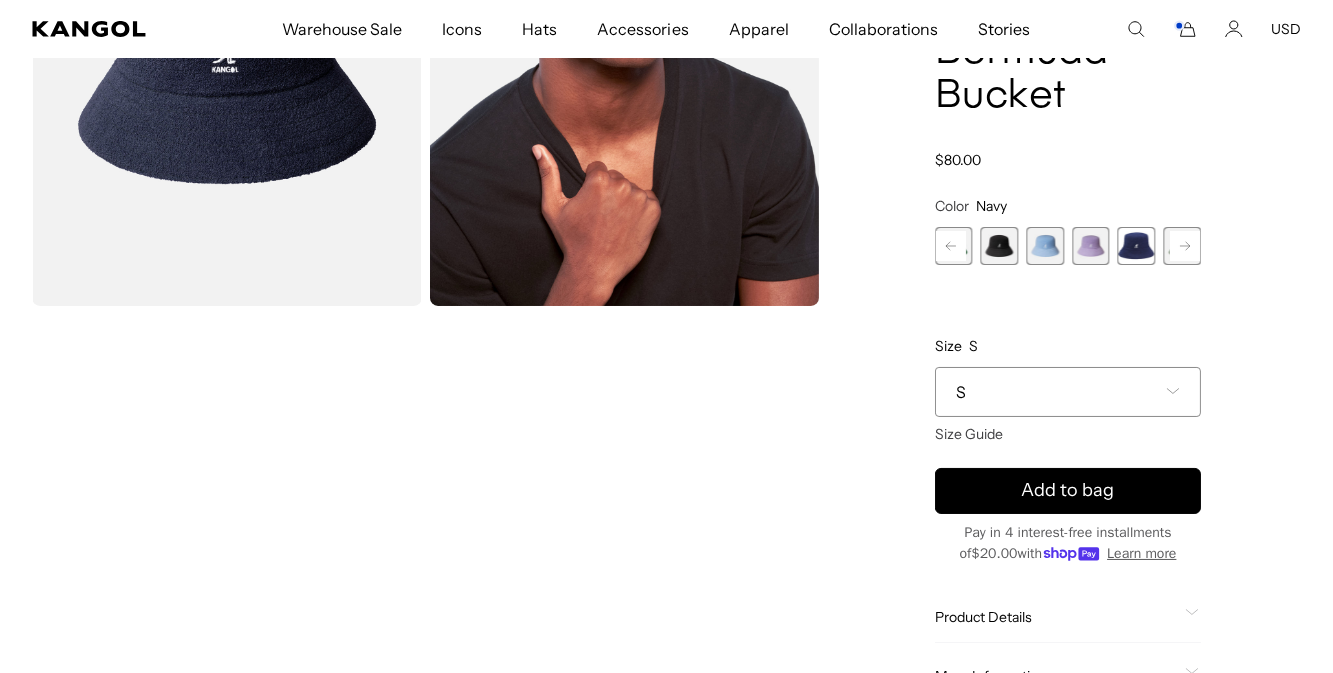 click 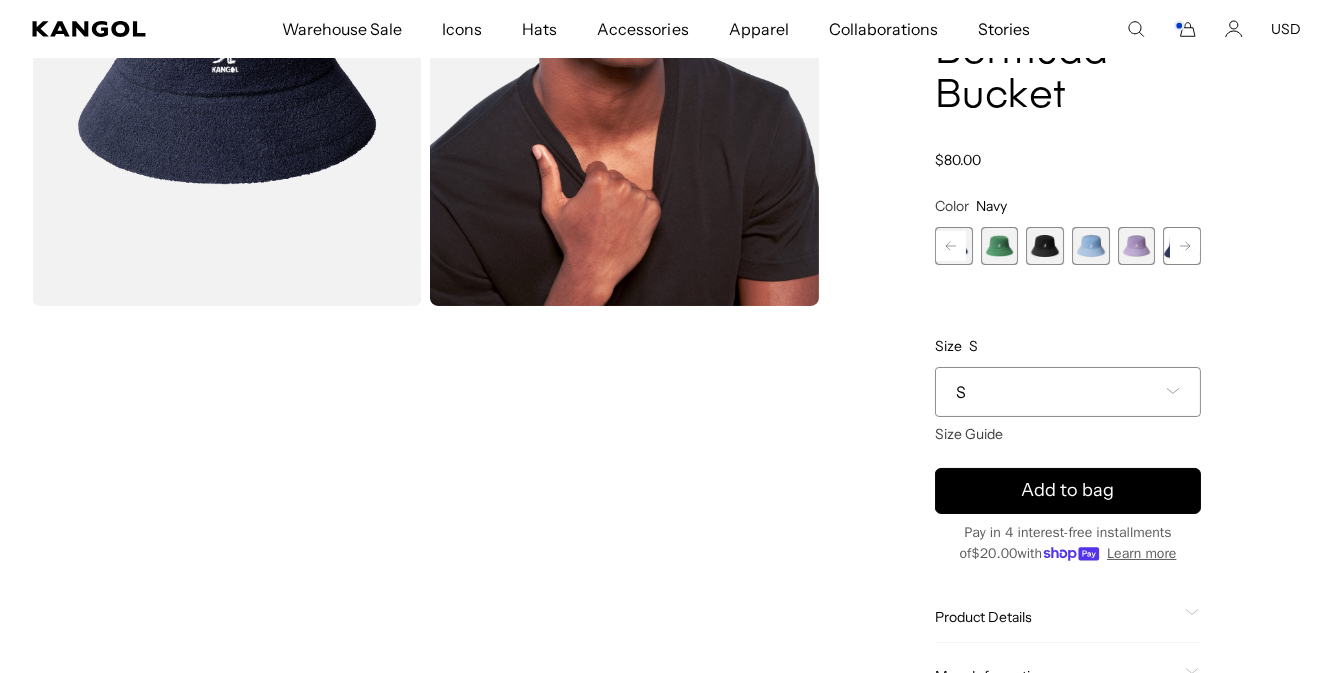 scroll, scrollTop: 0, scrollLeft: 0, axis: both 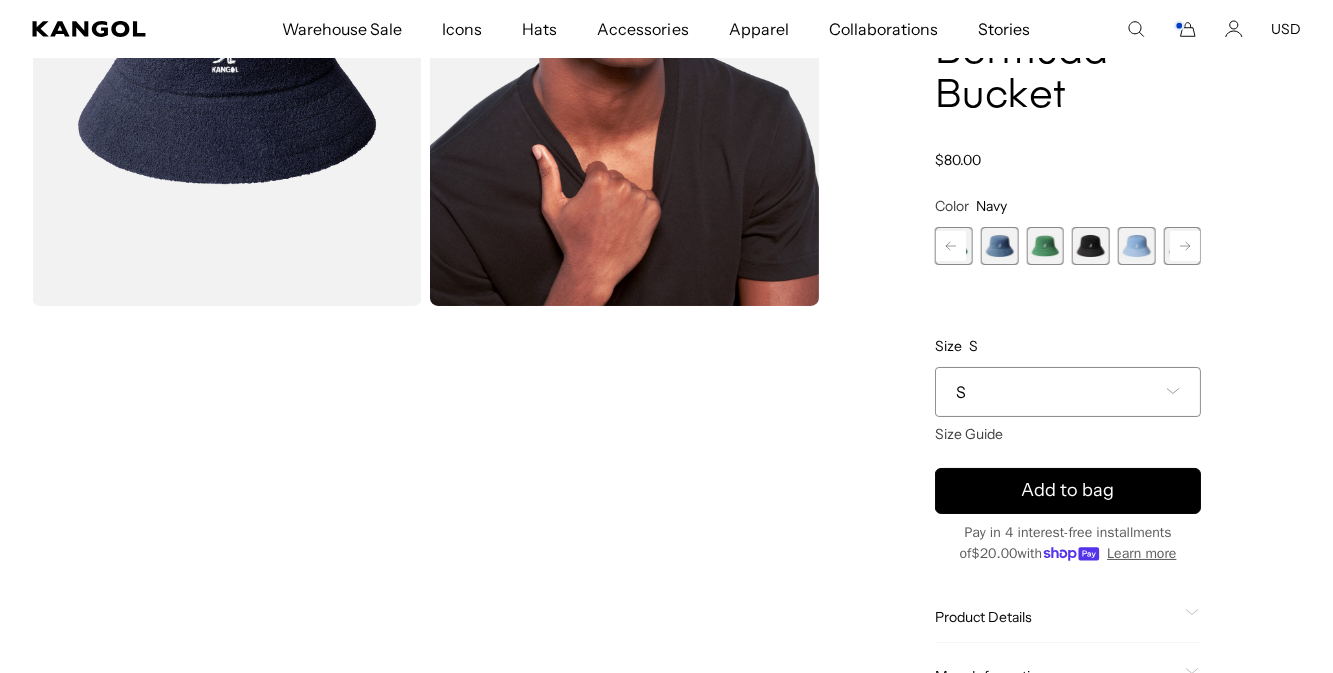 click 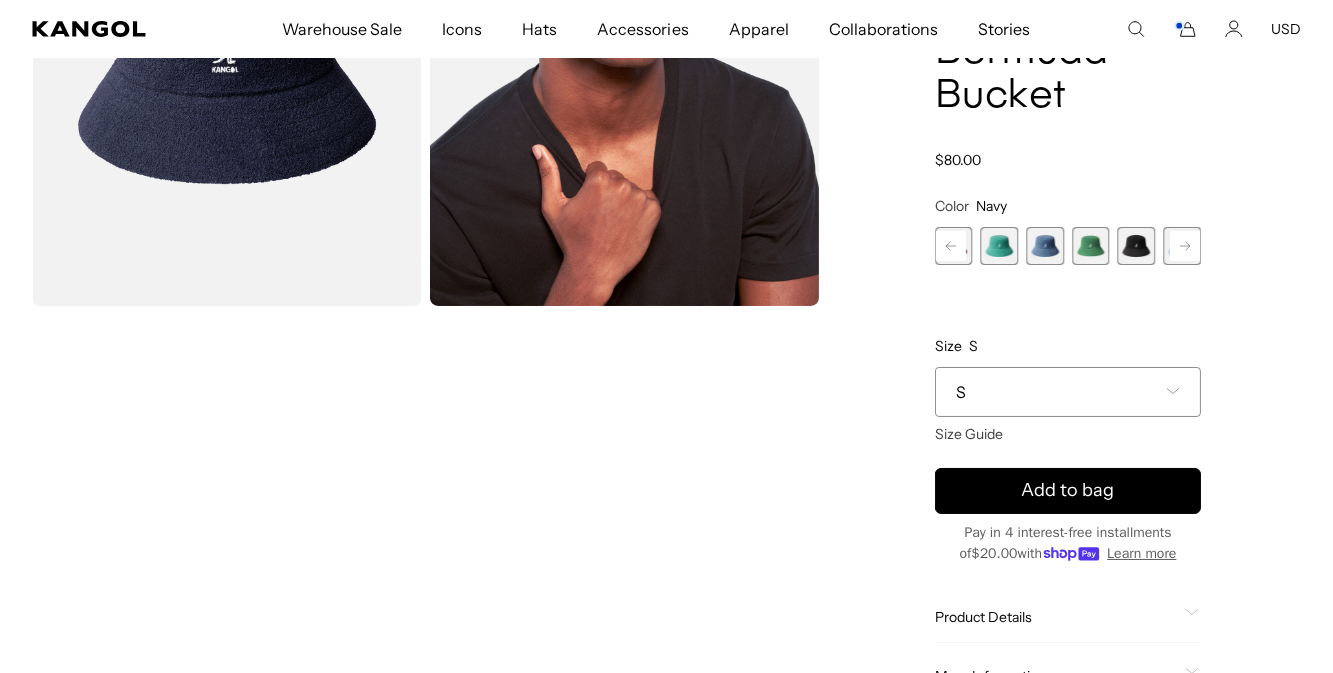 scroll, scrollTop: 0, scrollLeft: 411, axis: horizontal 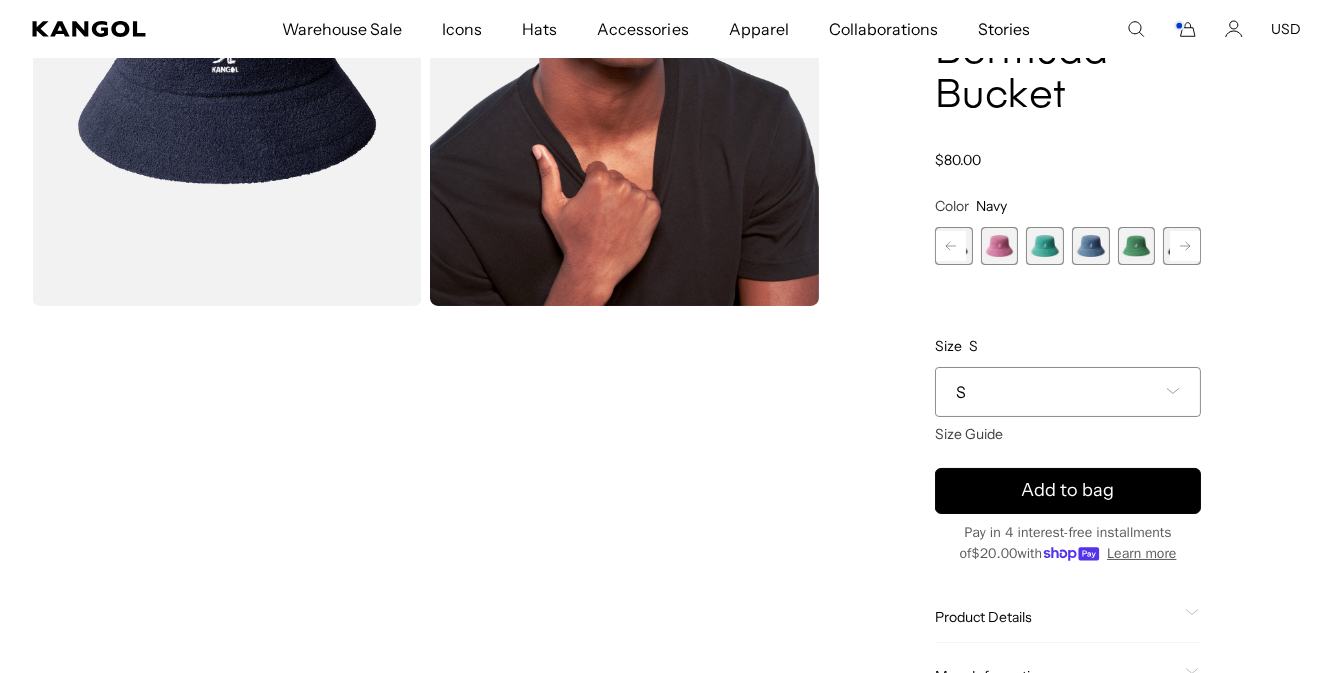 click 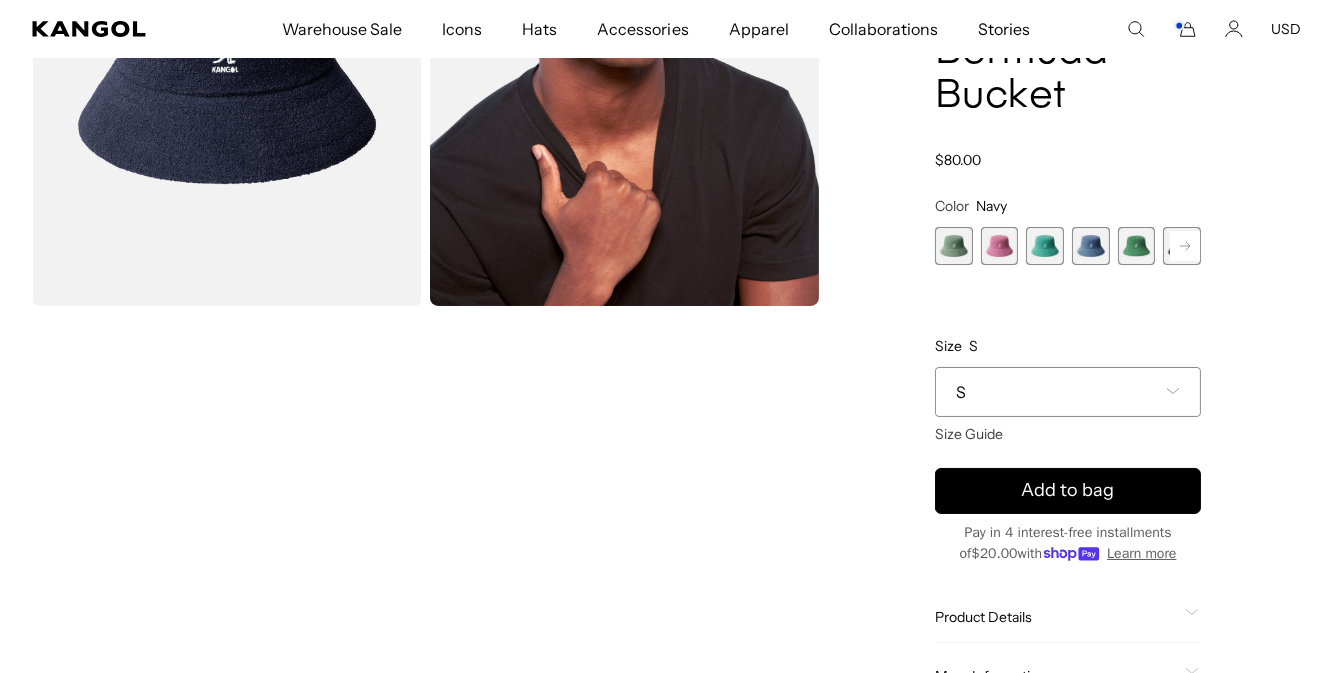 scroll, scrollTop: 0, scrollLeft: 0, axis: both 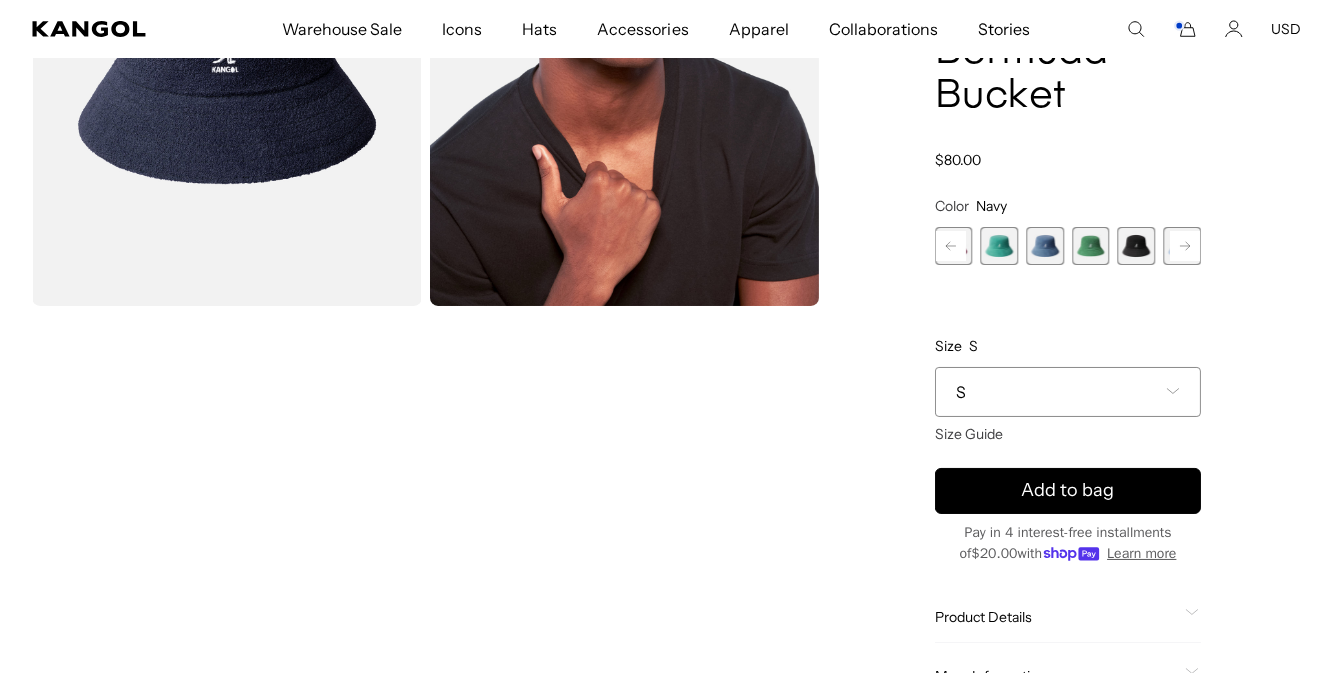 click at bounding box center (1045, 246) 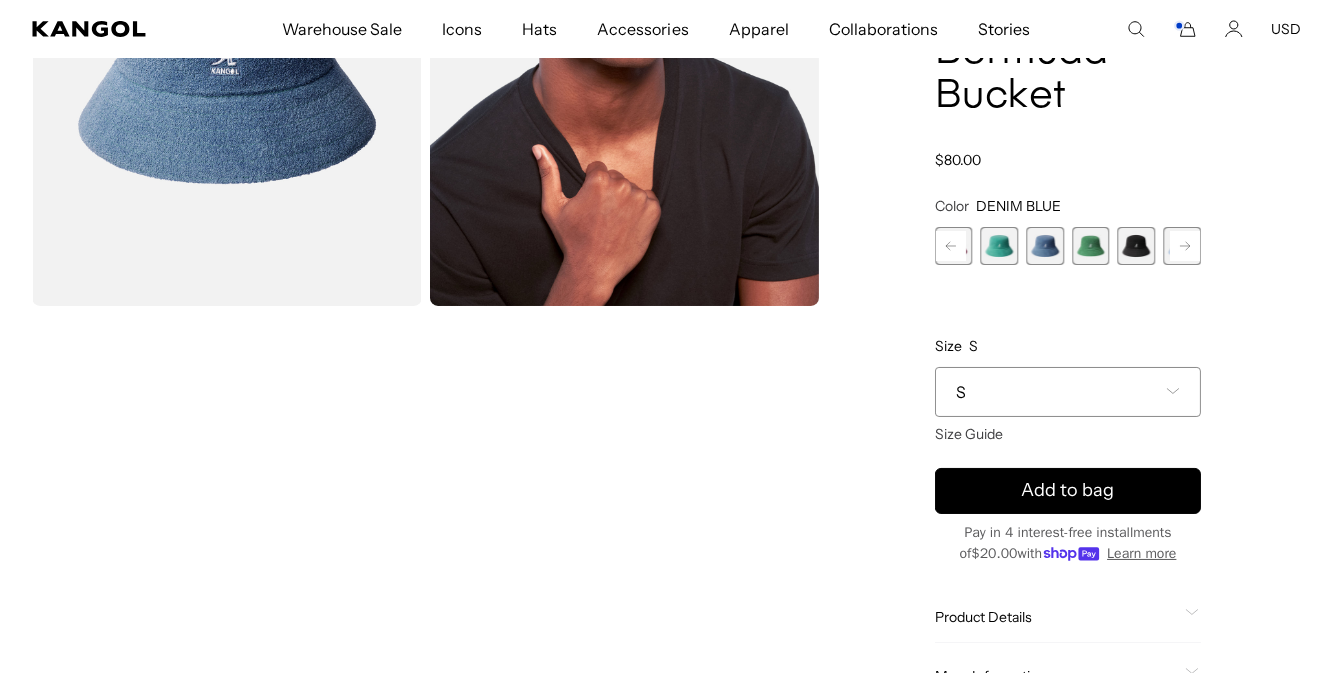 scroll, scrollTop: 0, scrollLeft: 0, axis: both 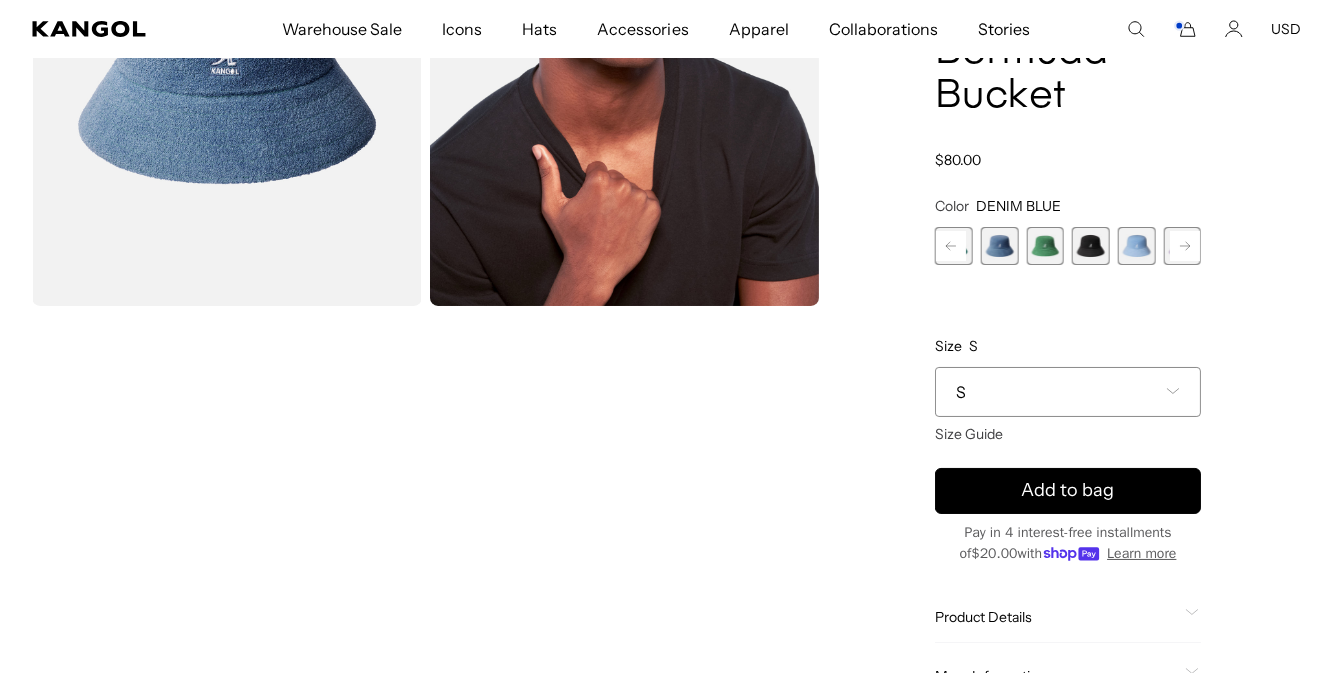click 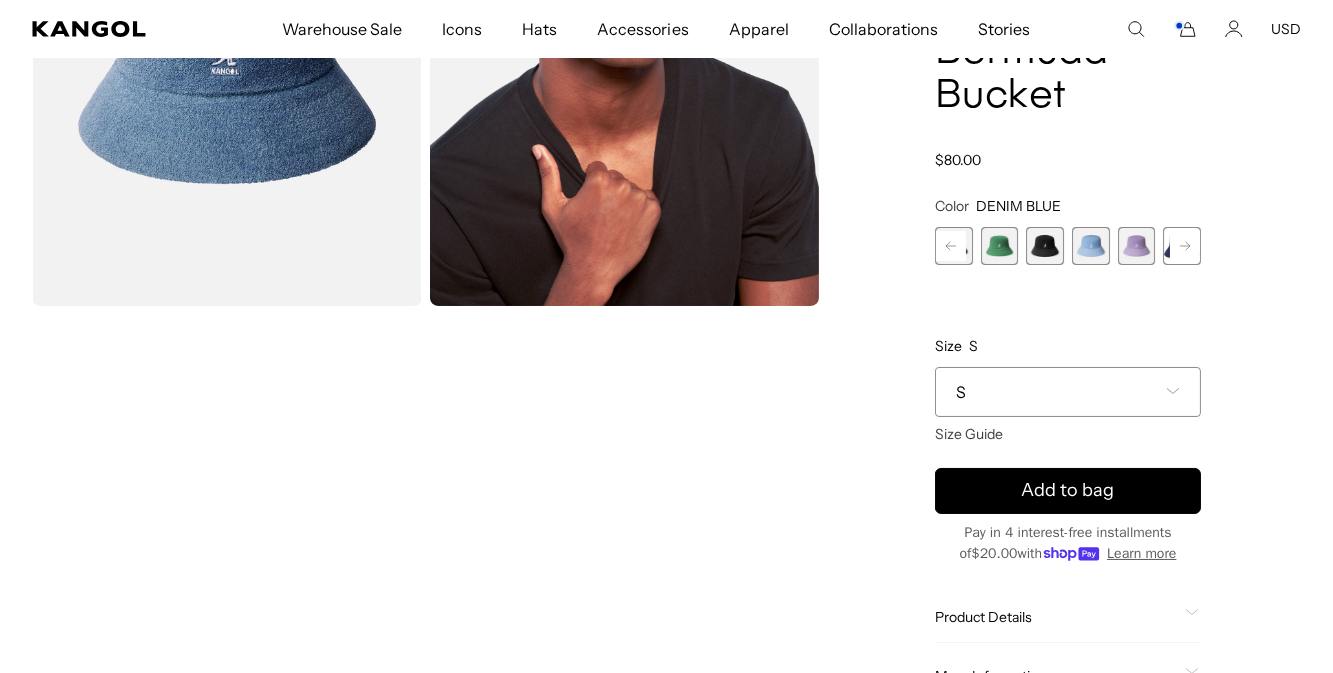 click 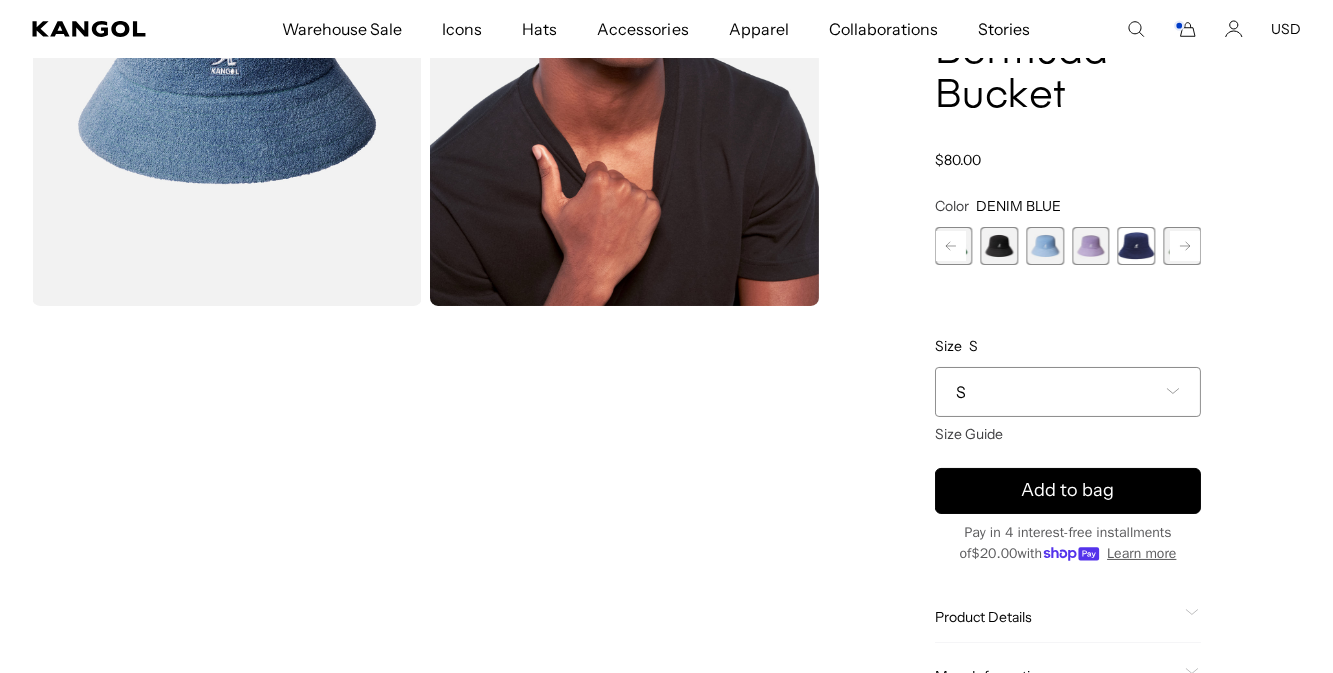 scroll, scrollTop: 0, scrollLeft: 0, axis: both 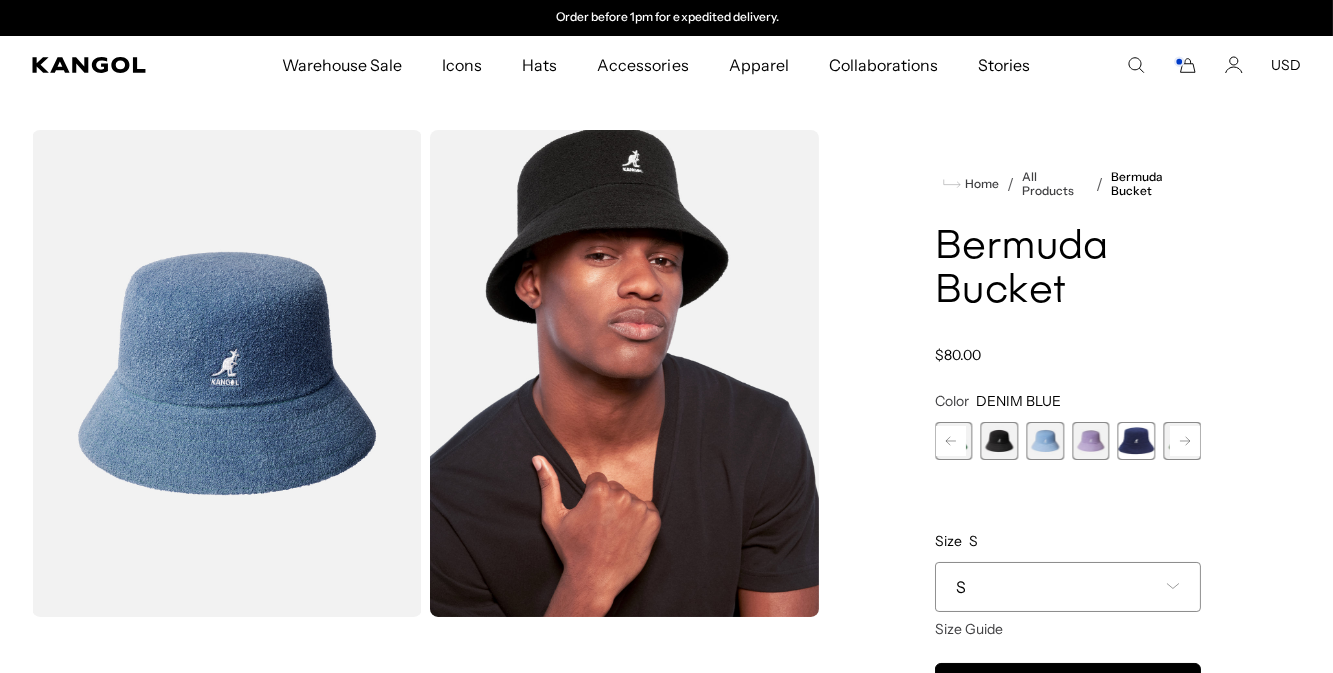 click at bounding box center (227, 373) 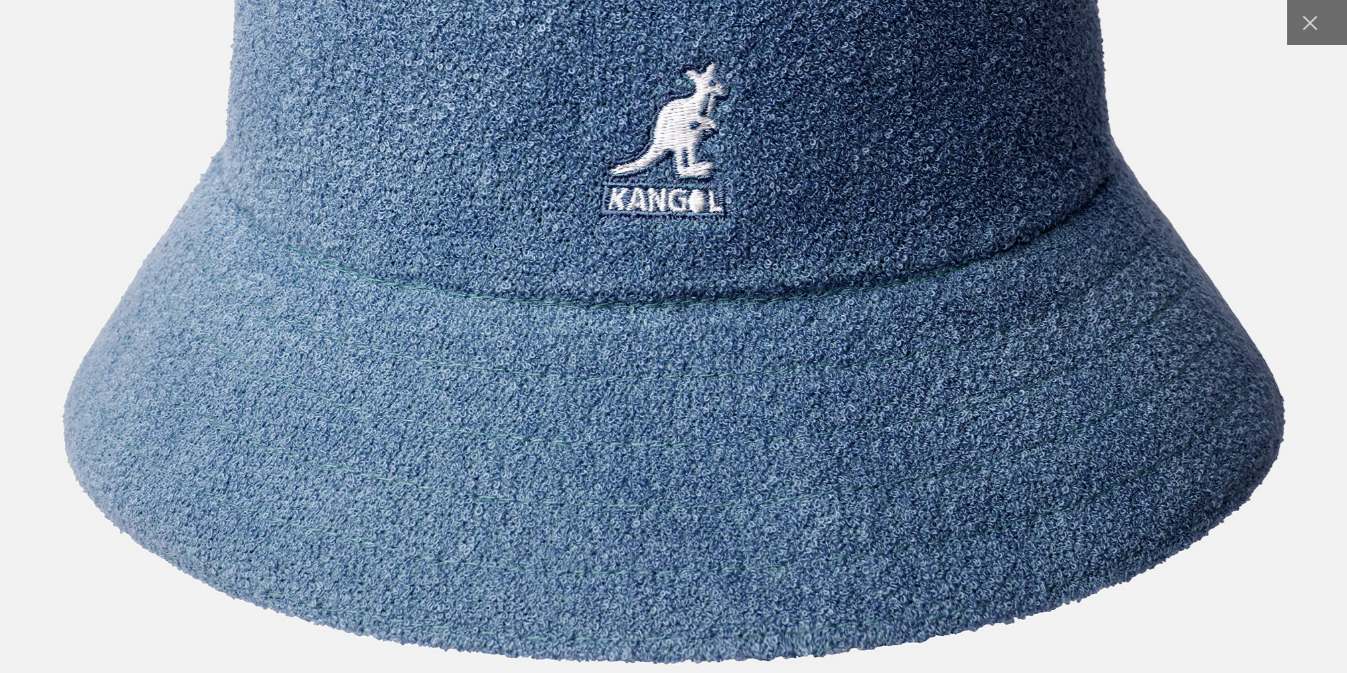 scroll, scrollTop: 0, scrollLeft: 411, axis: horizontal 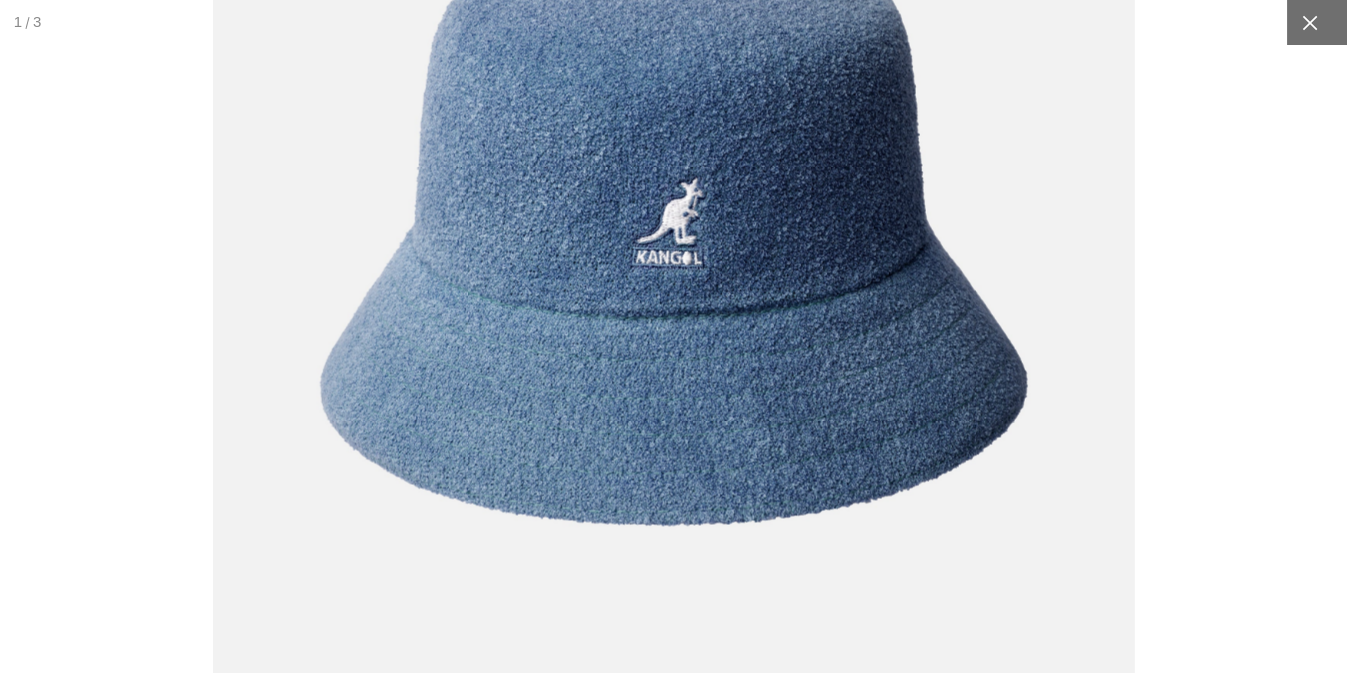 click 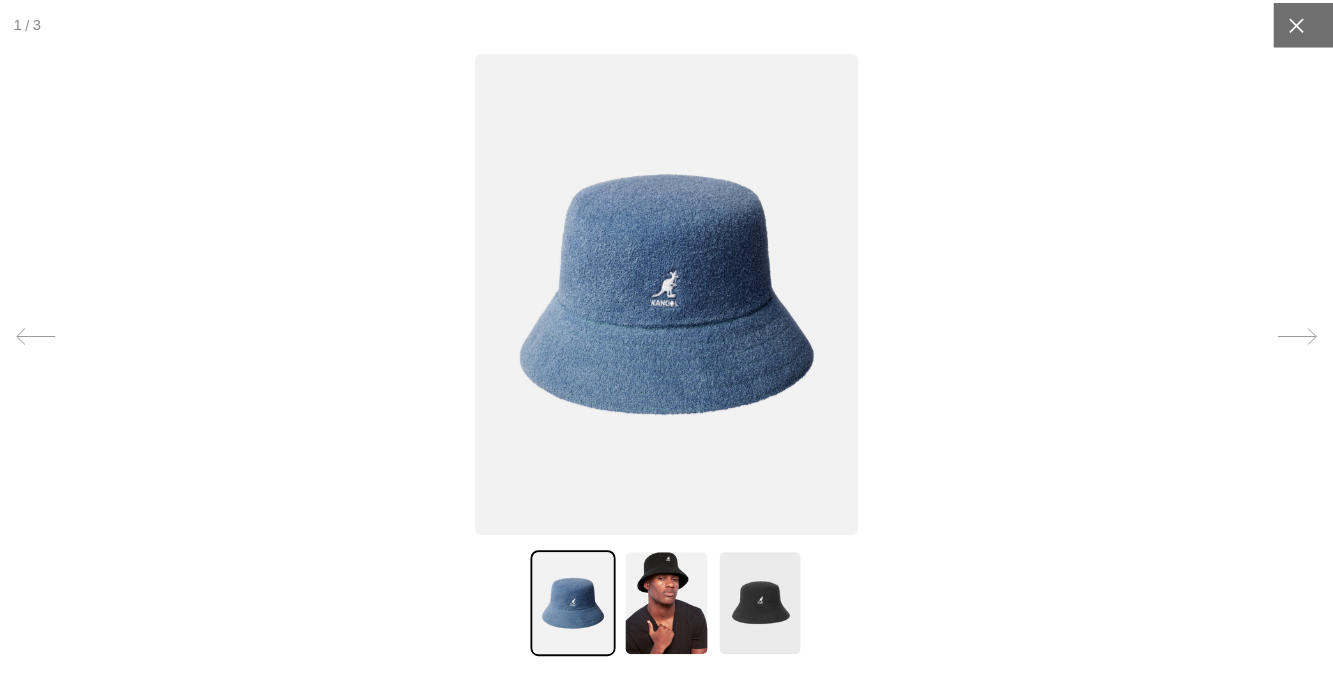 scroll, scrollTop: 0, scrollLeft: 0, axis: both 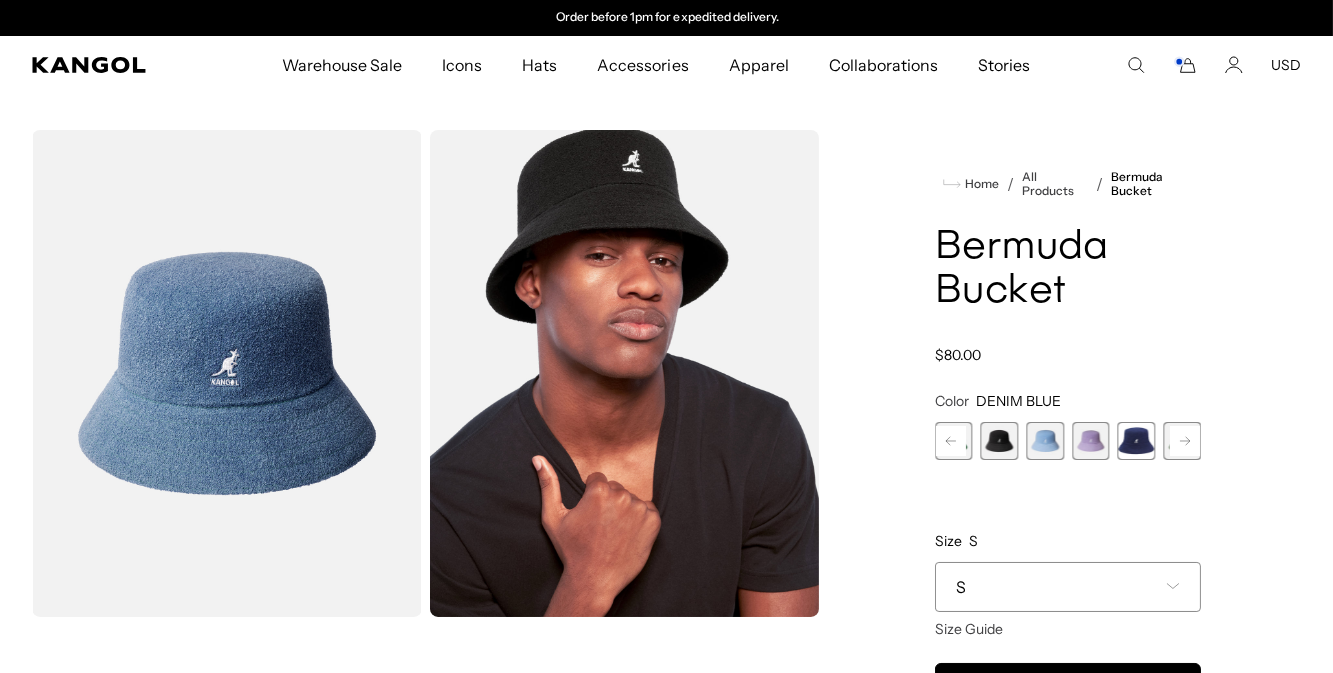 click 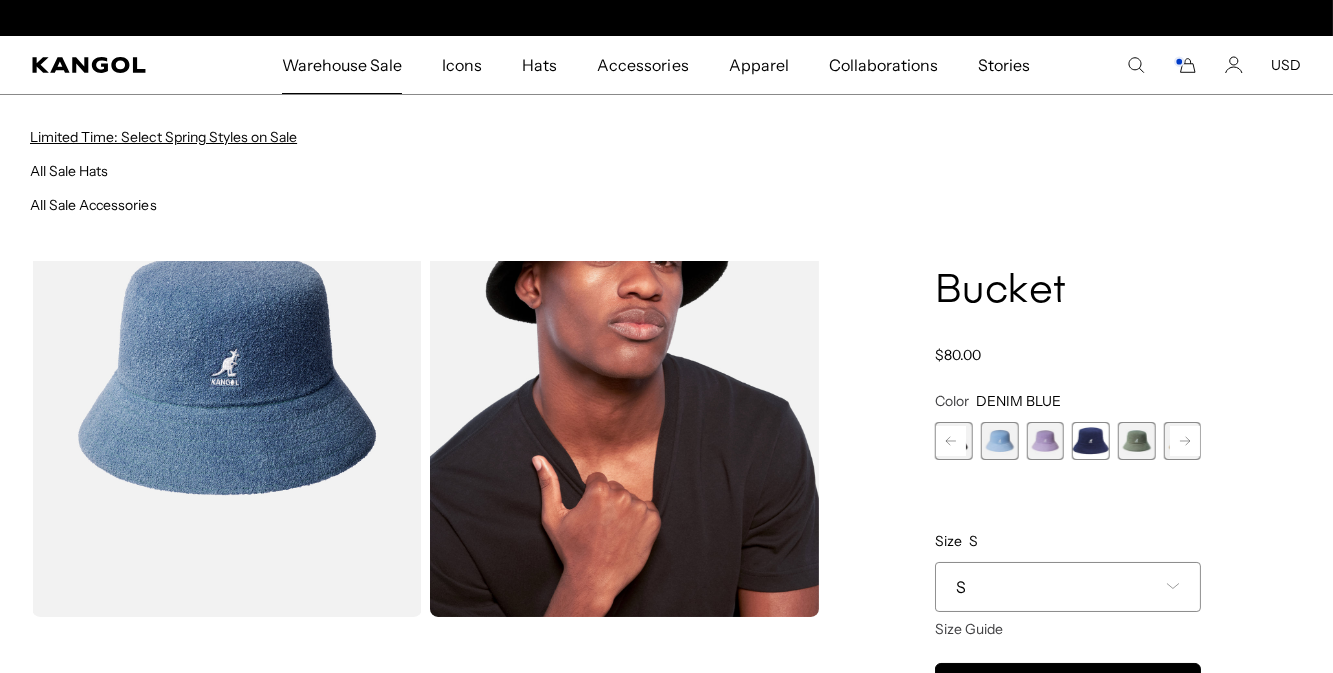 scroll, scrollTop: 0, scrollLeft: 0, axis: both 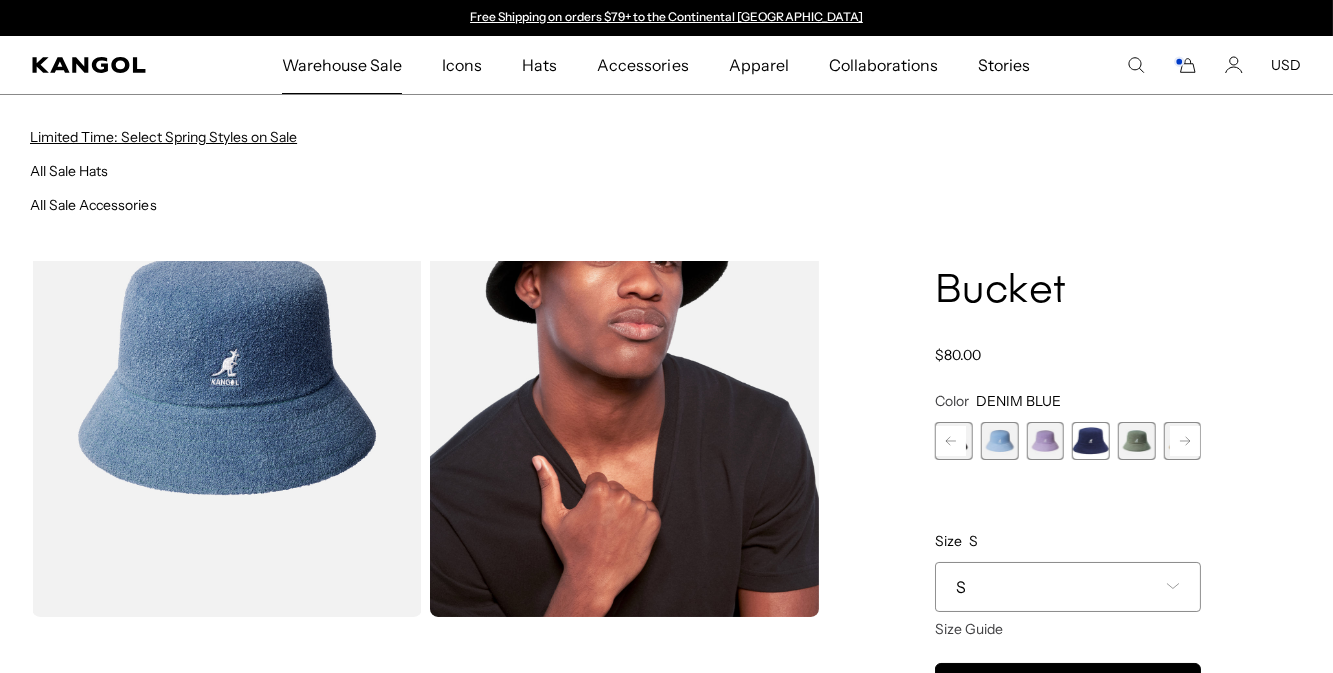 click on "Limited Time: Select Spring Styles on Sale" at bounding box center (163, 137) 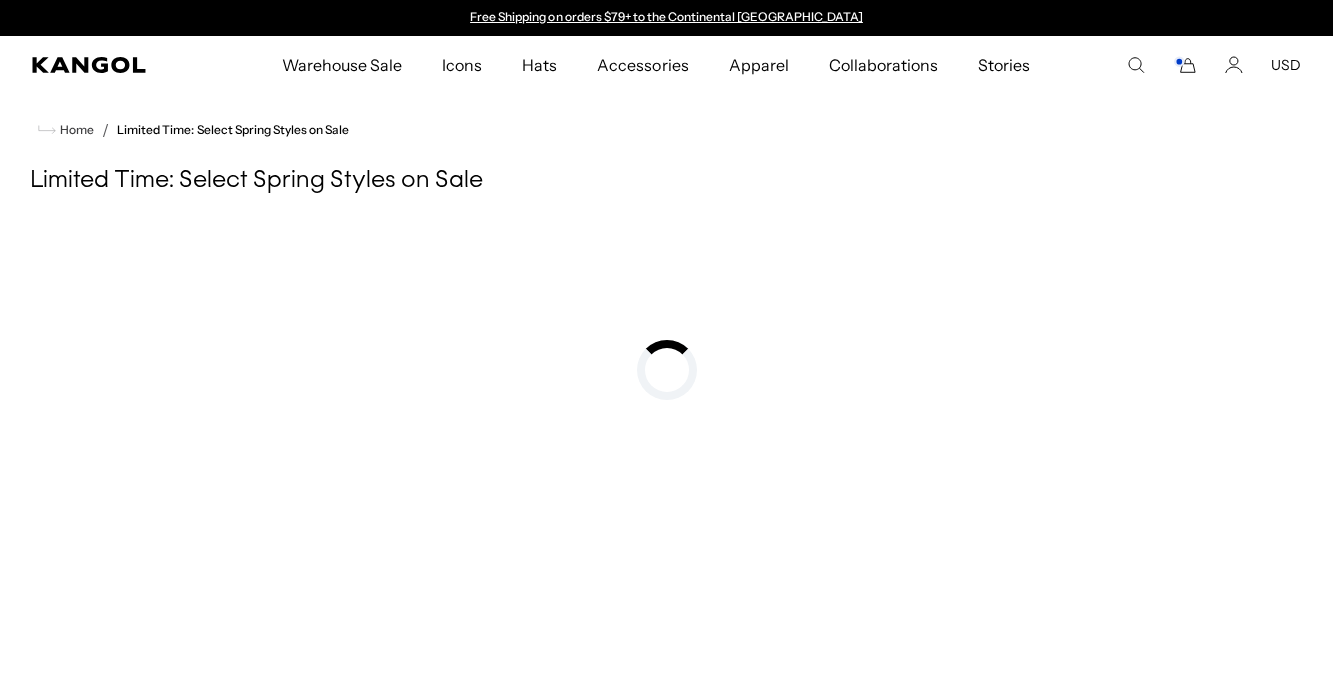 scroll, scrollTop: 0, scrollLeft: 0, axis: both 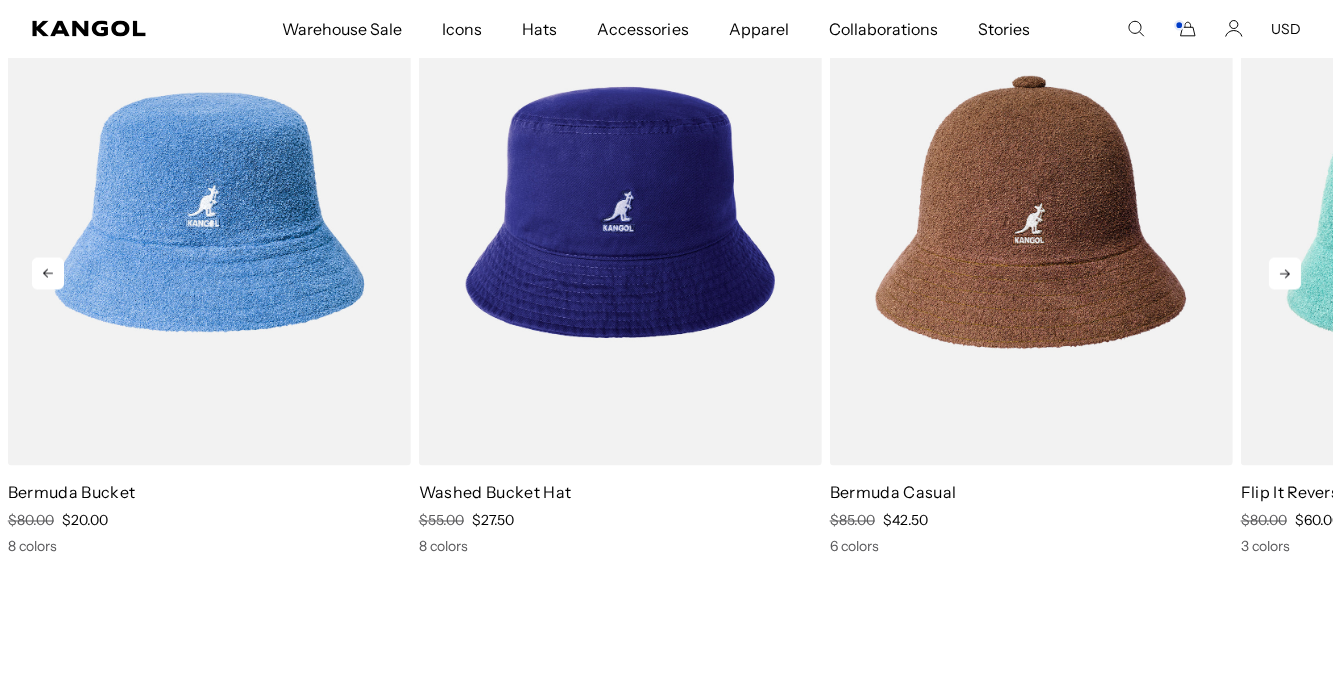 click at bounding box center (209, 213) 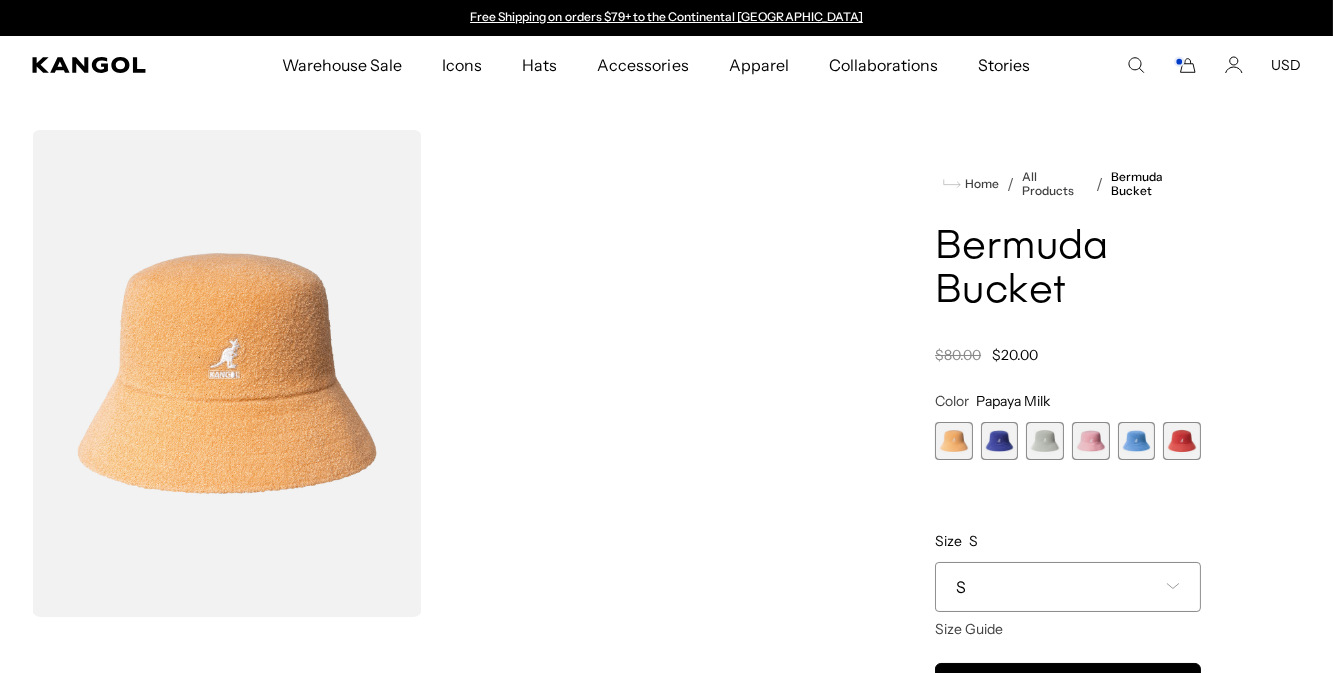 scroll, scrollTop: 0, scrollLeft: 0, axis: both 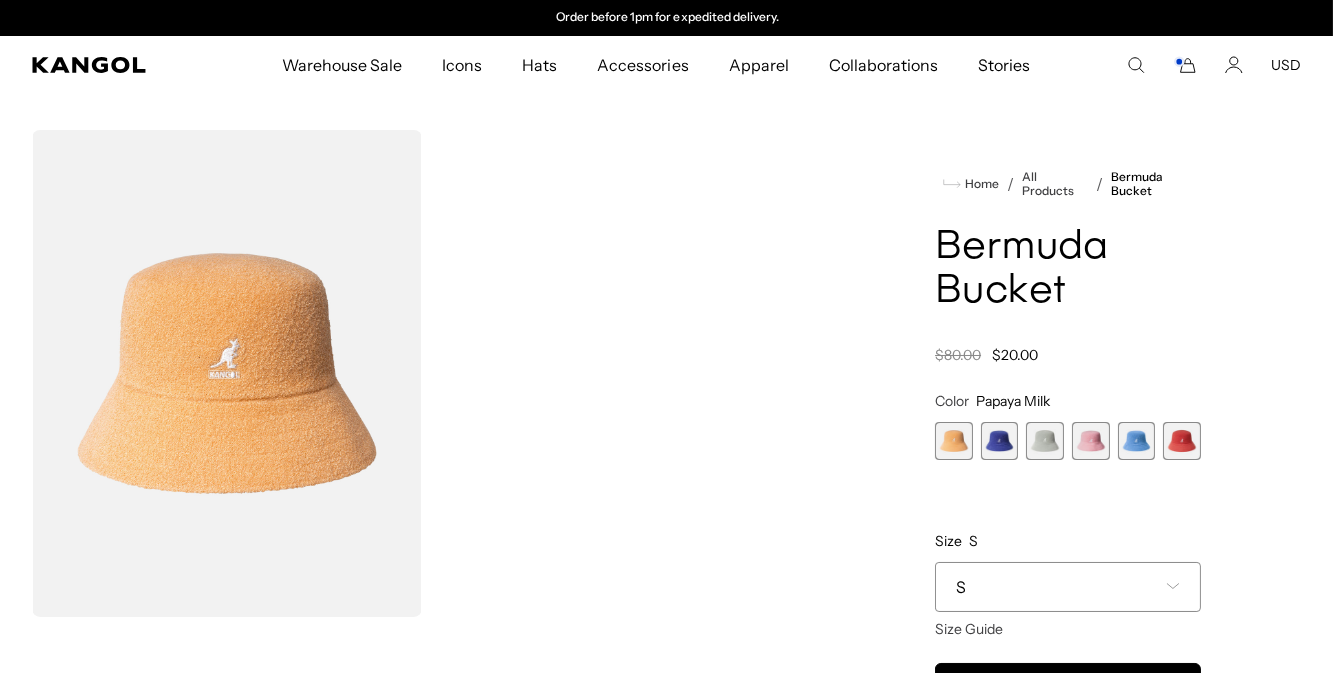 click at bounding box center (1000, 441) 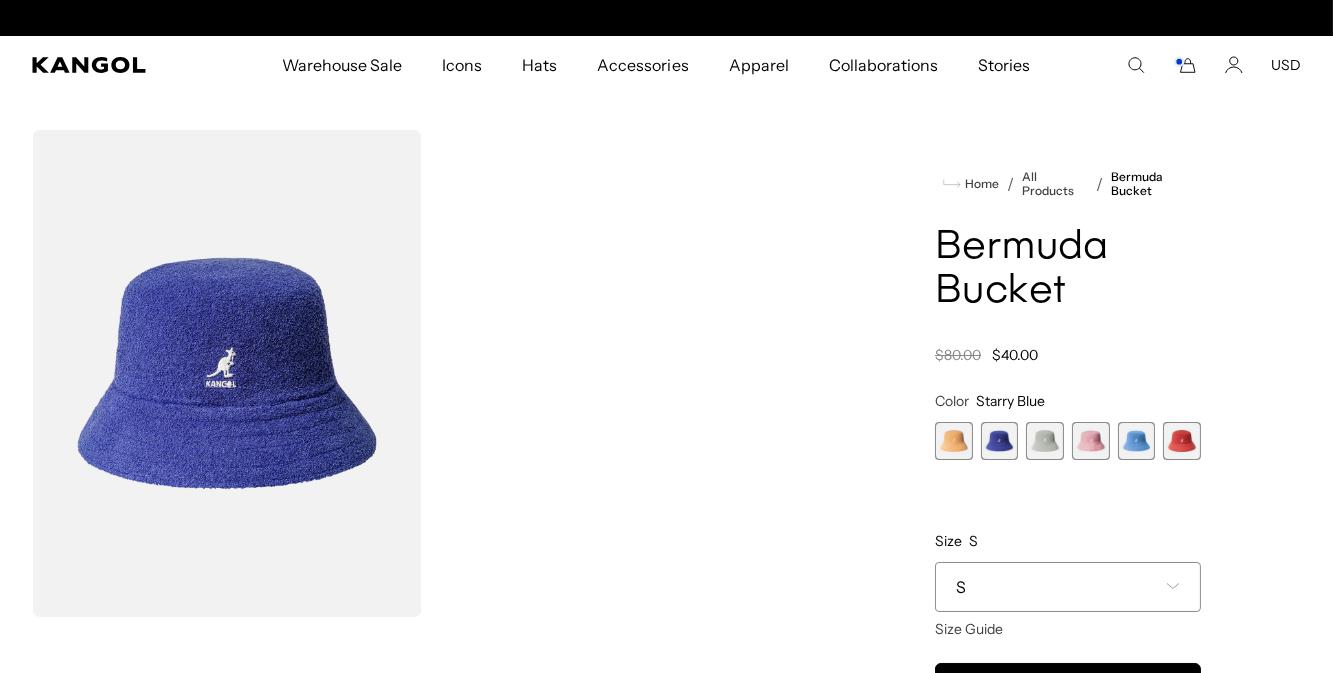 scroll, scrollTop: 0, scrollLeft: 411, axis: horizontal 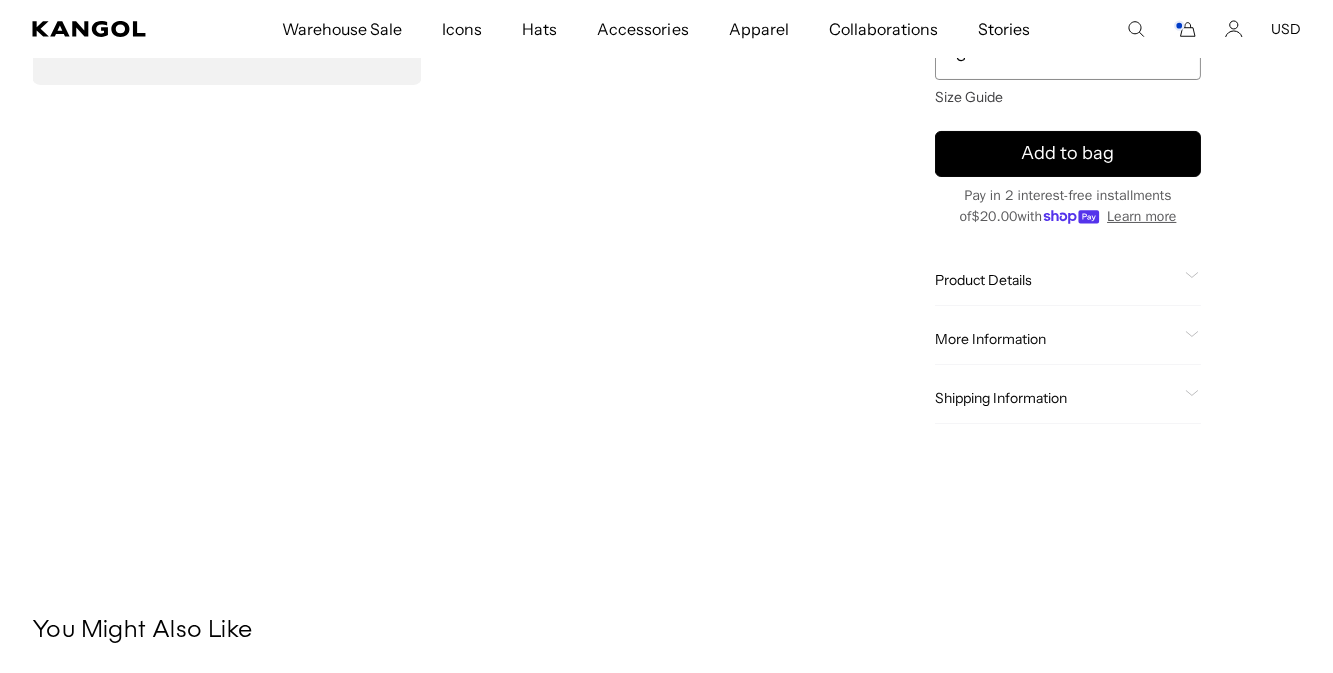 click on "Shipping Information" 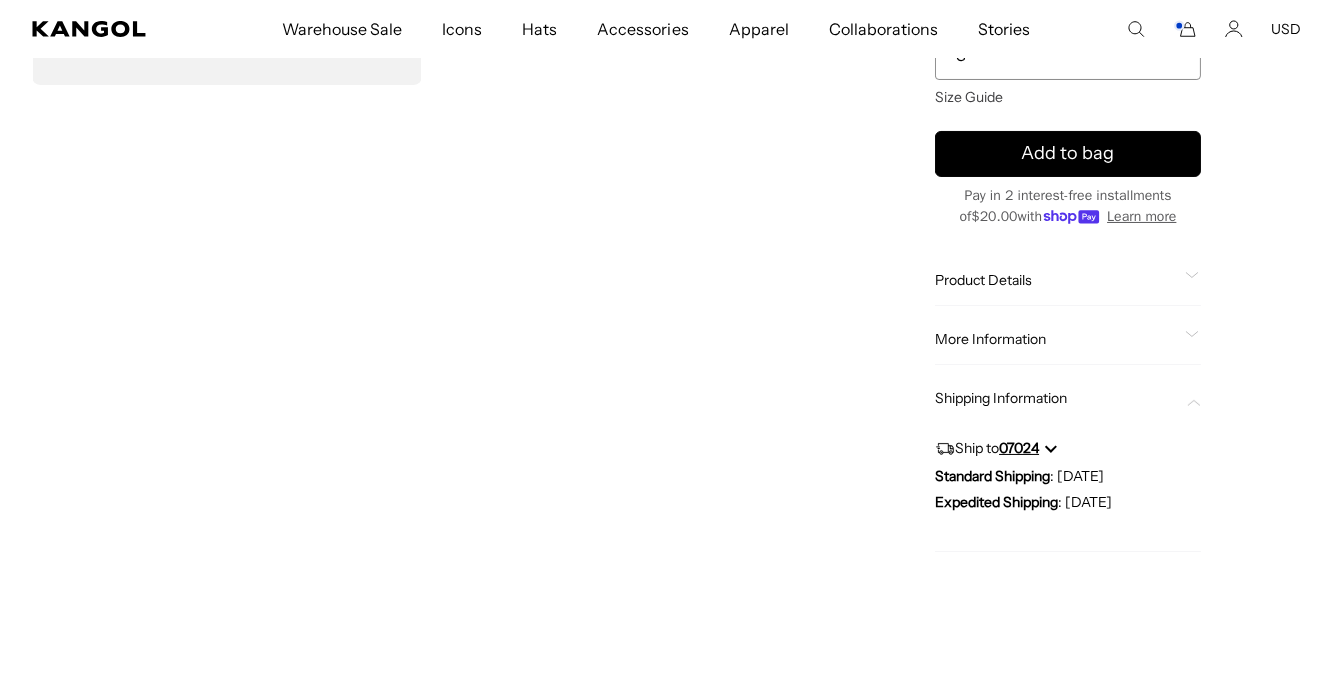 scroll, scrollTop: 0, scrollLeft: 0, axis: both 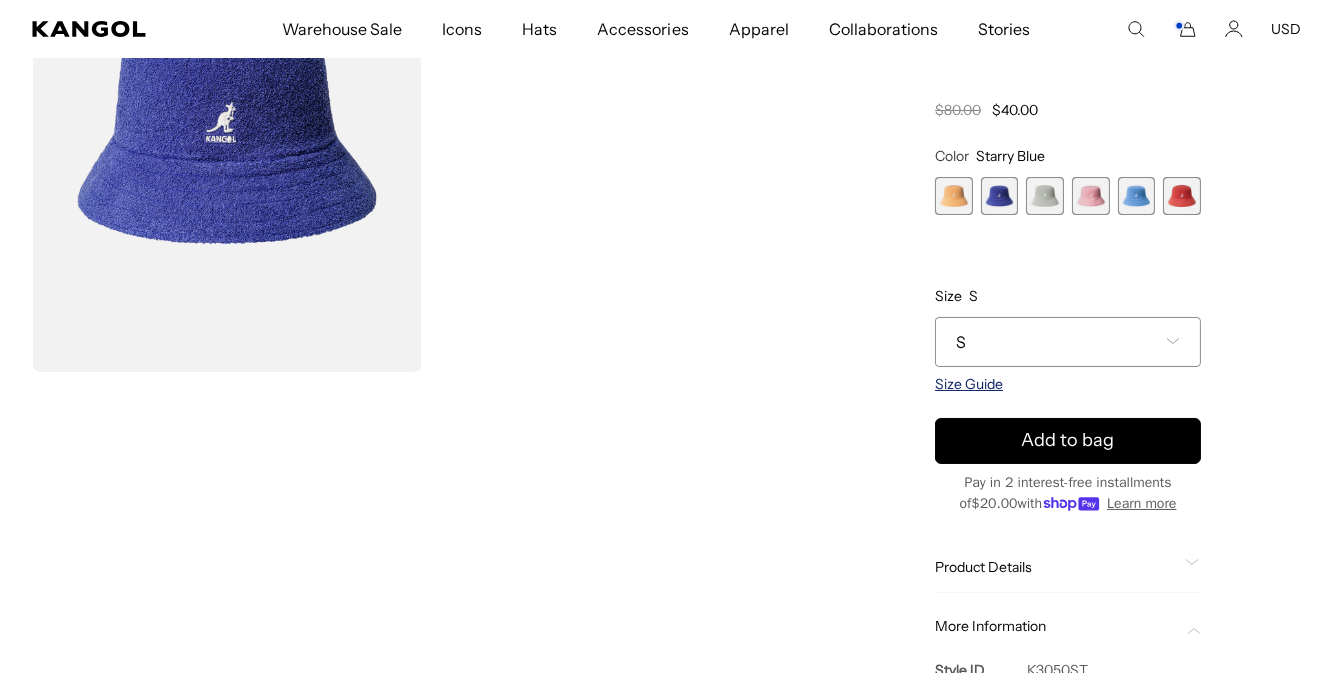 click on "Size Guide" at bounding box center [969, 384] 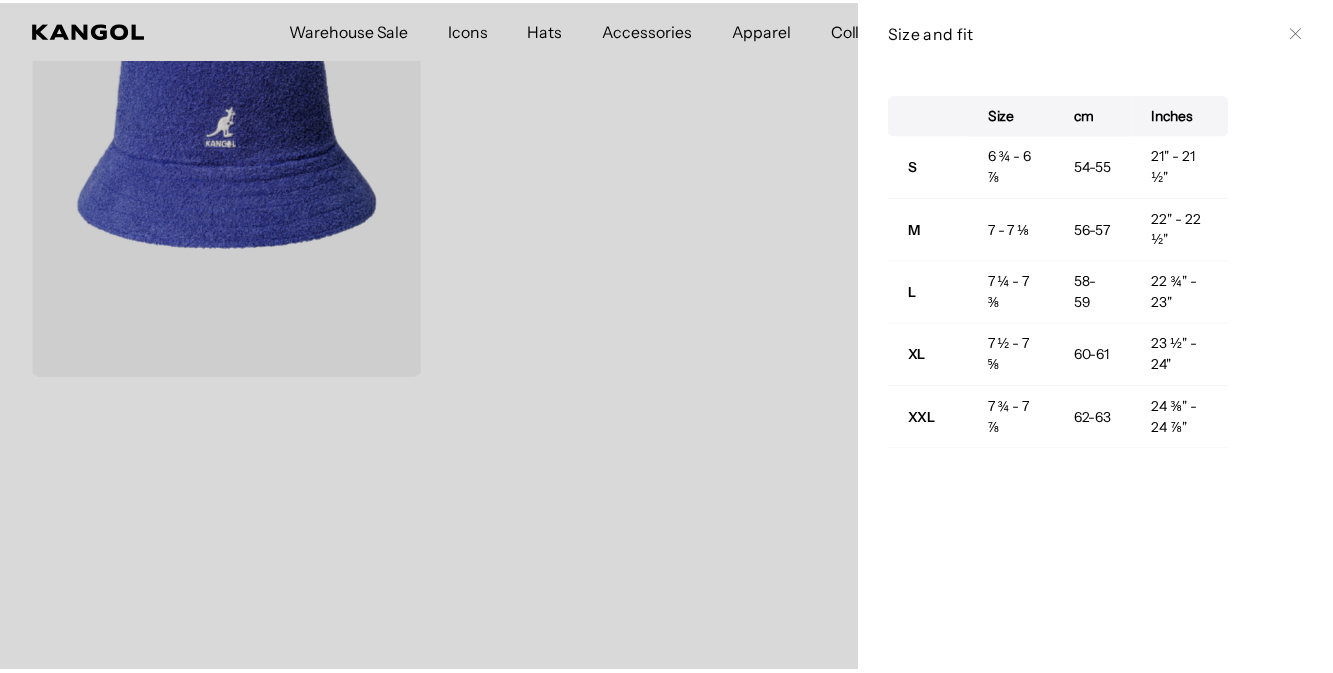 scroll, scrollTop: 0, scrollLeft: 411, axis: horizontal 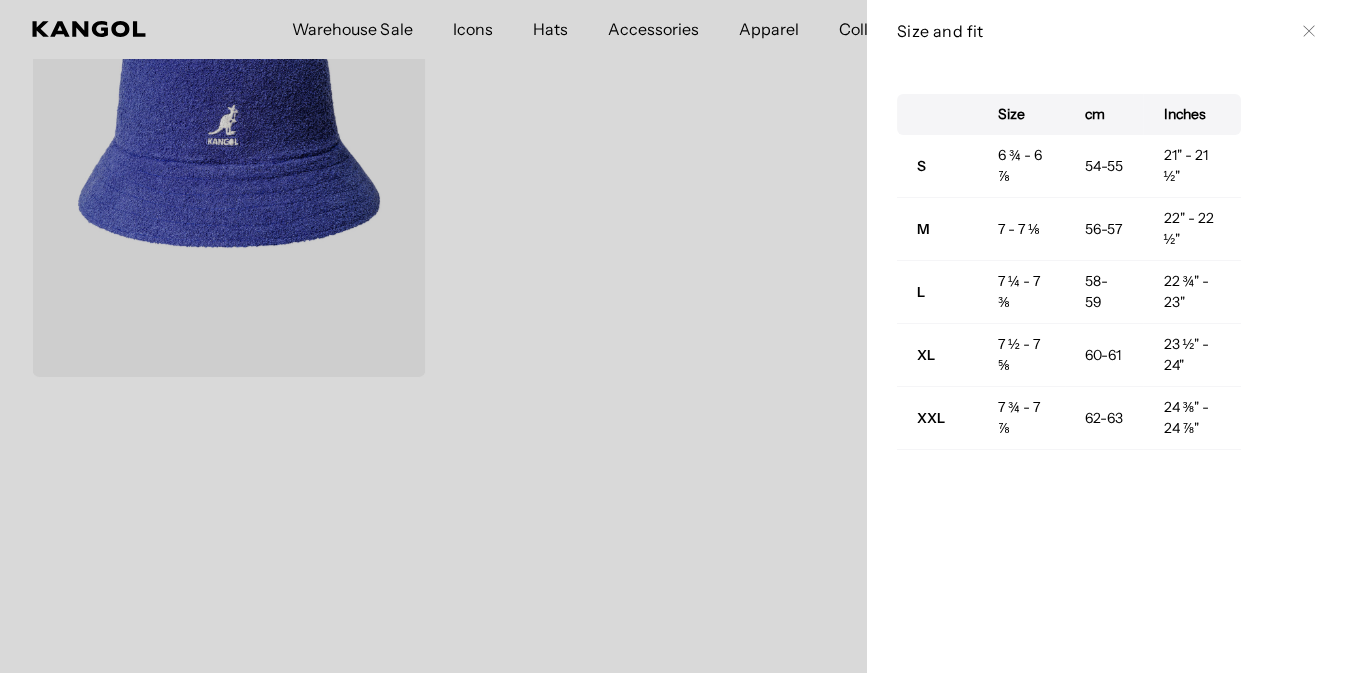click 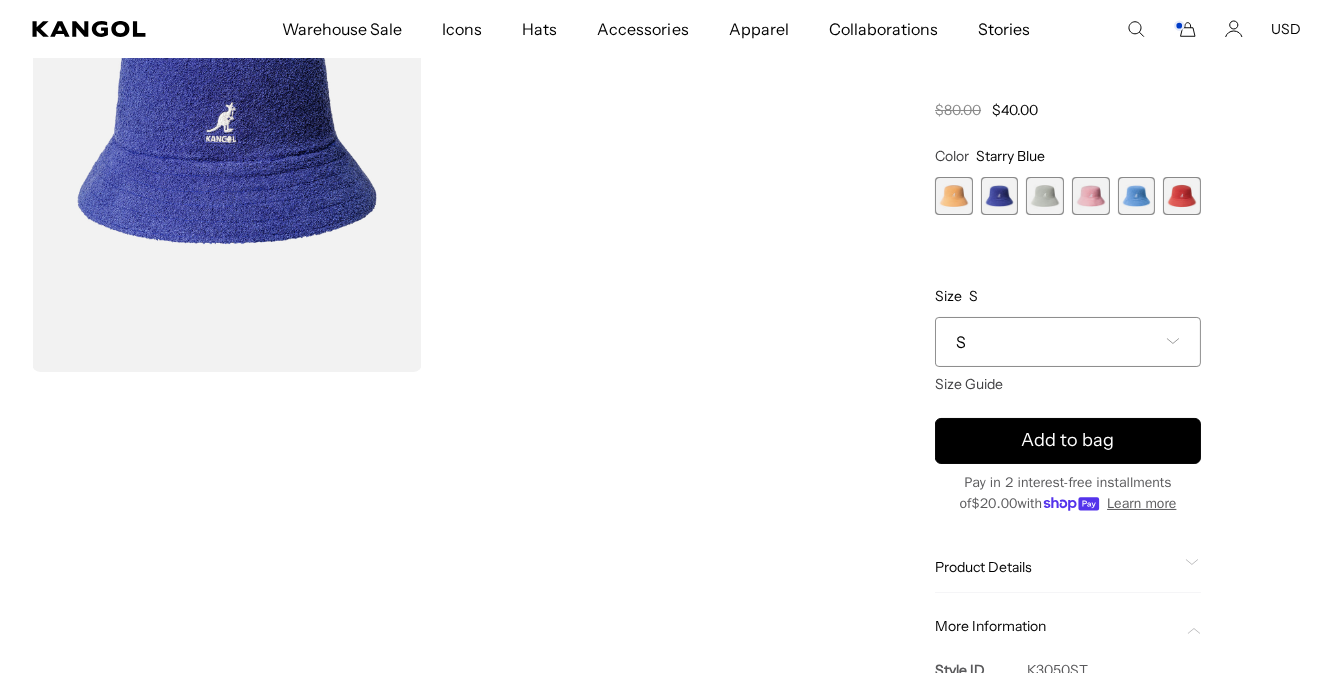 scroll, scrollTop: 0, scrollLeft: 0, axis: both 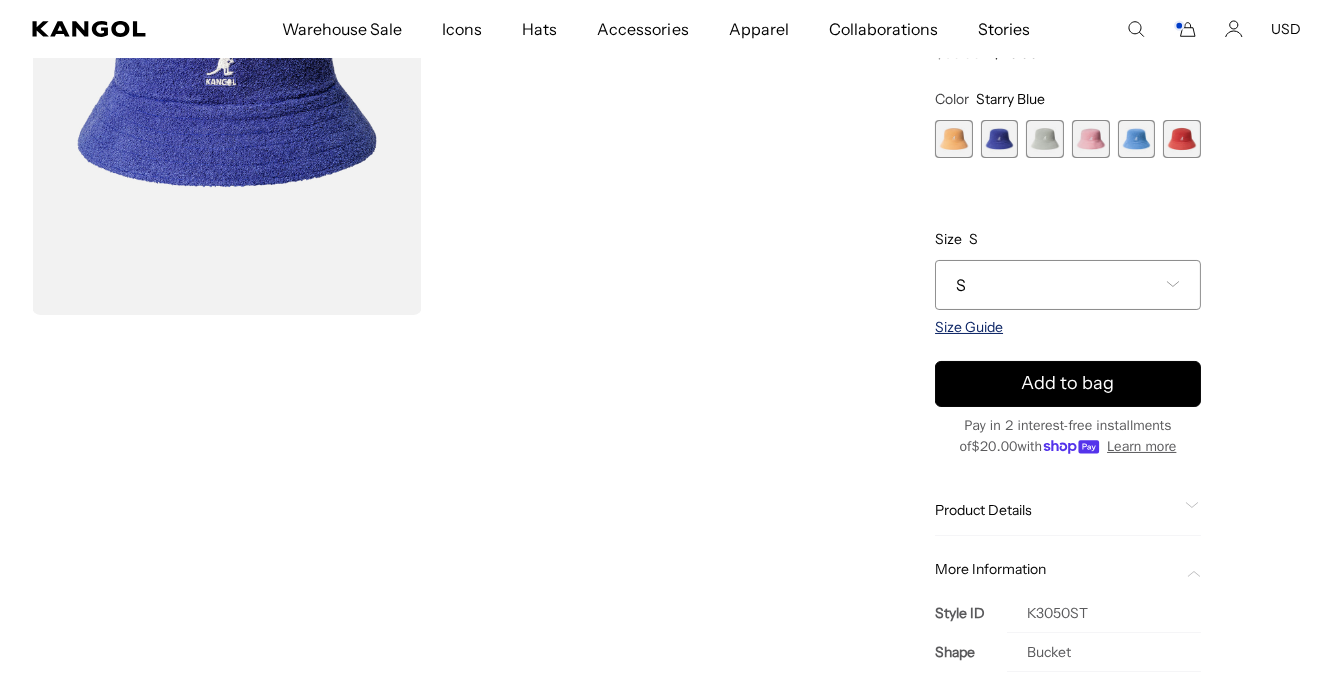 click on "Size Guide" at bounding box center [969, 327] 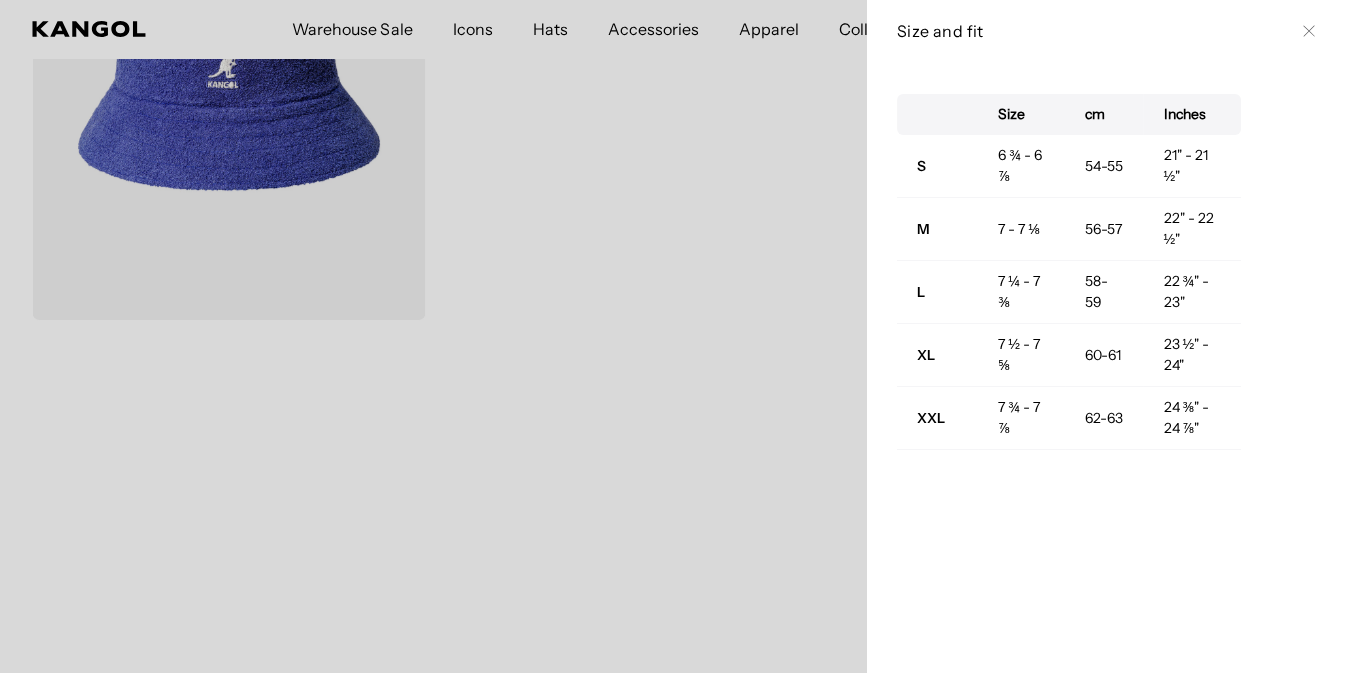scroll, scrollTop: 0, scrollLeft: 411, axis: horizontal 